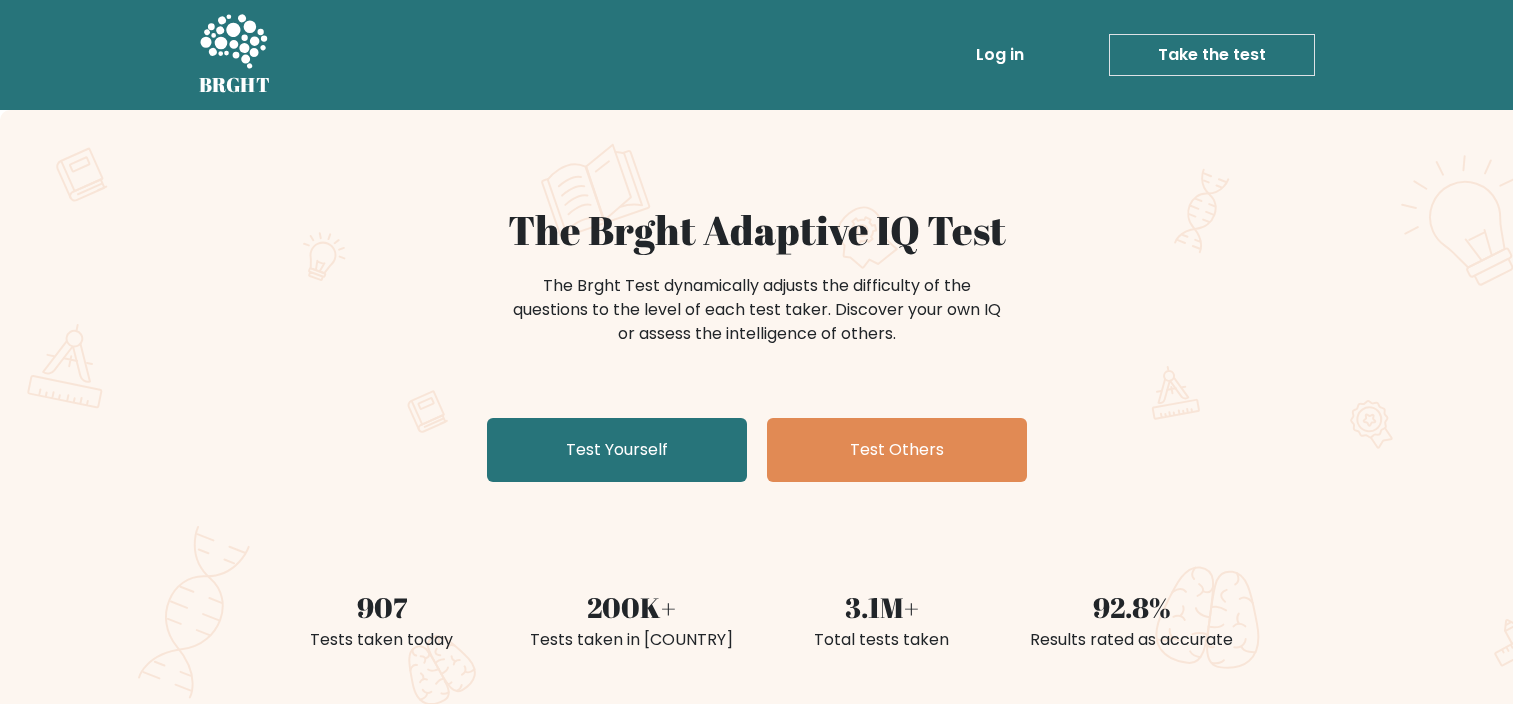 scroll, scrollTop: 0, scrollLeft: 0, axis: both 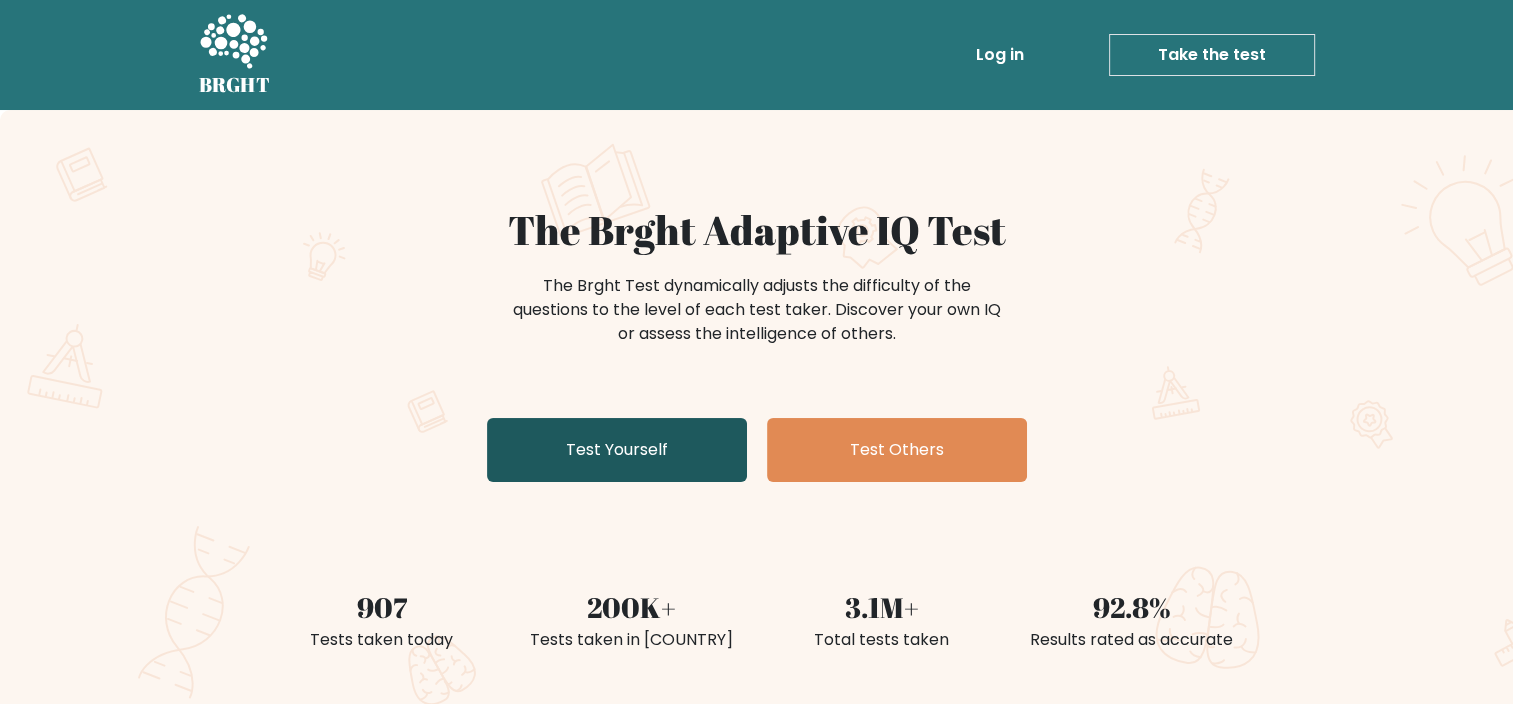 click on "Test Yourself" at bounding box center [617, 450] 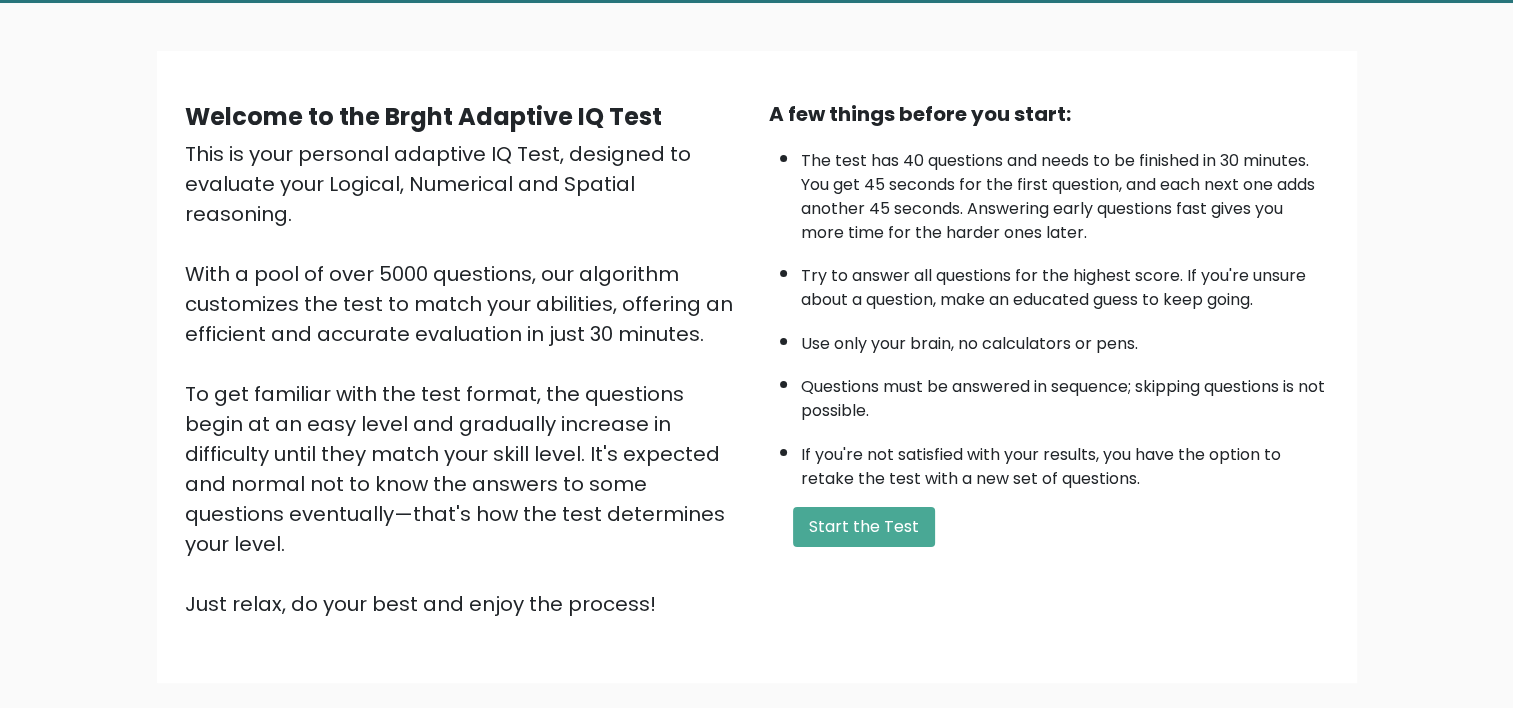 scroll, scrollTop: 166, scrollLeft: 0, axis: vertical 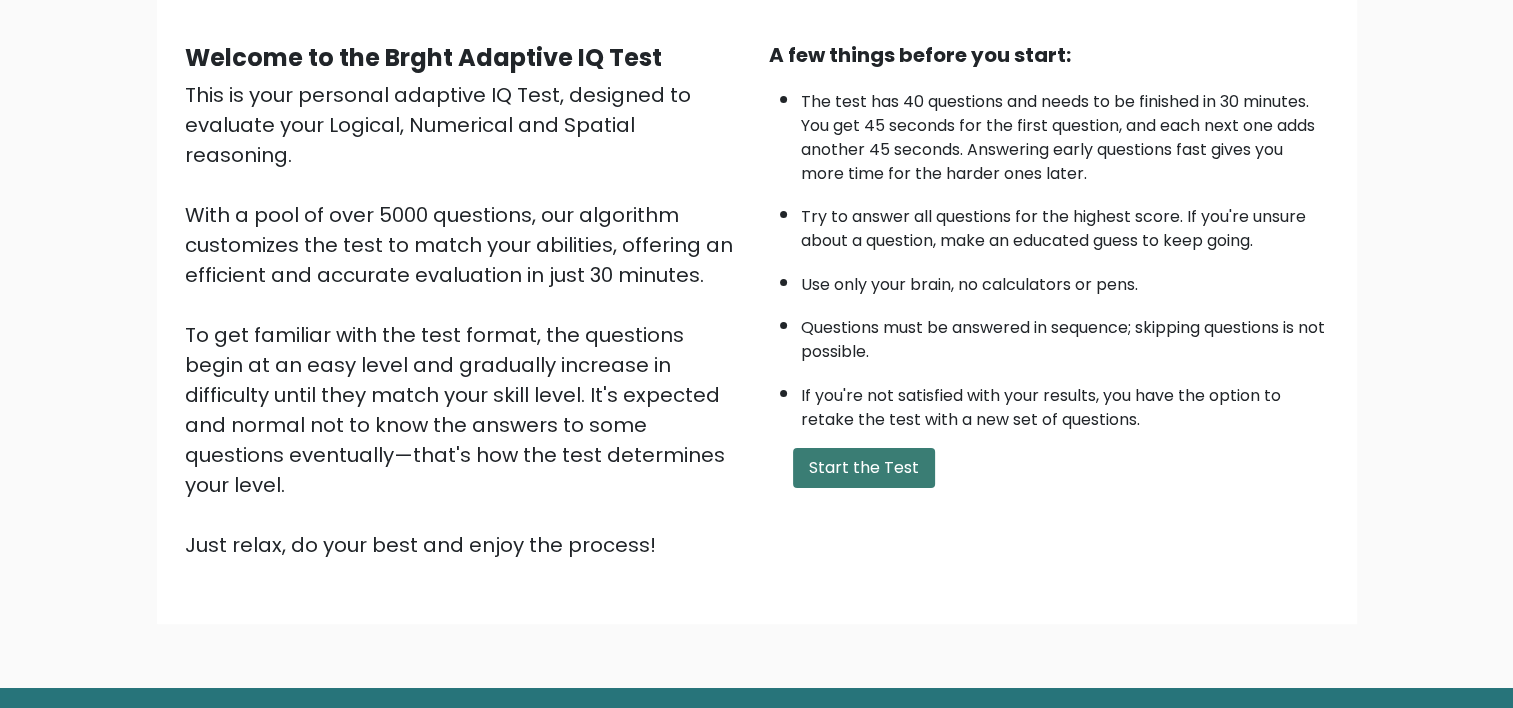 click on "Start the Test" at bounding box center [864, 468] 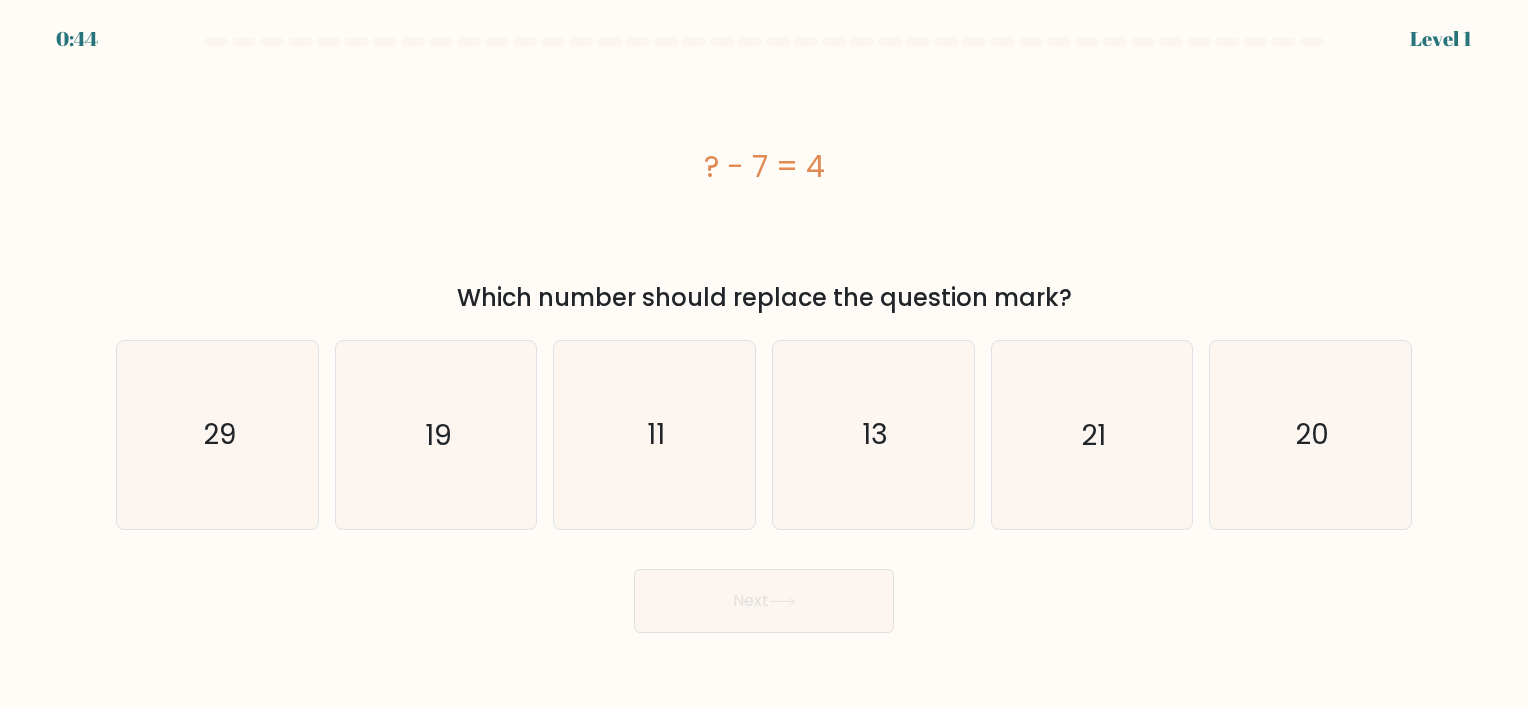 scroll, scrollTop: 0, scrollLeft: 0, axis: both 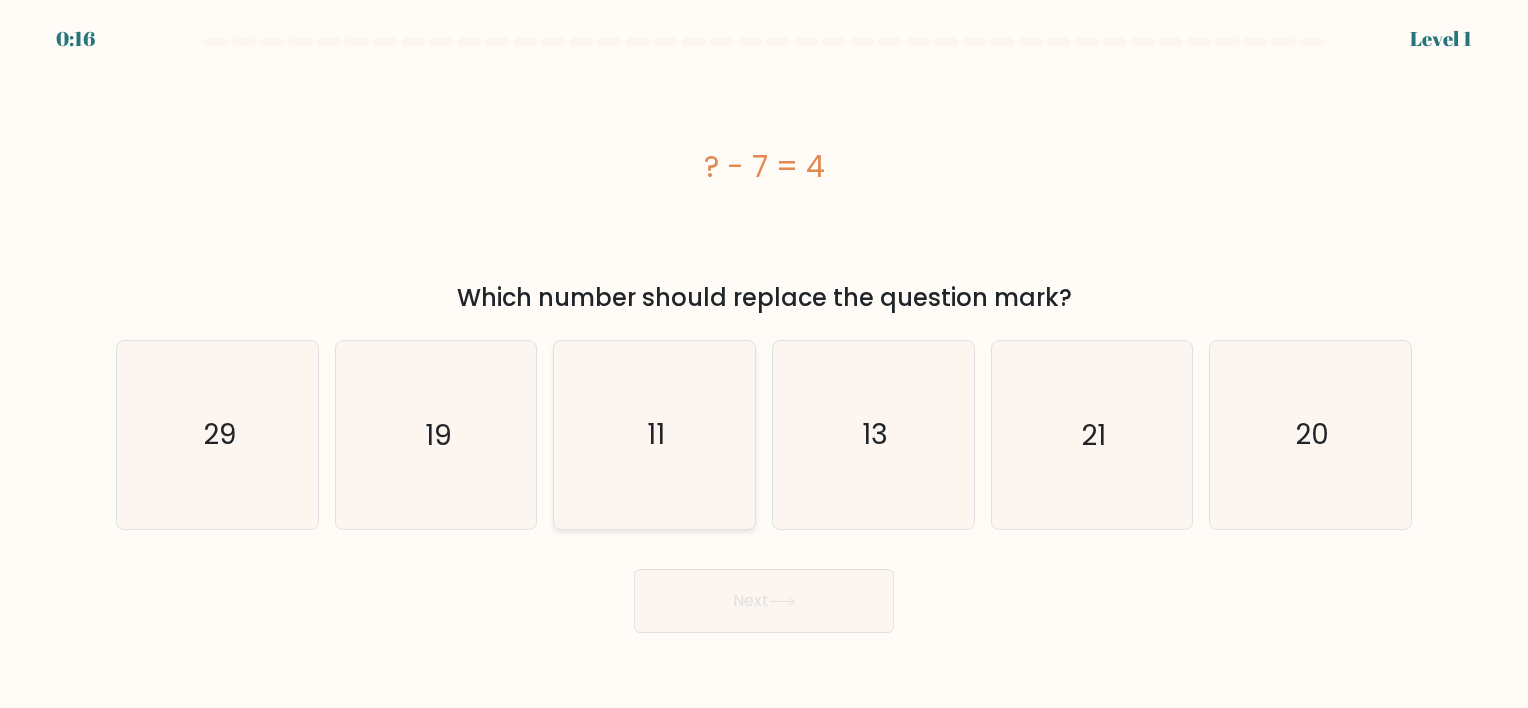 click on "11" 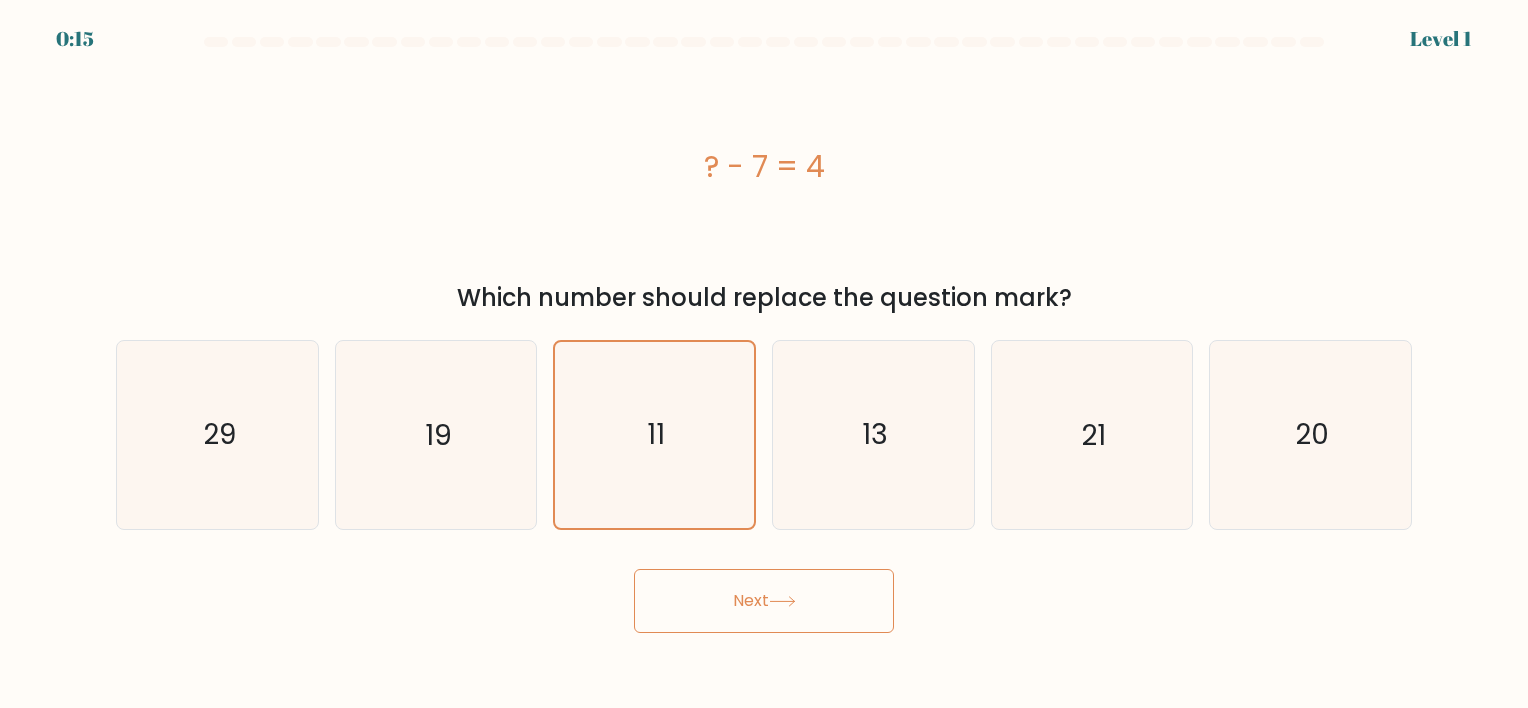 click 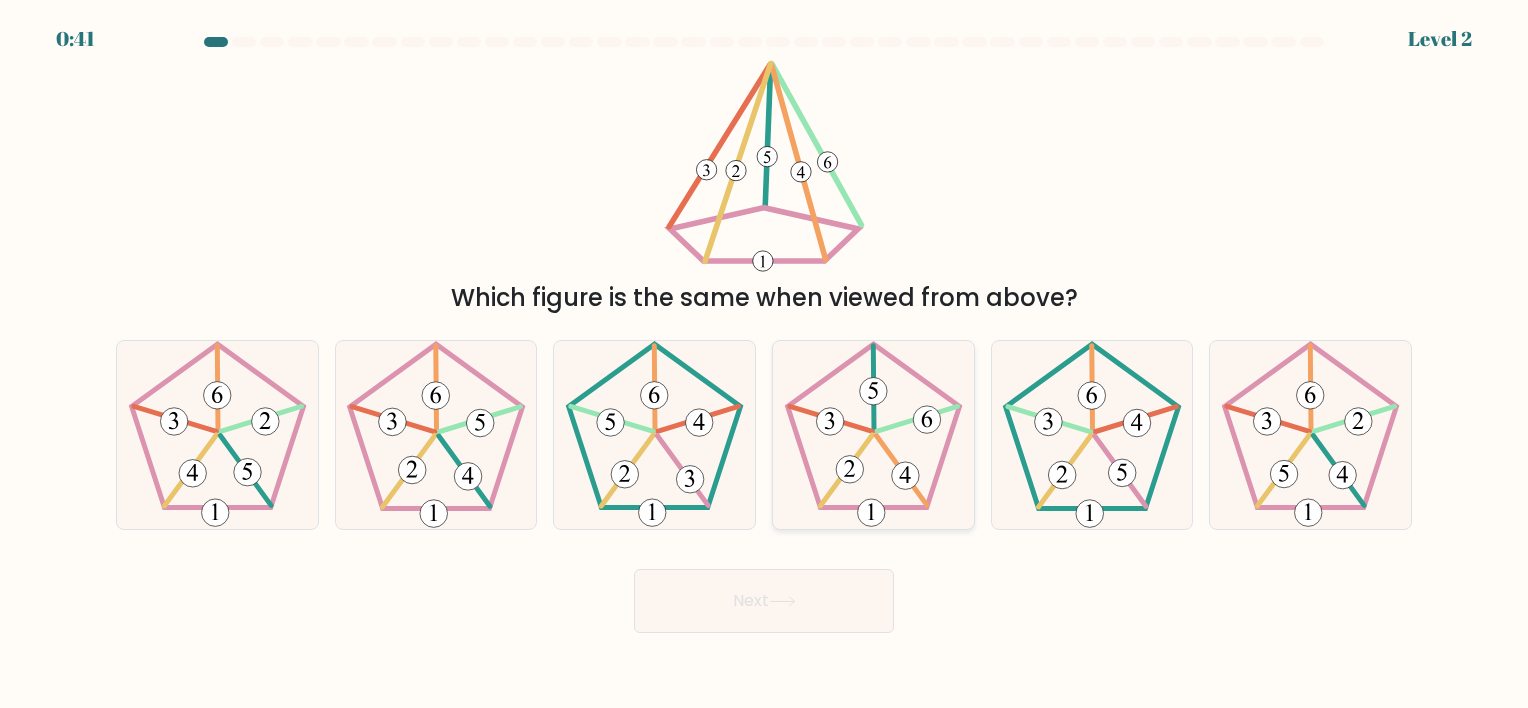 click 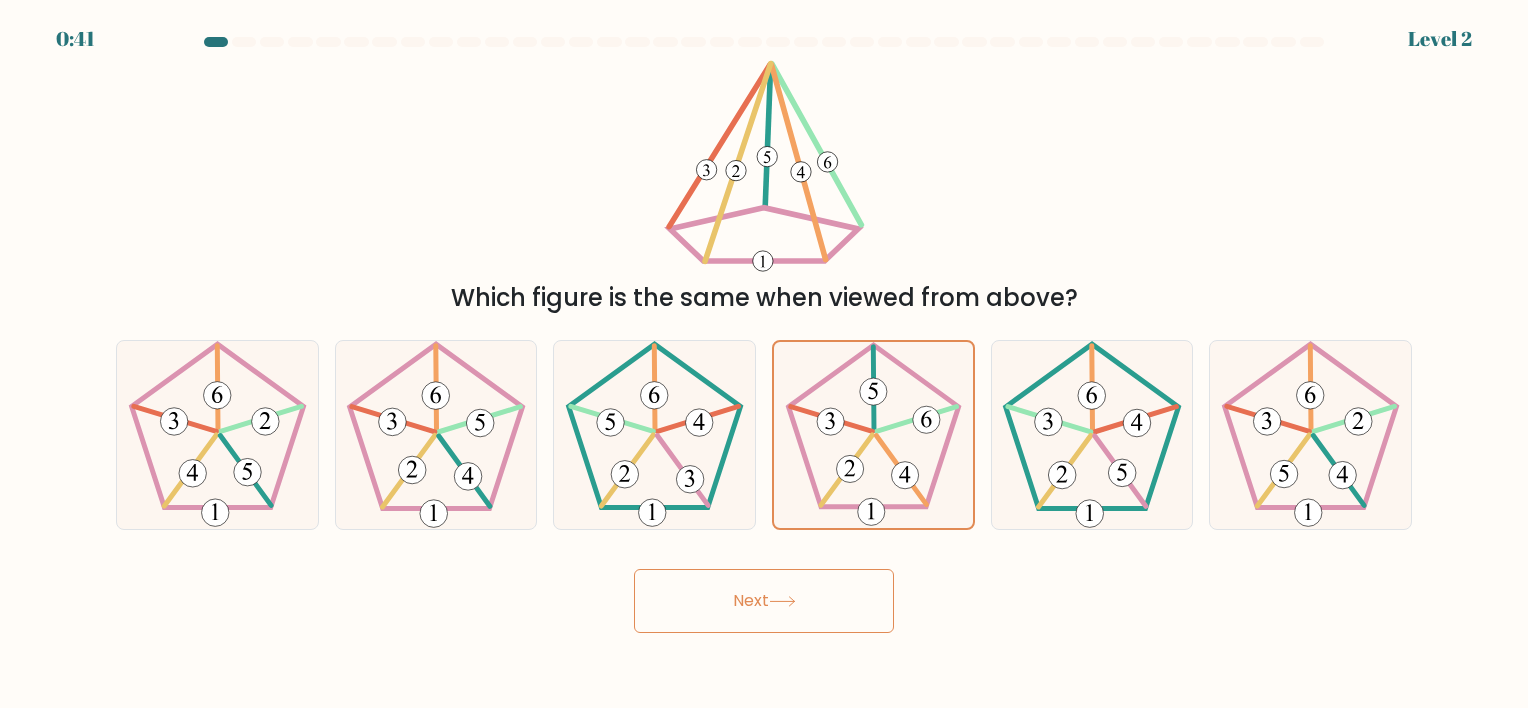 click on "Next" at bounding box center [764, 601] 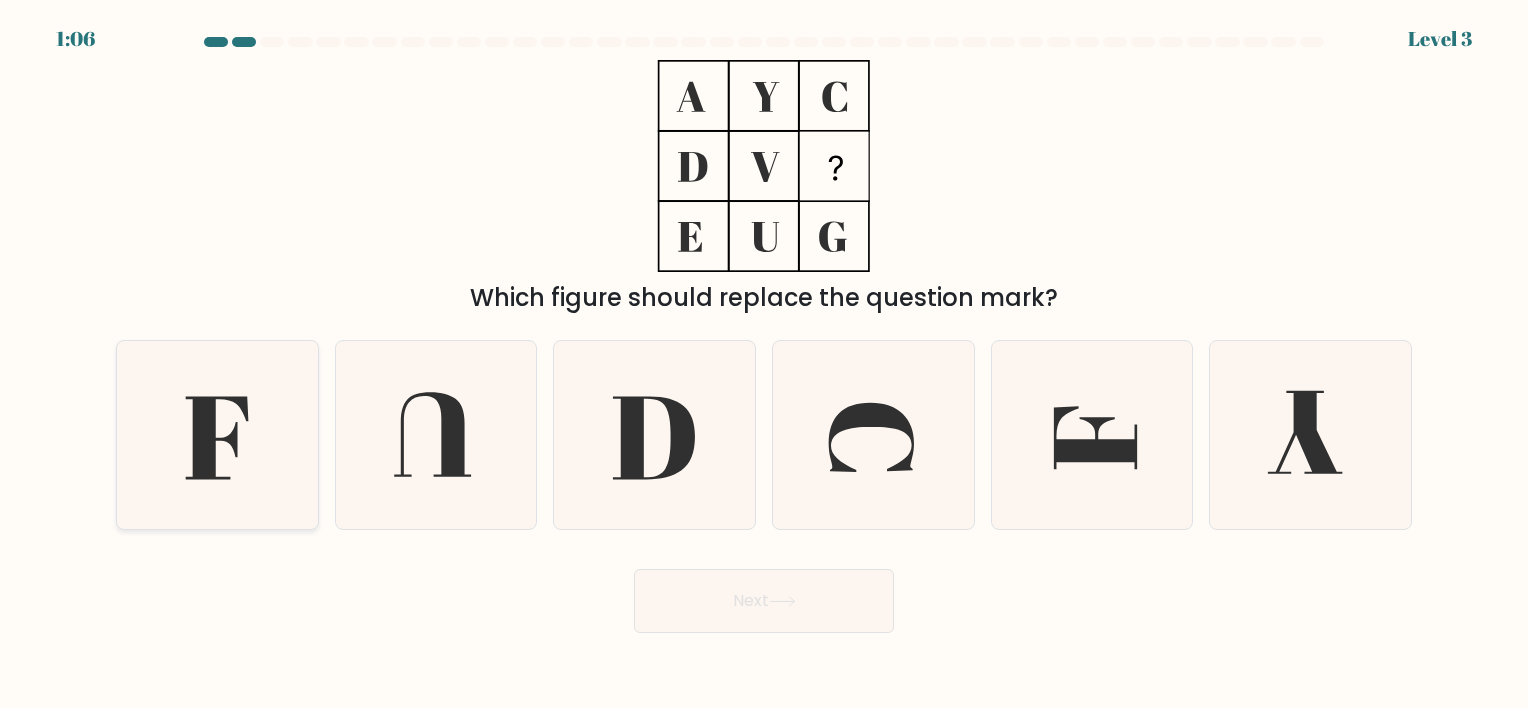 click 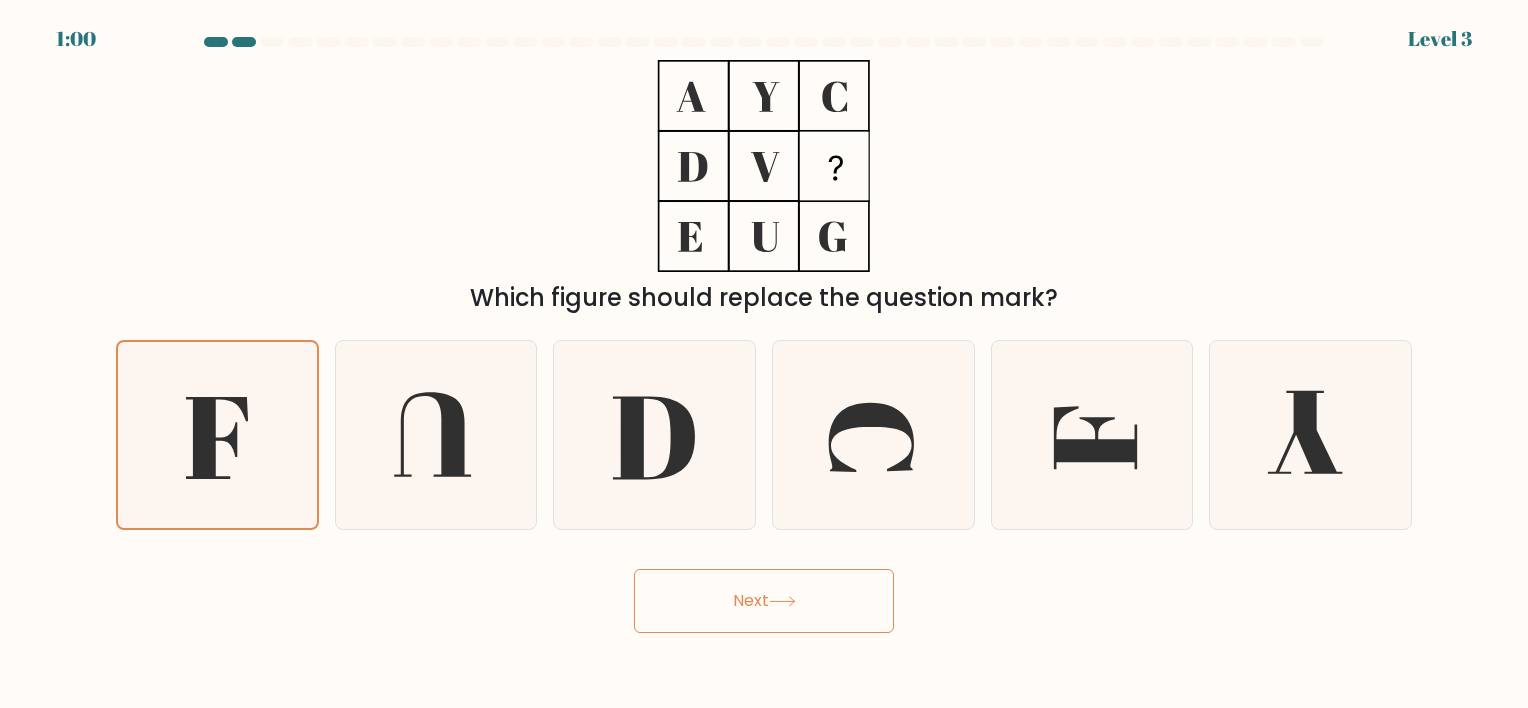 click 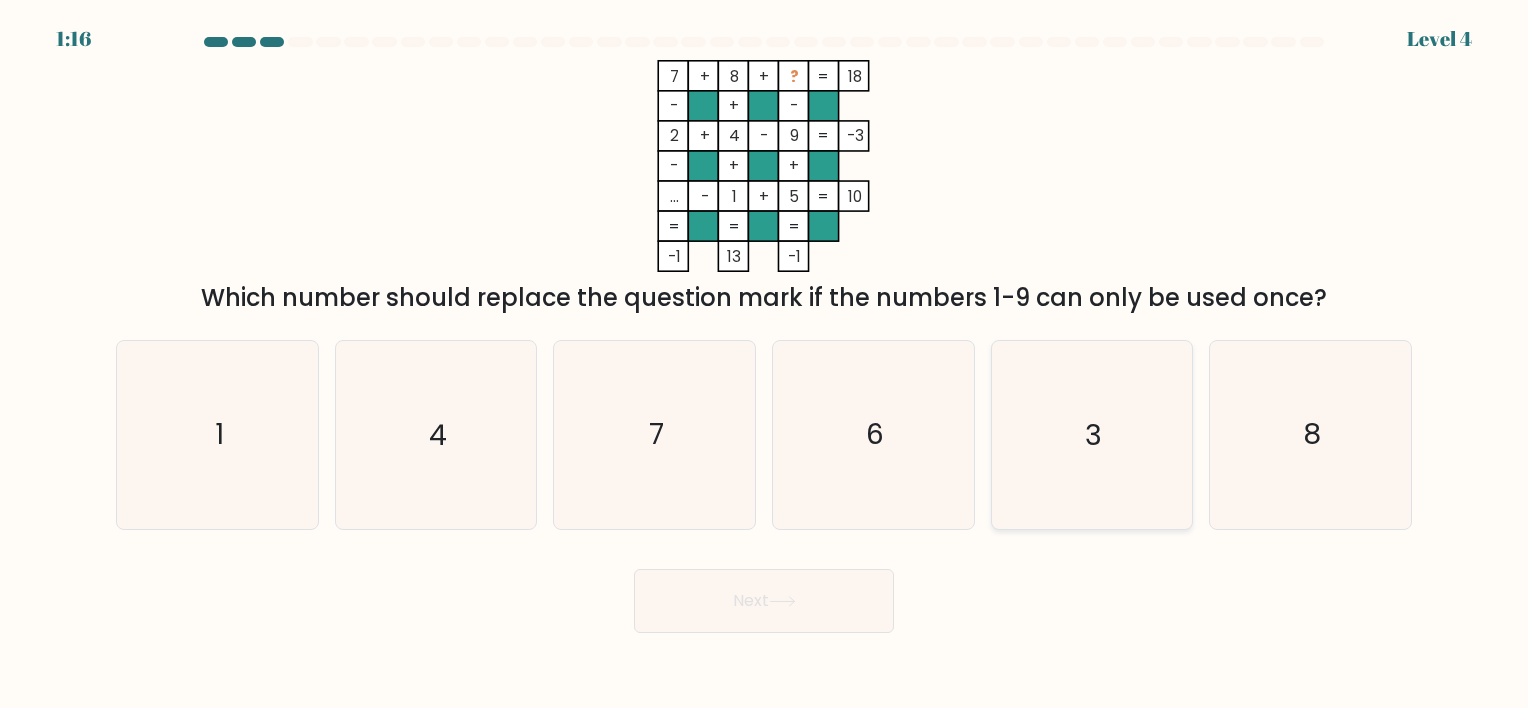 click on "3" 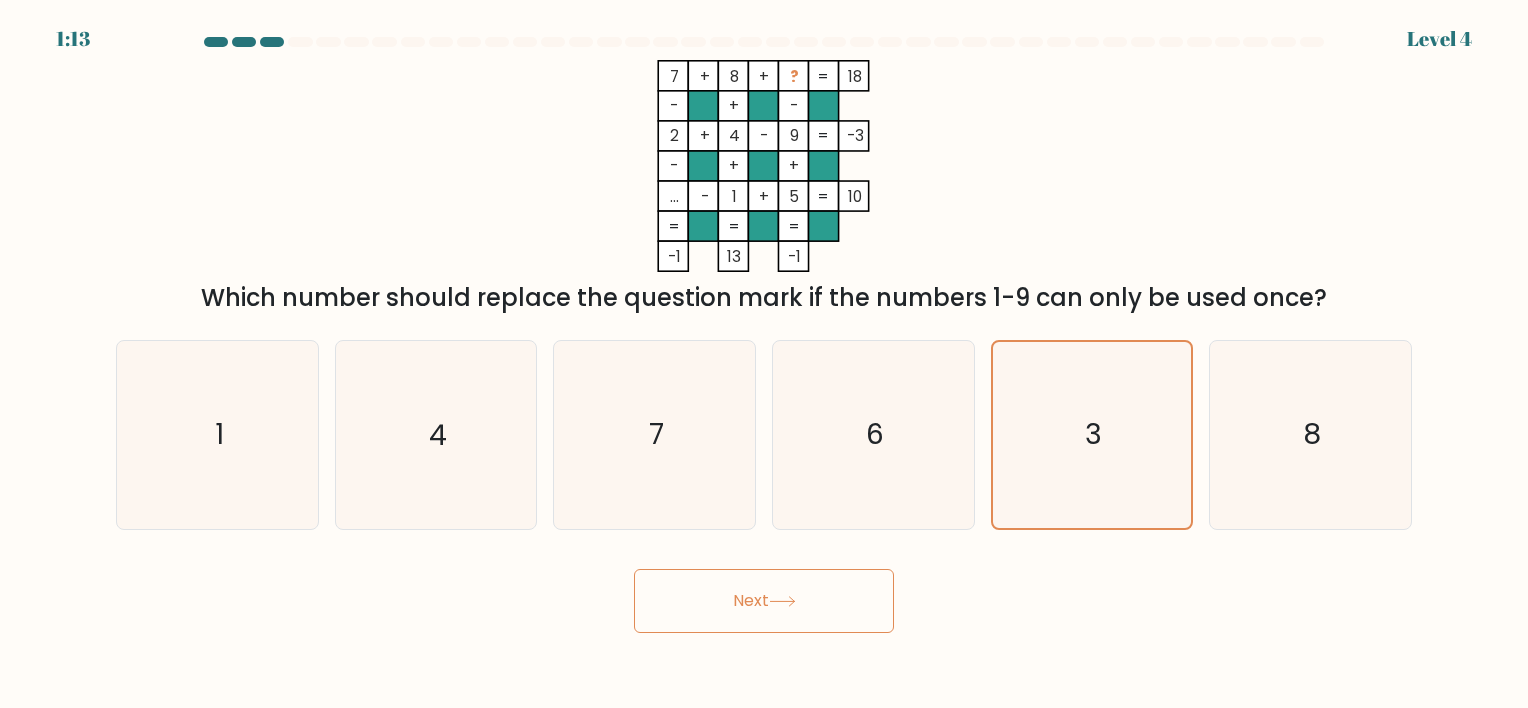 click on "Next" at bounding box center [764, 601] 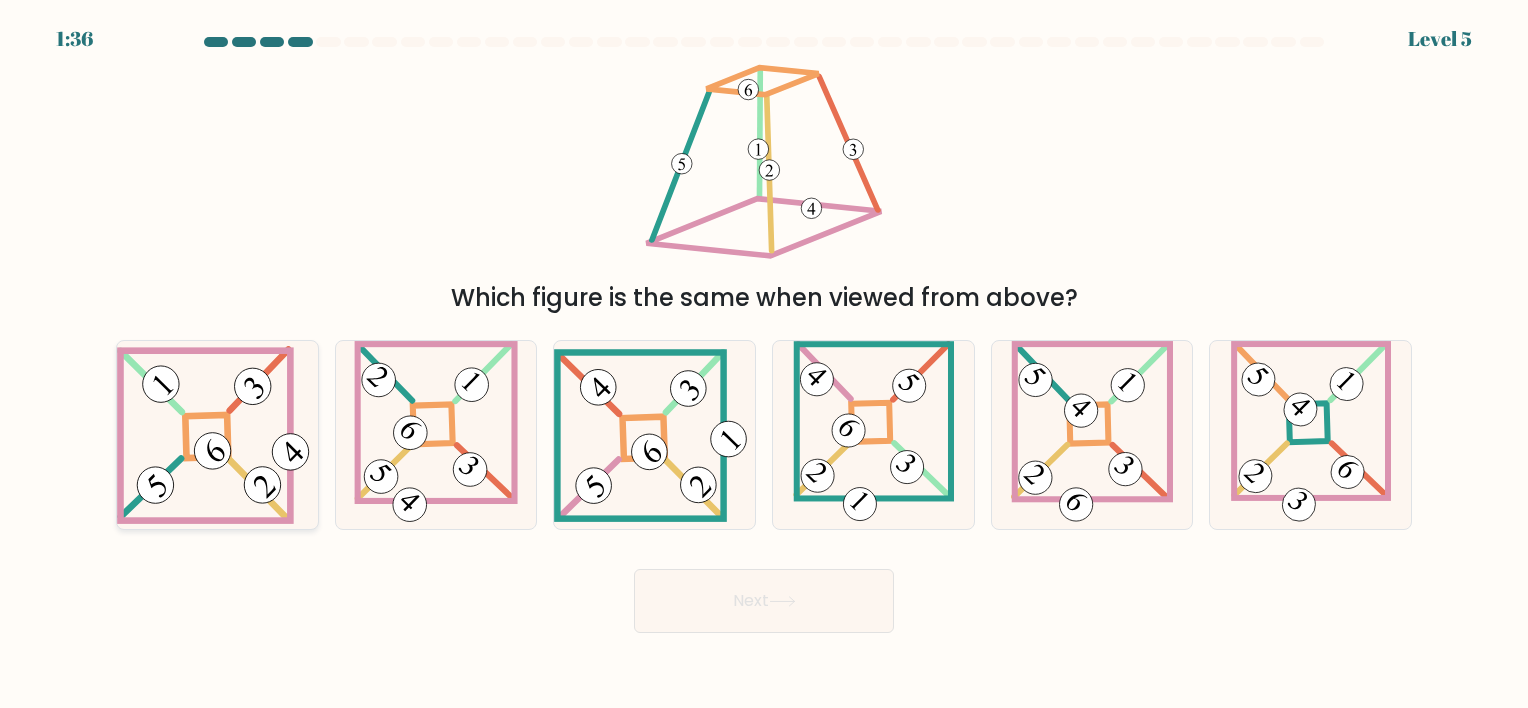 click 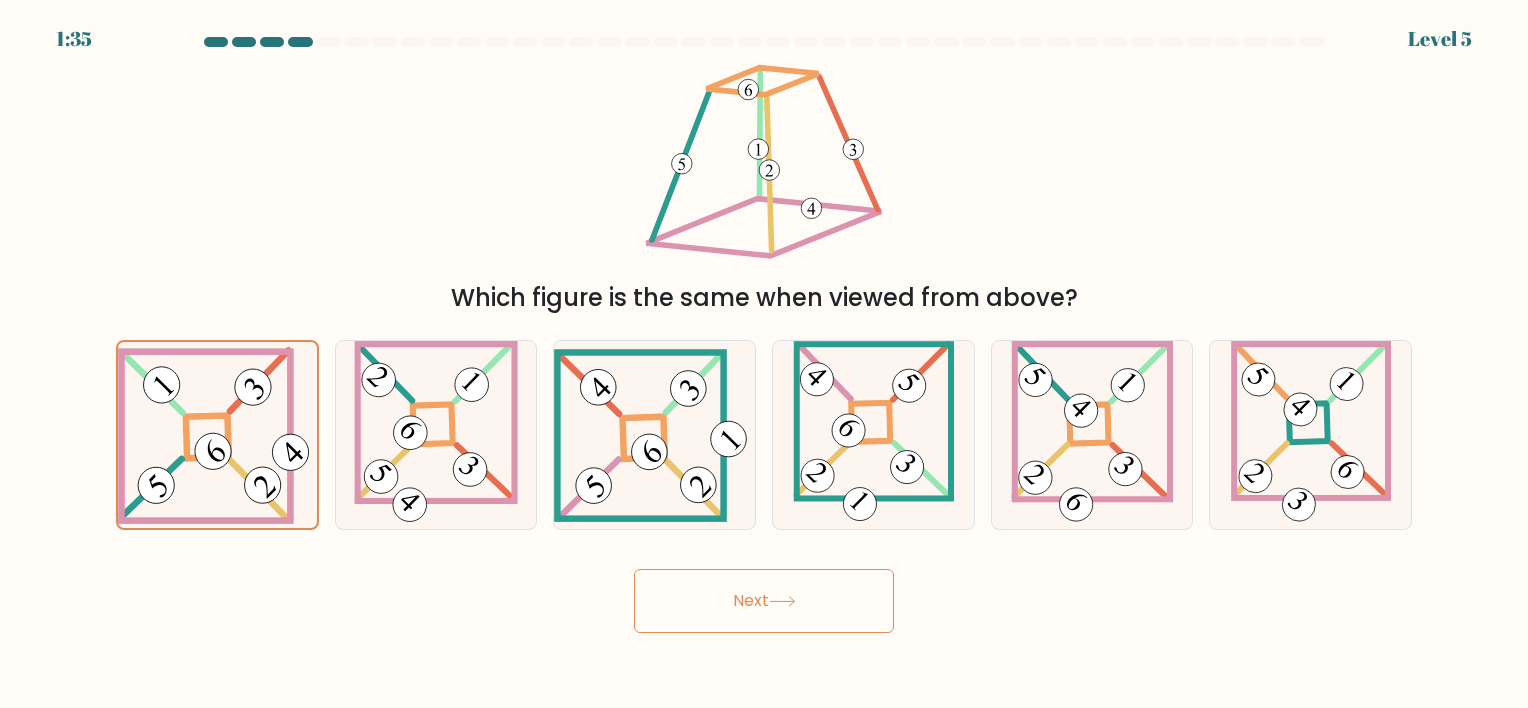 click on "Next" at bounding box center (764, 601) 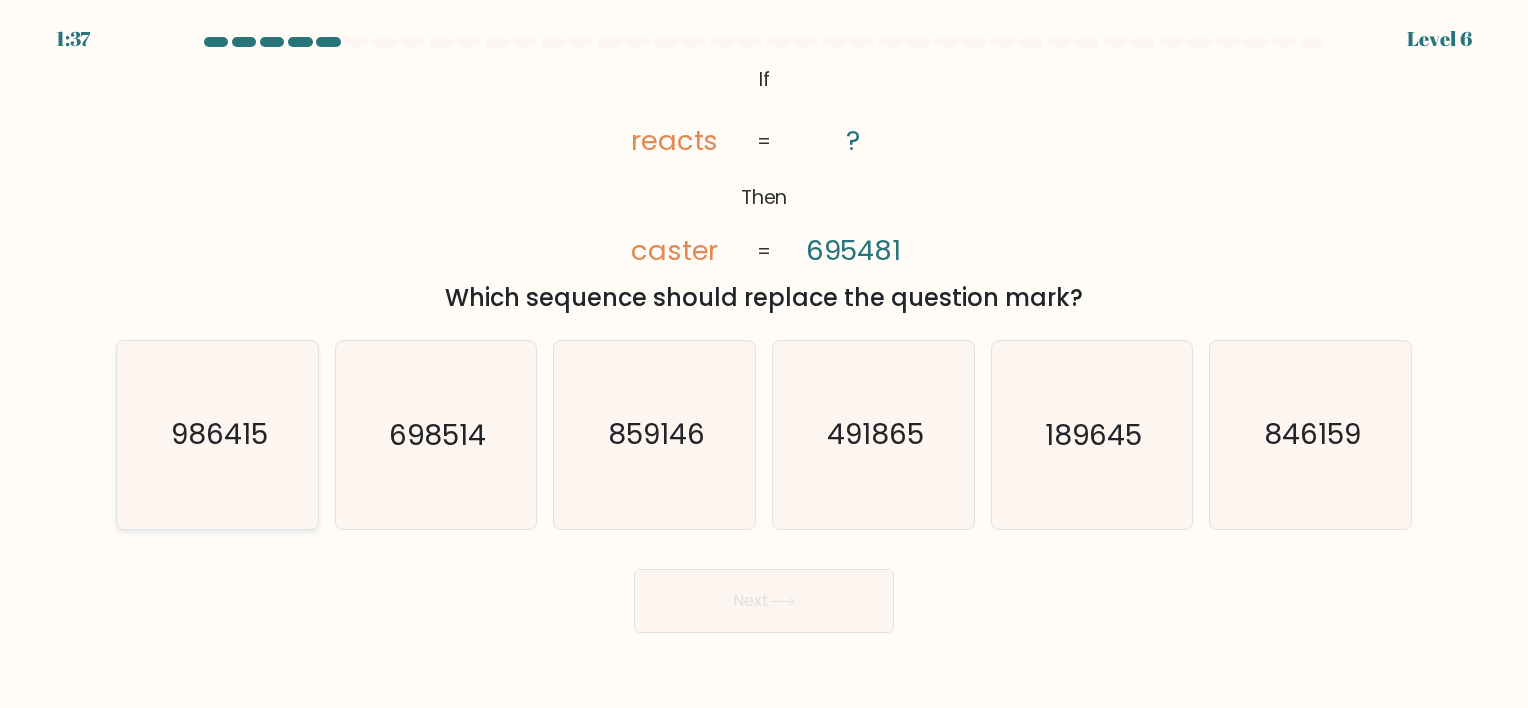click on "986415" 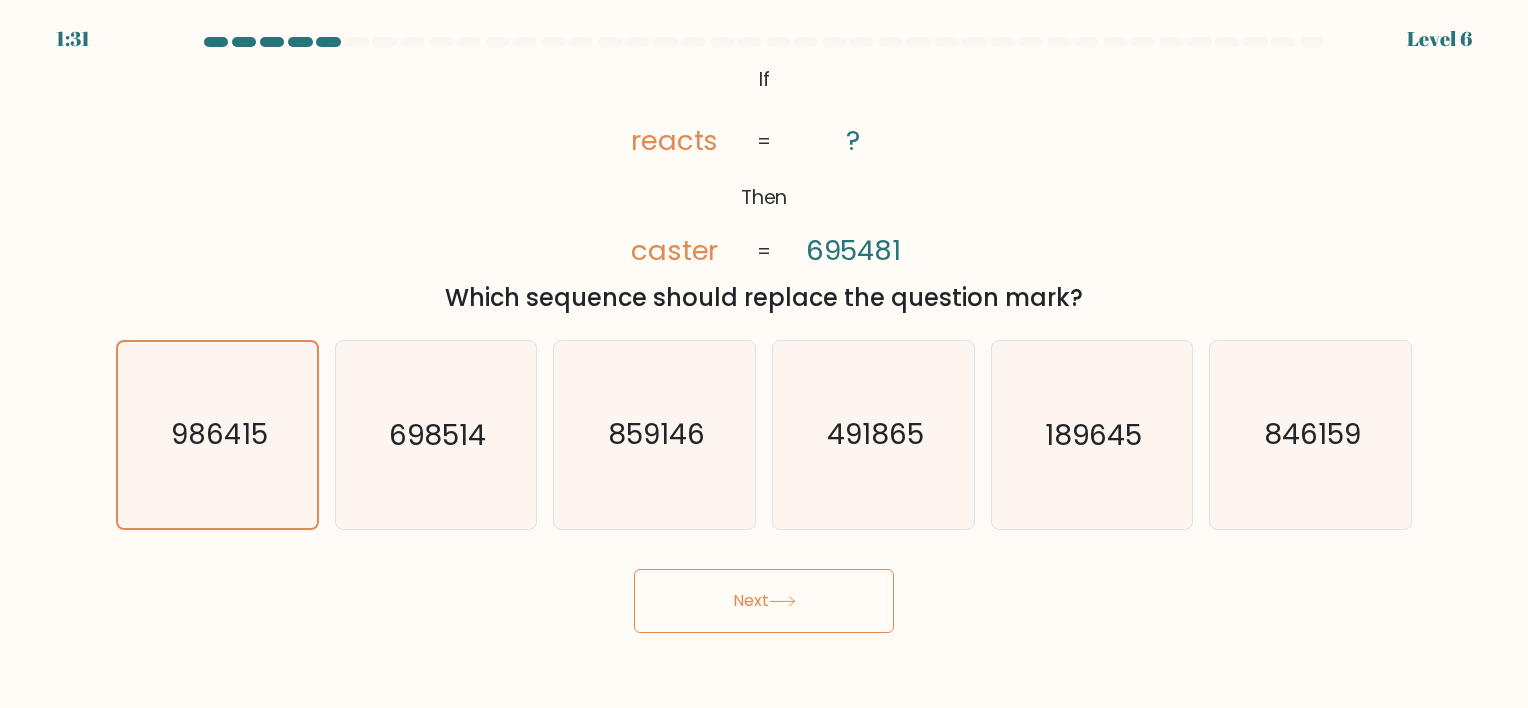 click on "Next" at bounding box center (764, 601) 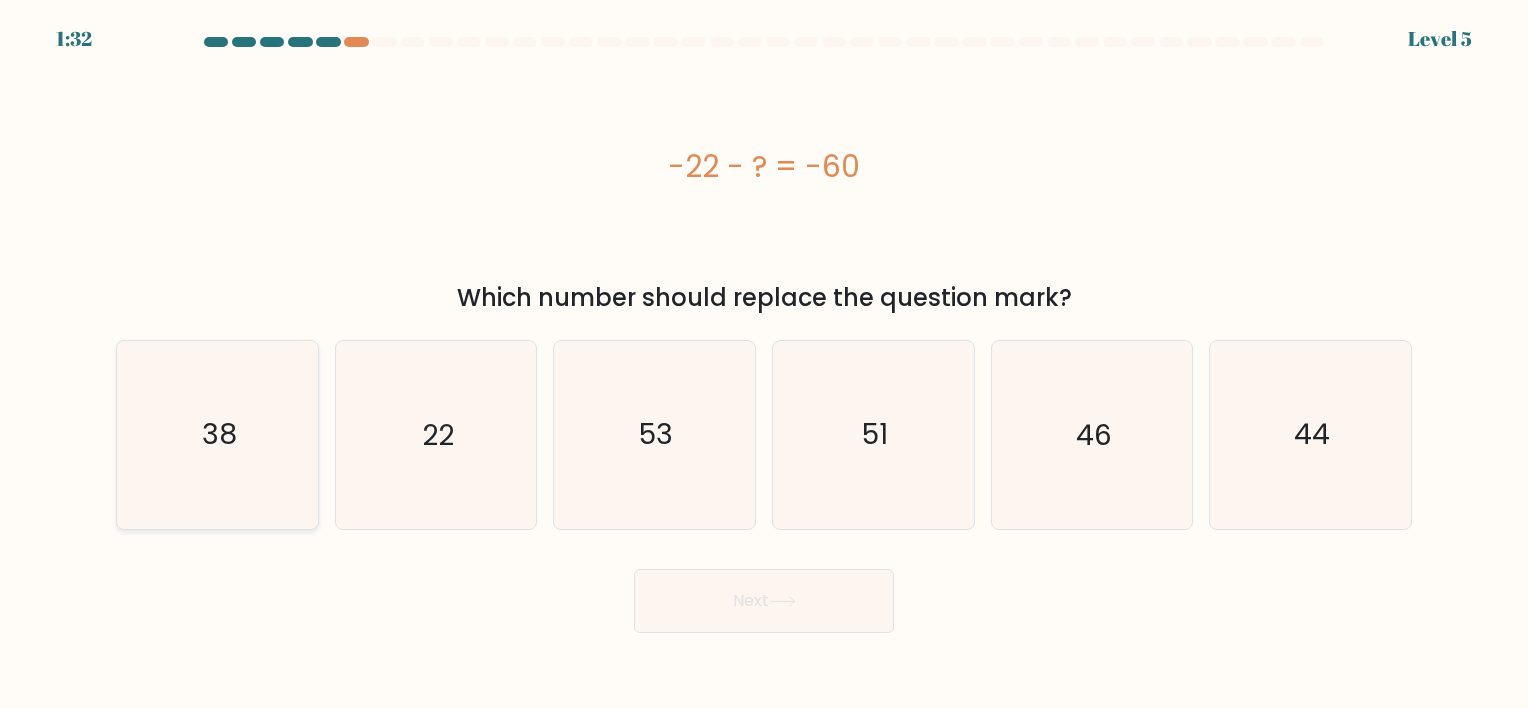 click on "38" 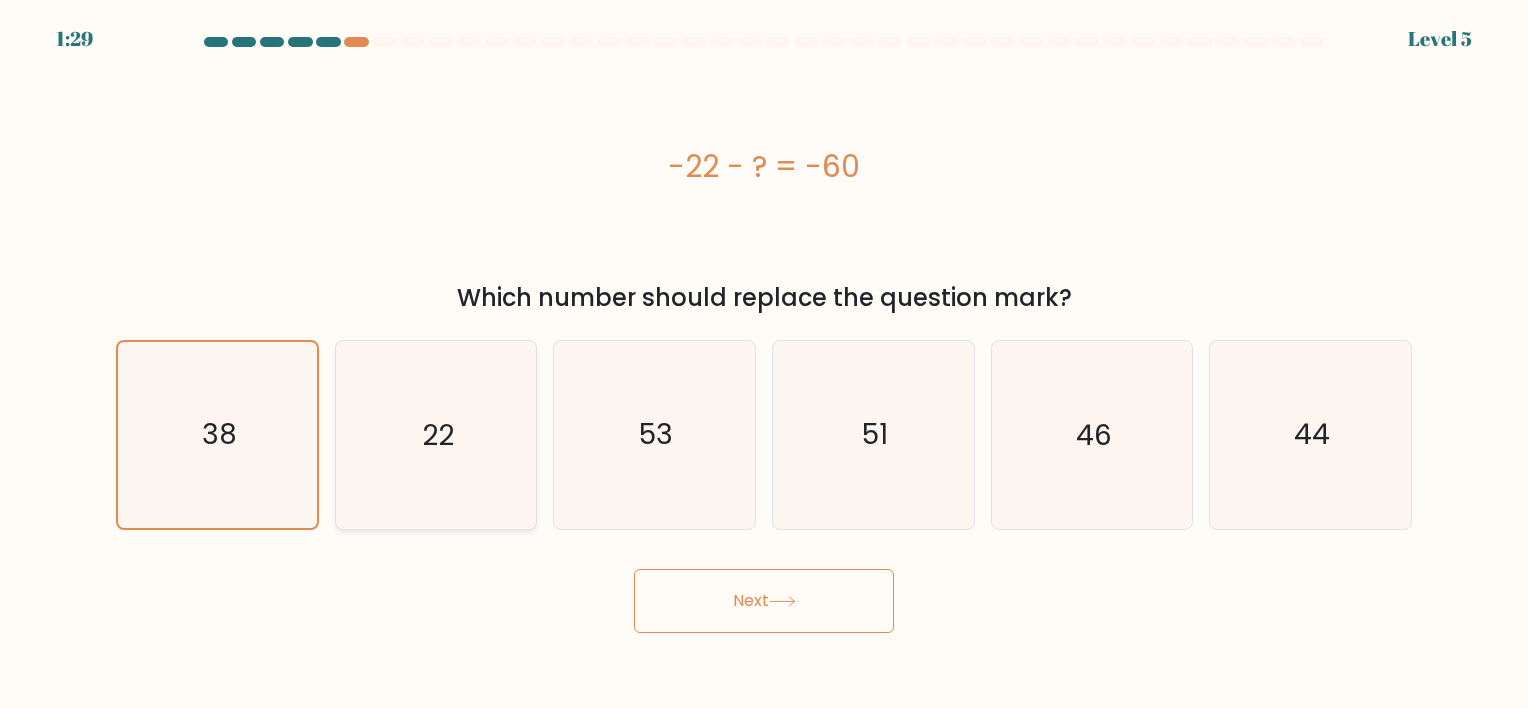 click on "22" 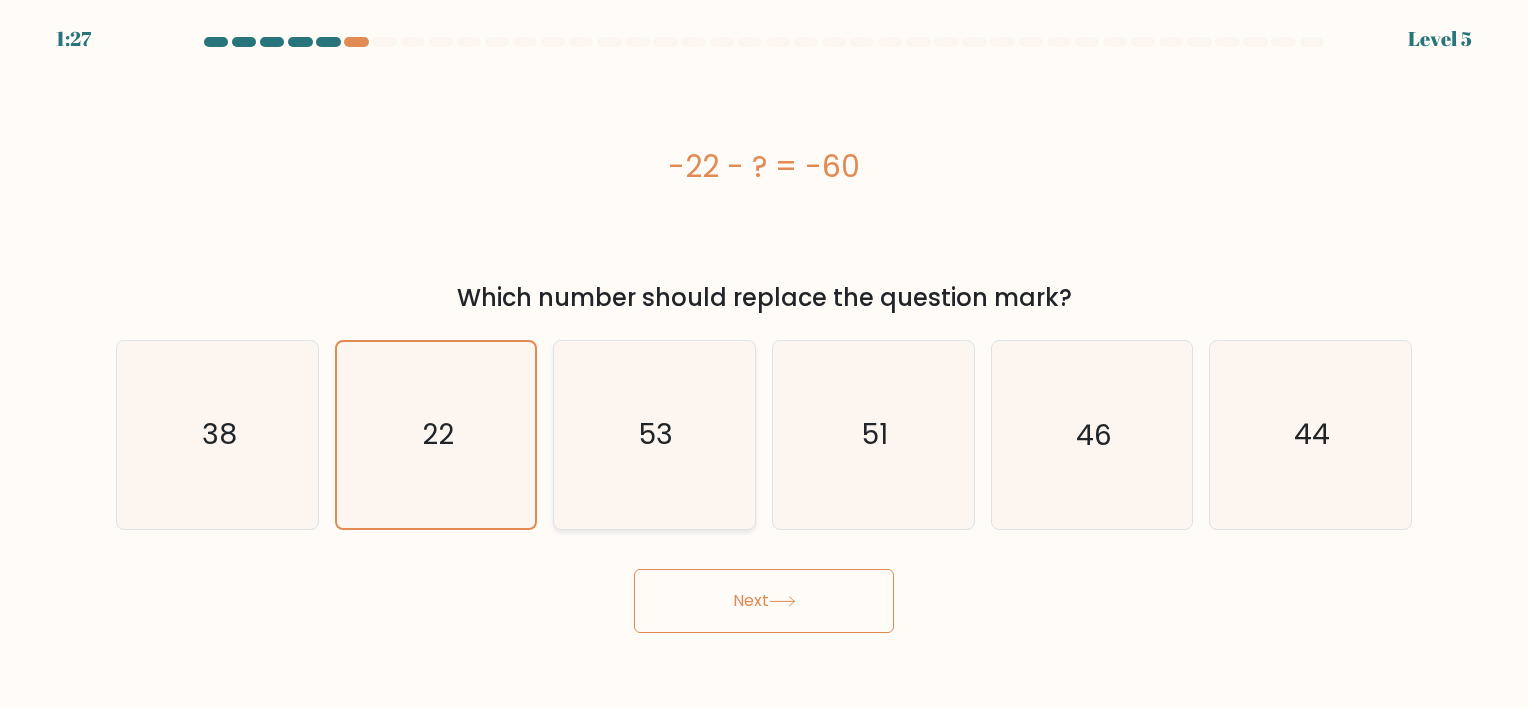 click on "53" 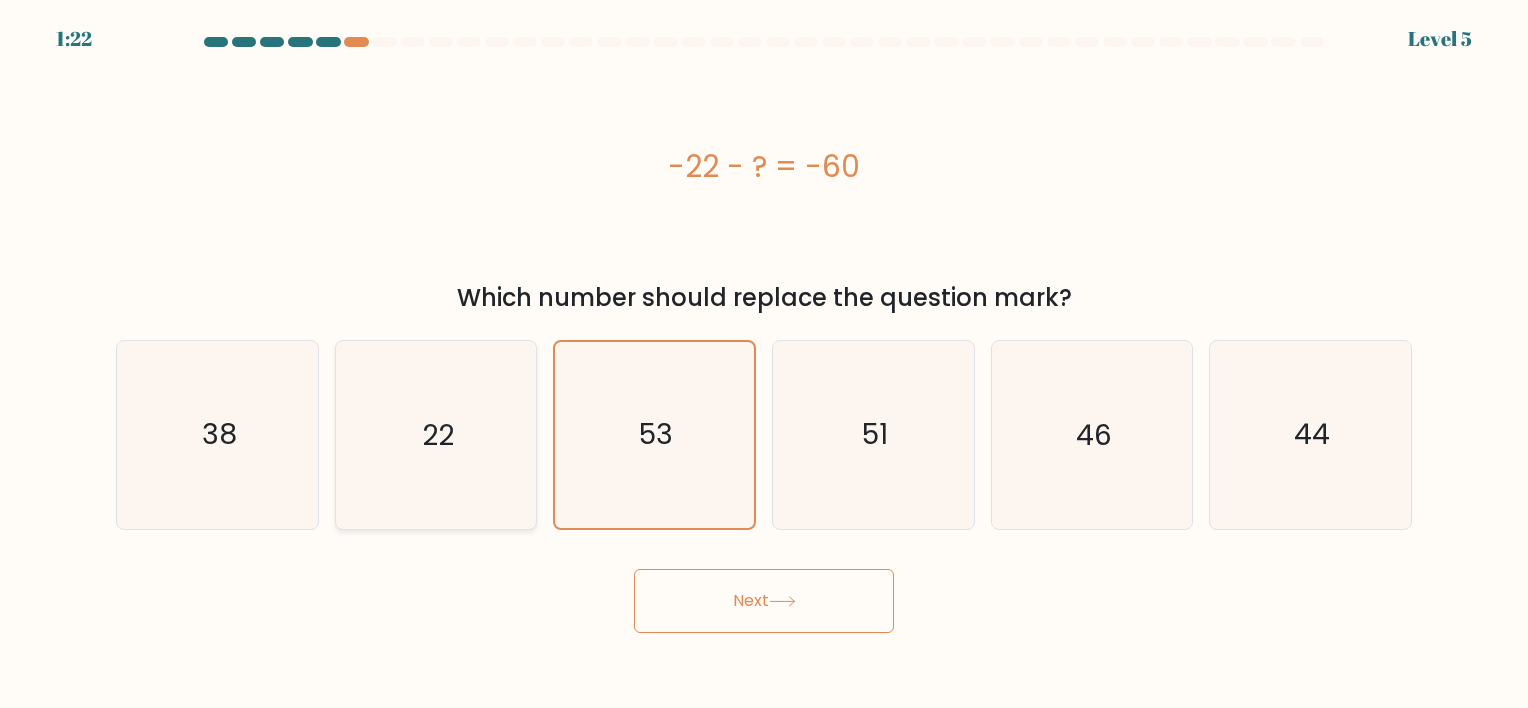 click on "22" 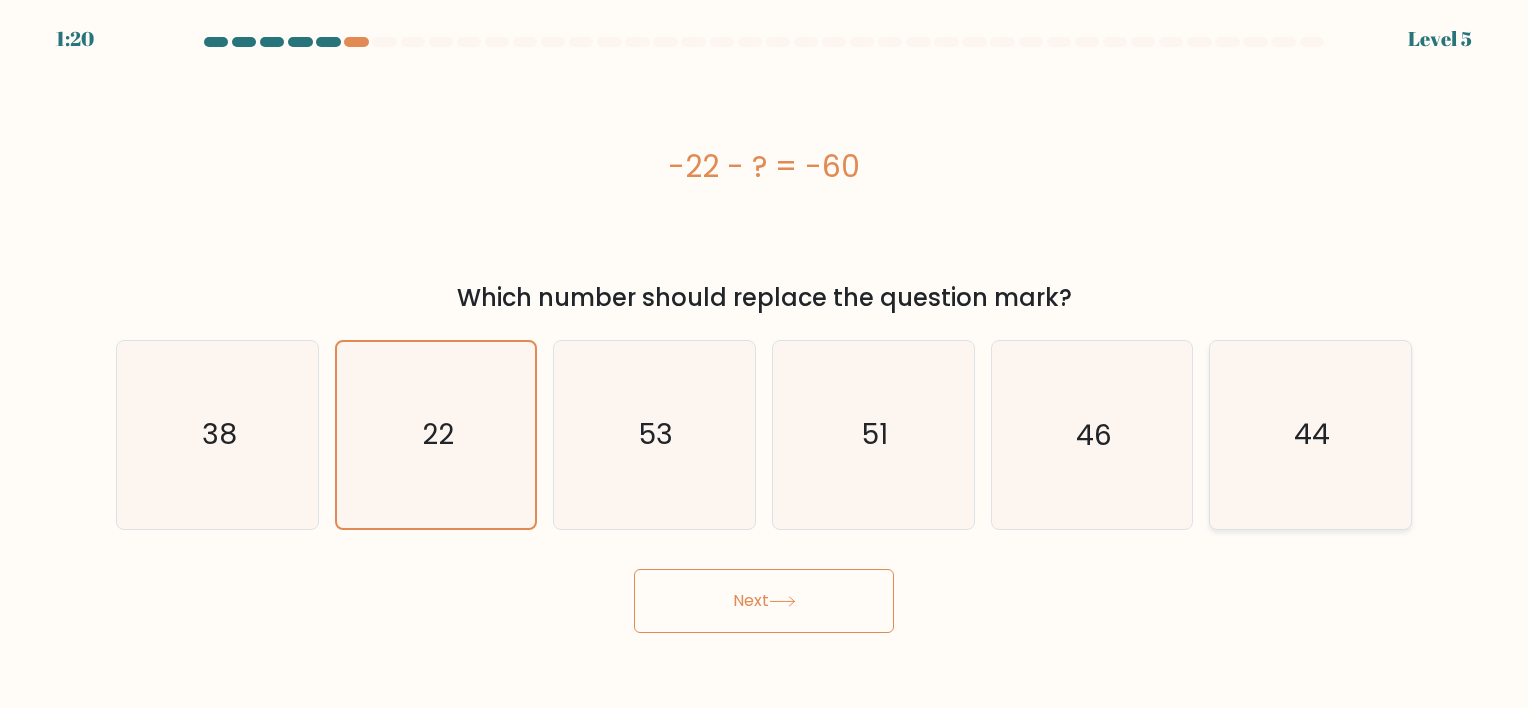 click on "44" 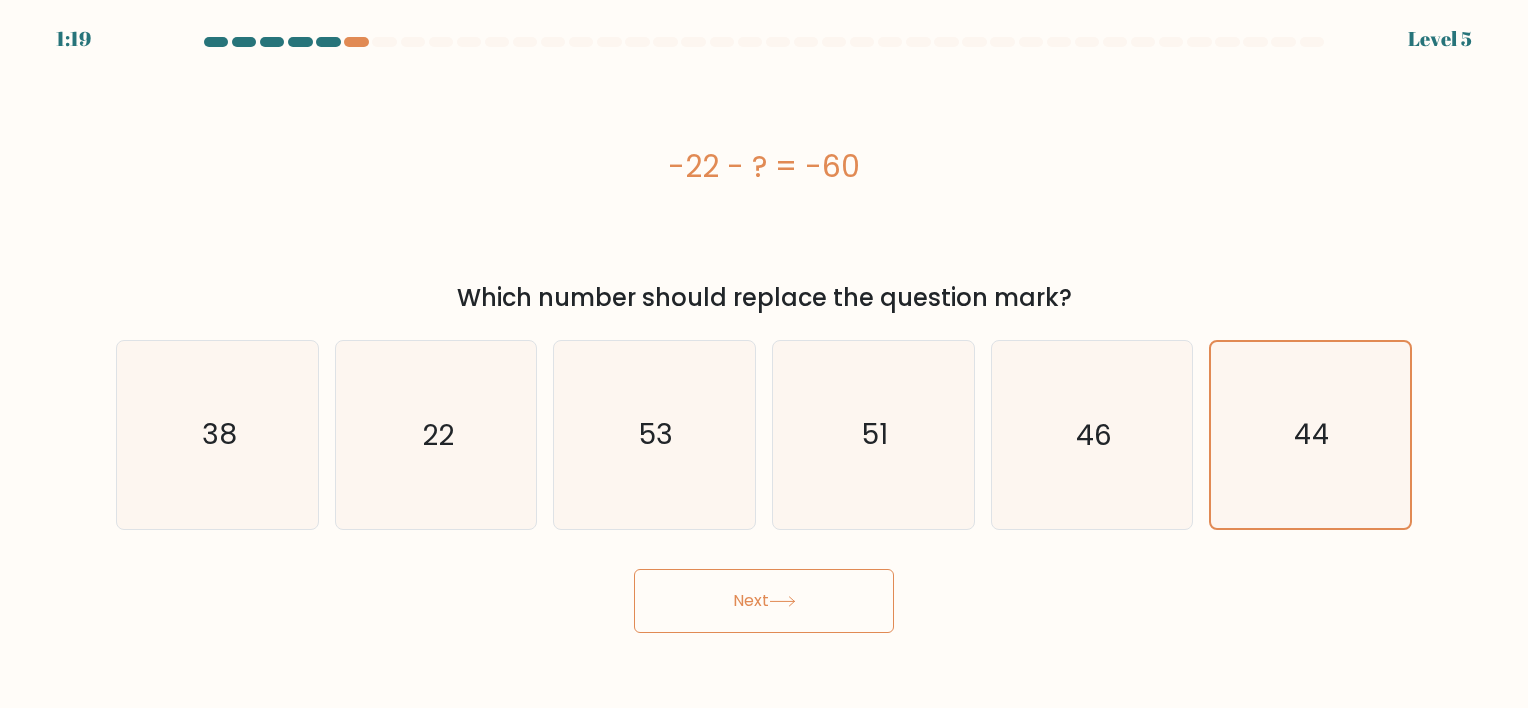 click on "Next" at bounding box center [764, 601] 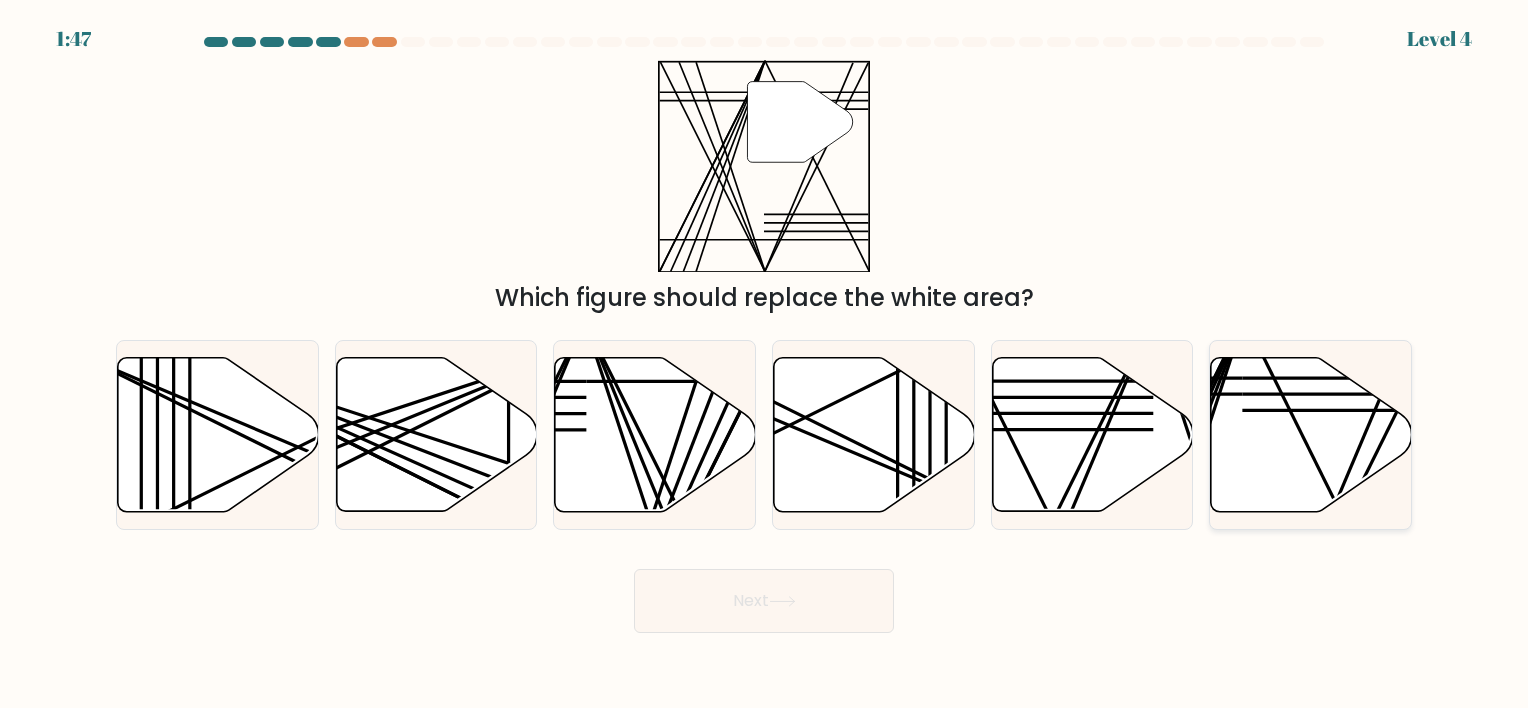 click 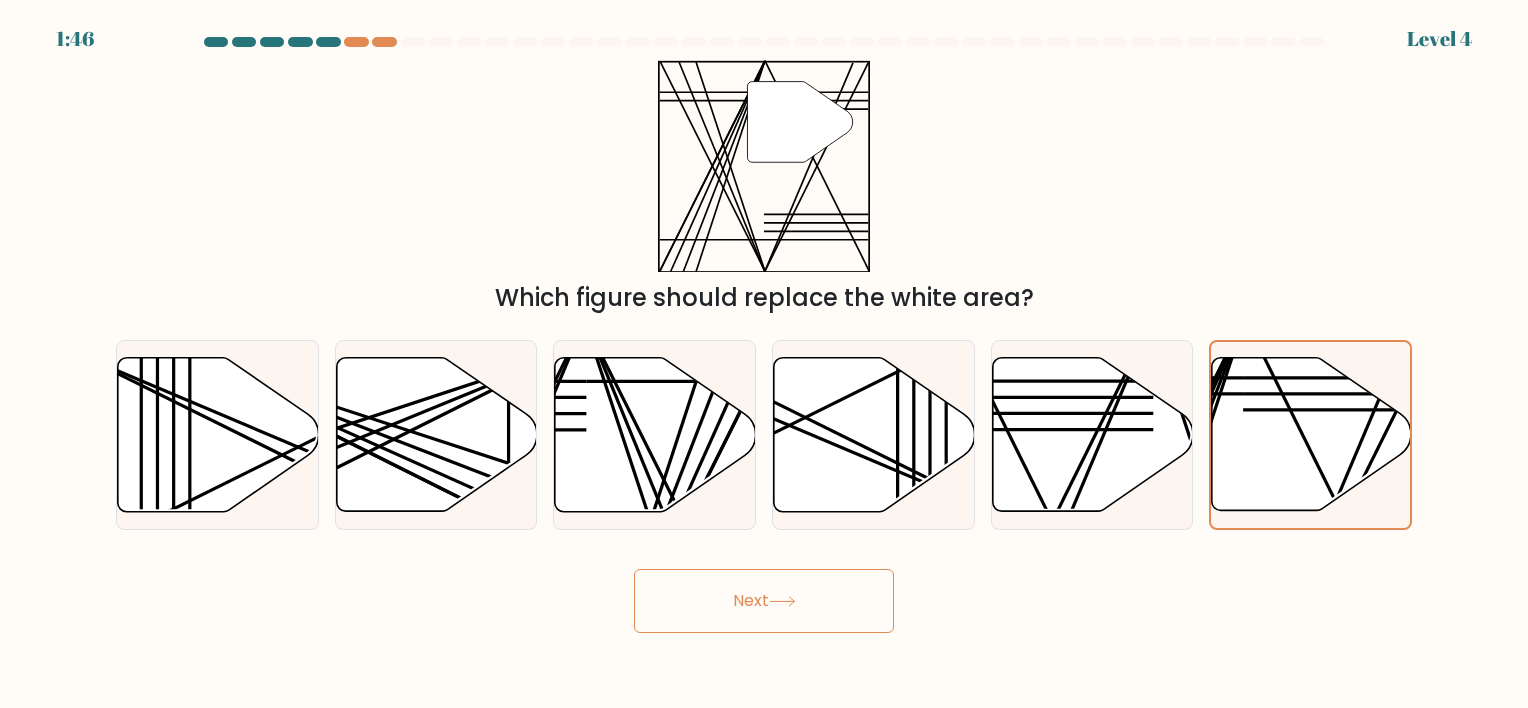 click 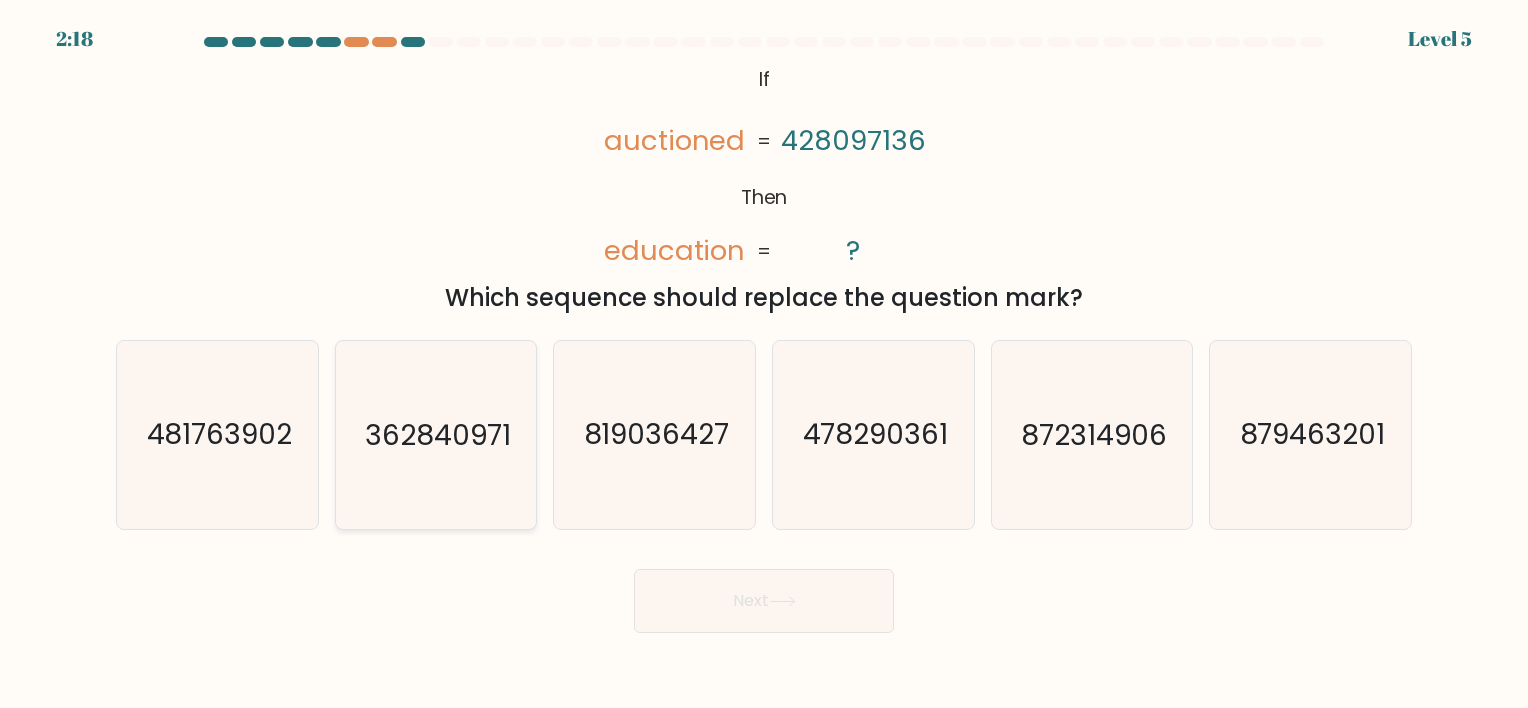 click on "362840971" 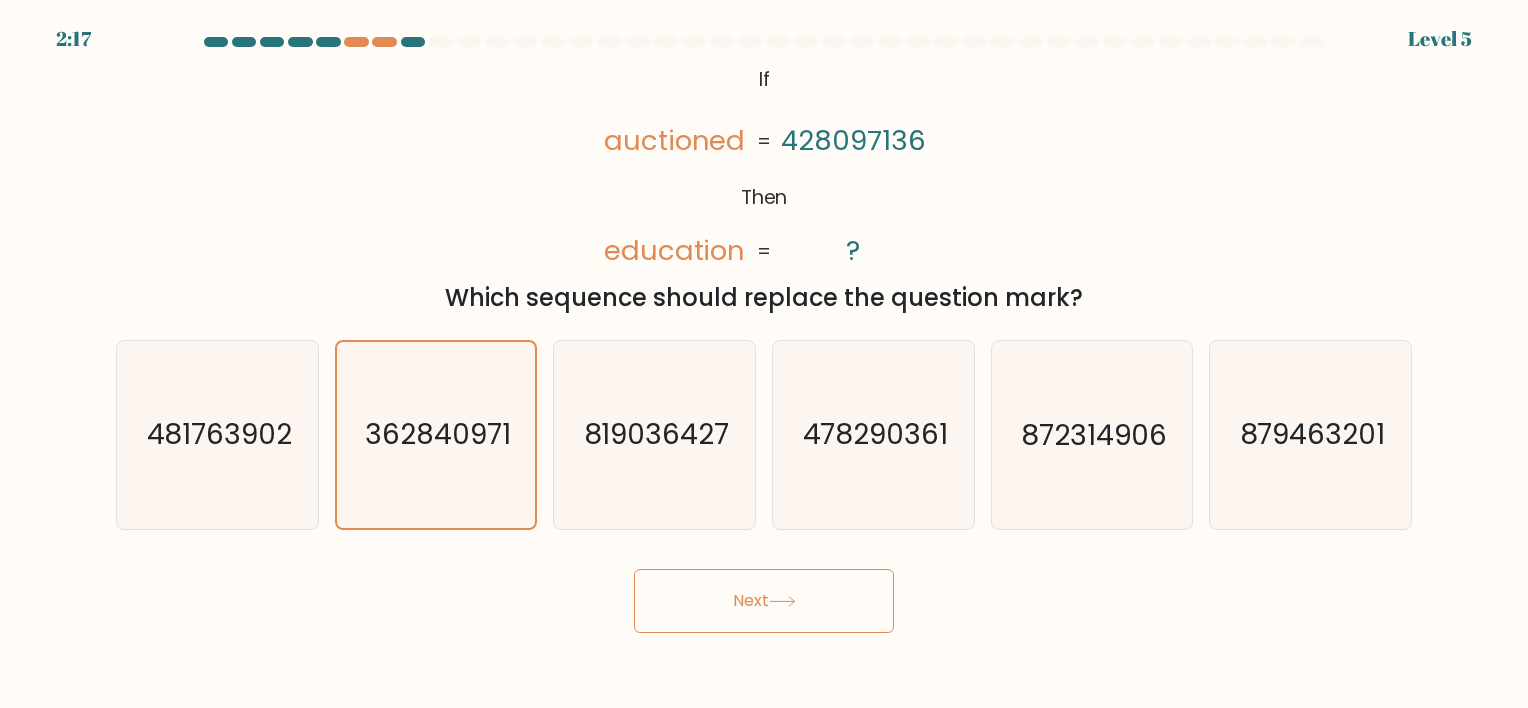 click on "Next" at bounding box center [764, 601] 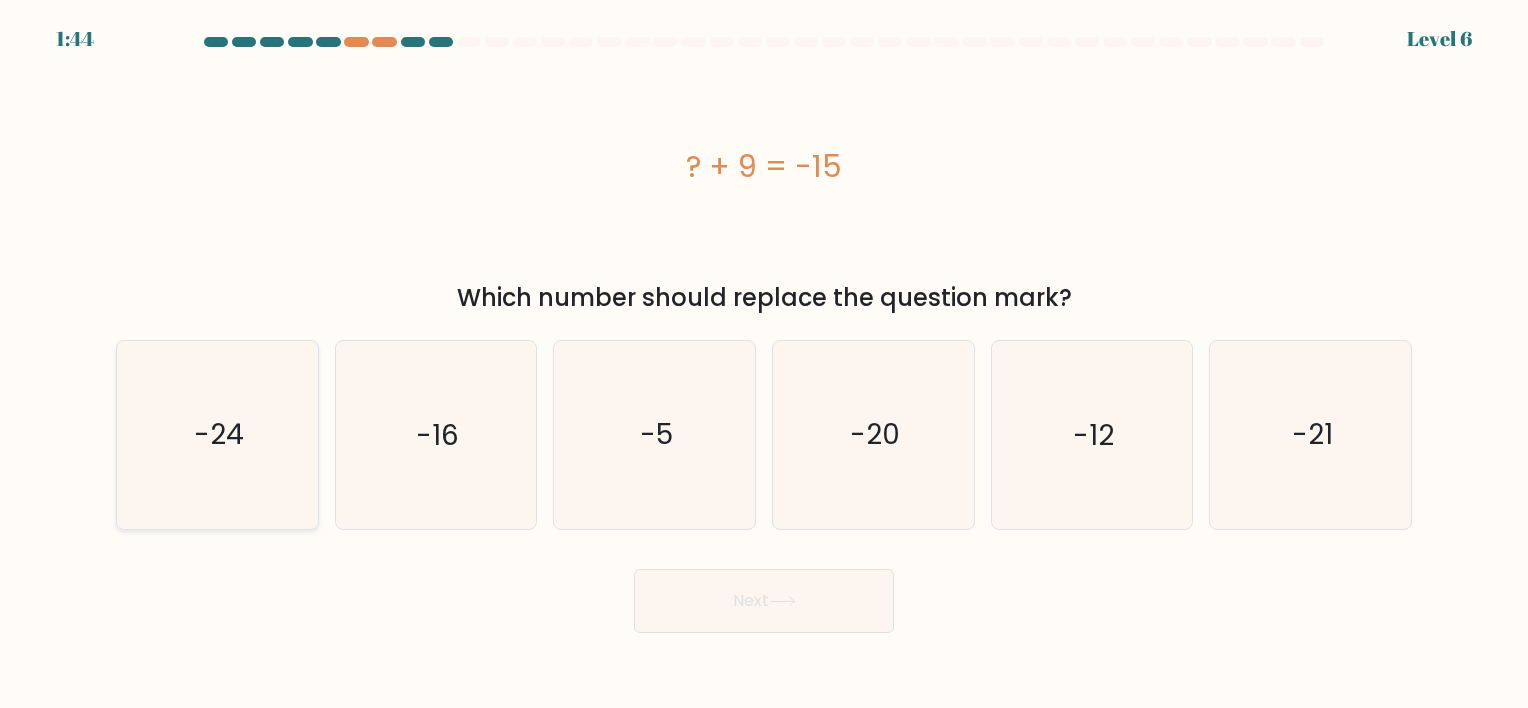 click on "-24" 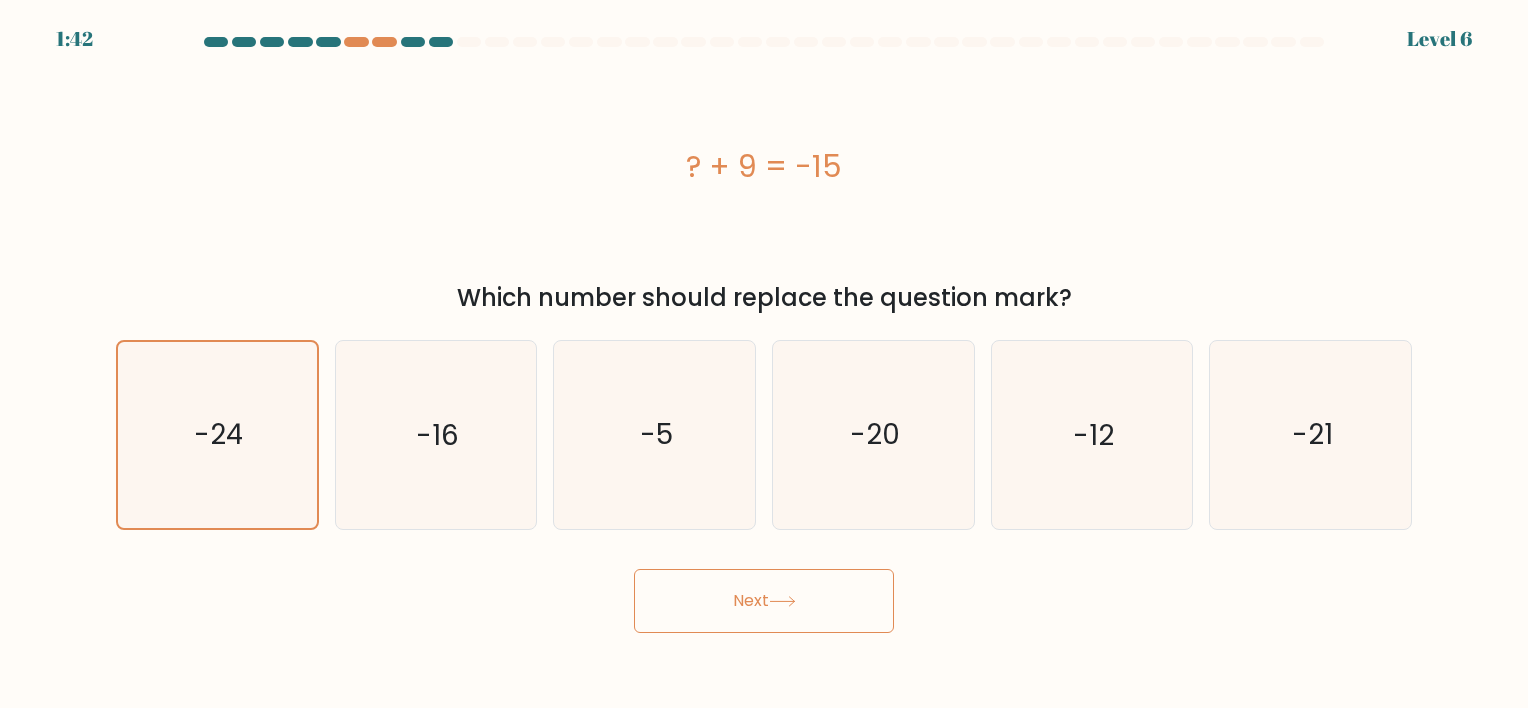 click on "Next" at bounding box center [764, 601] 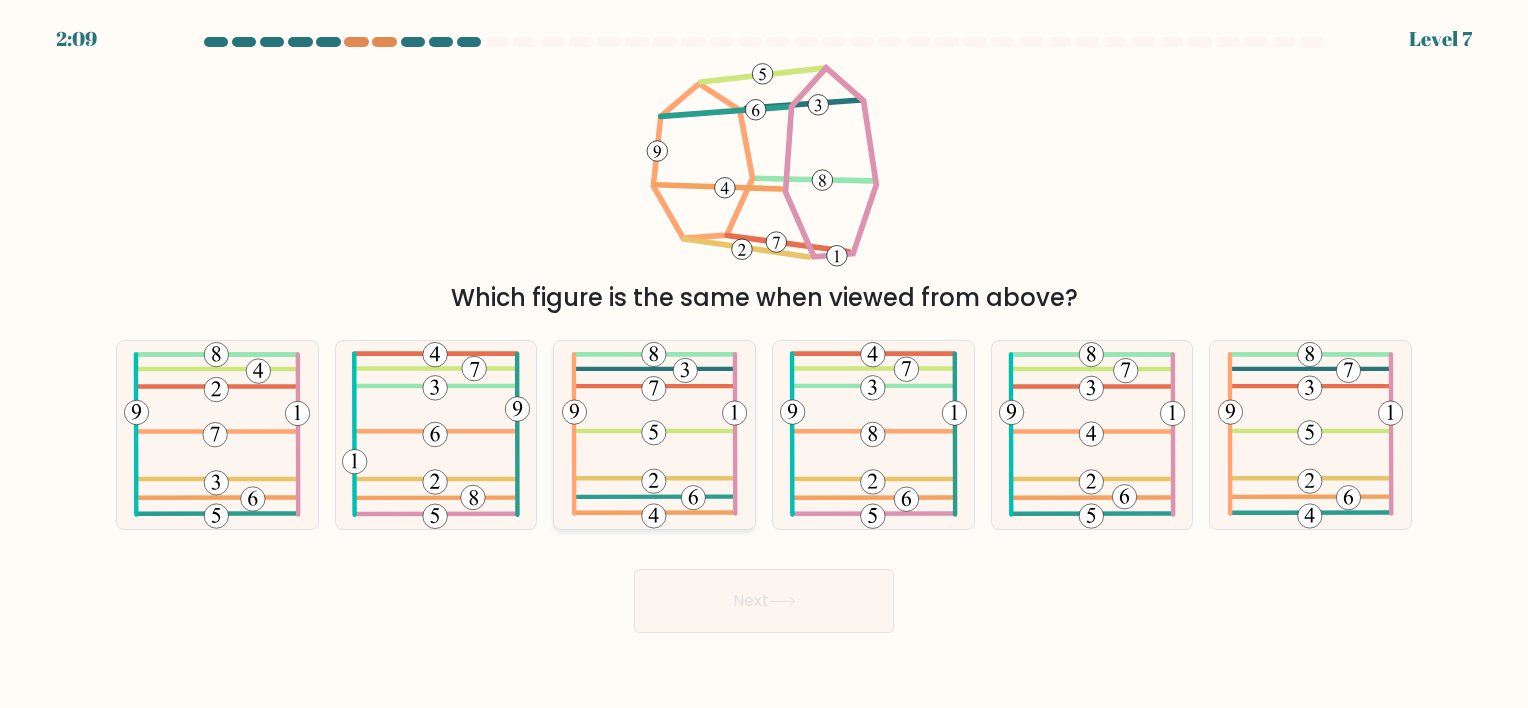 click 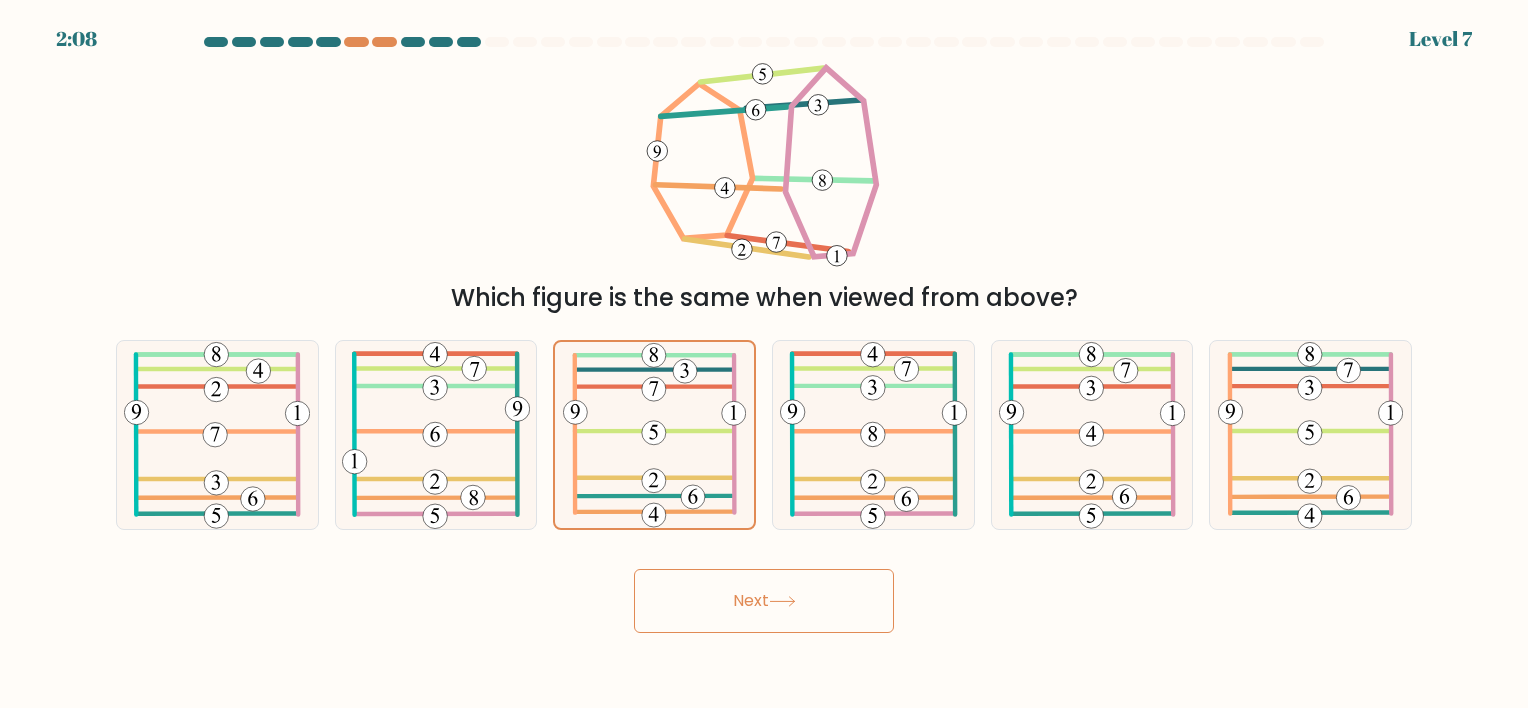click on "Next" at bounding box center [764, 601] 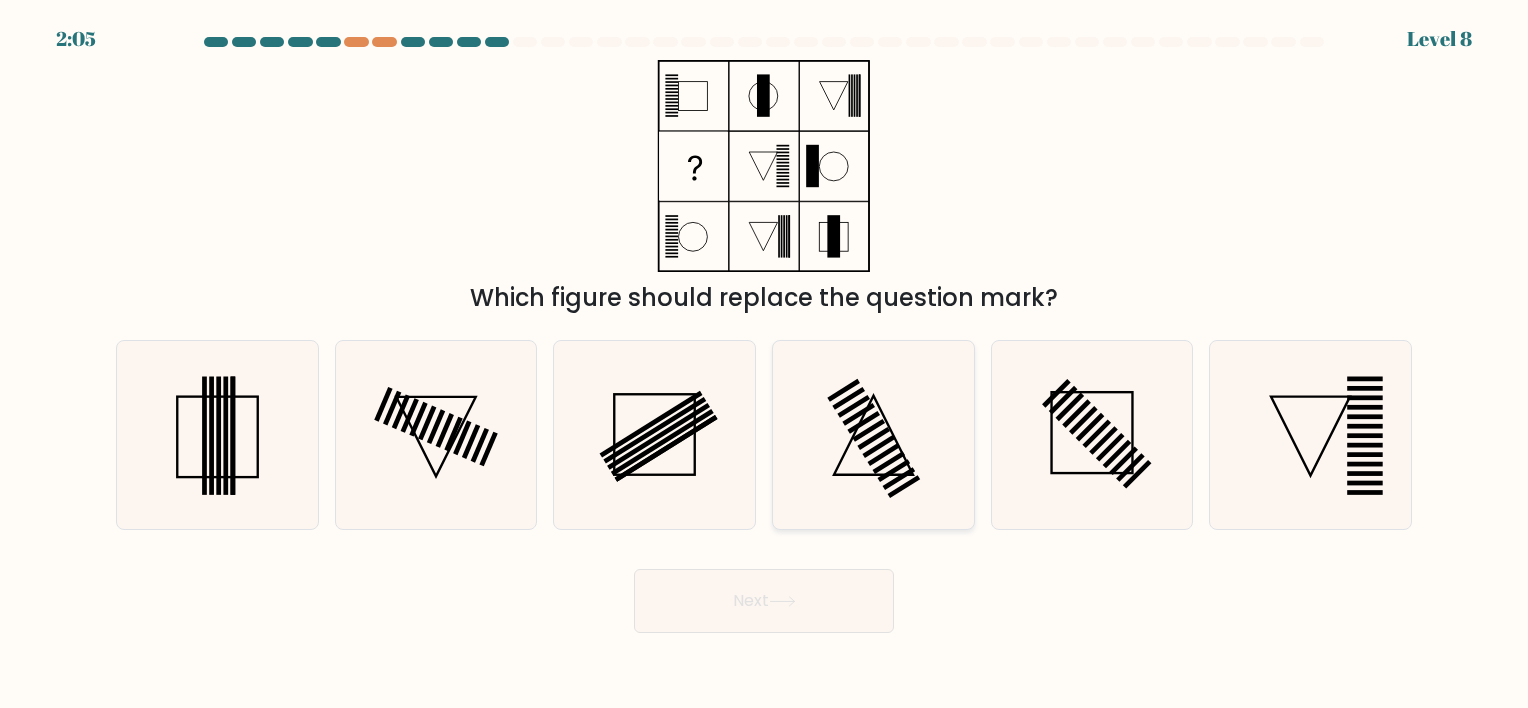 click 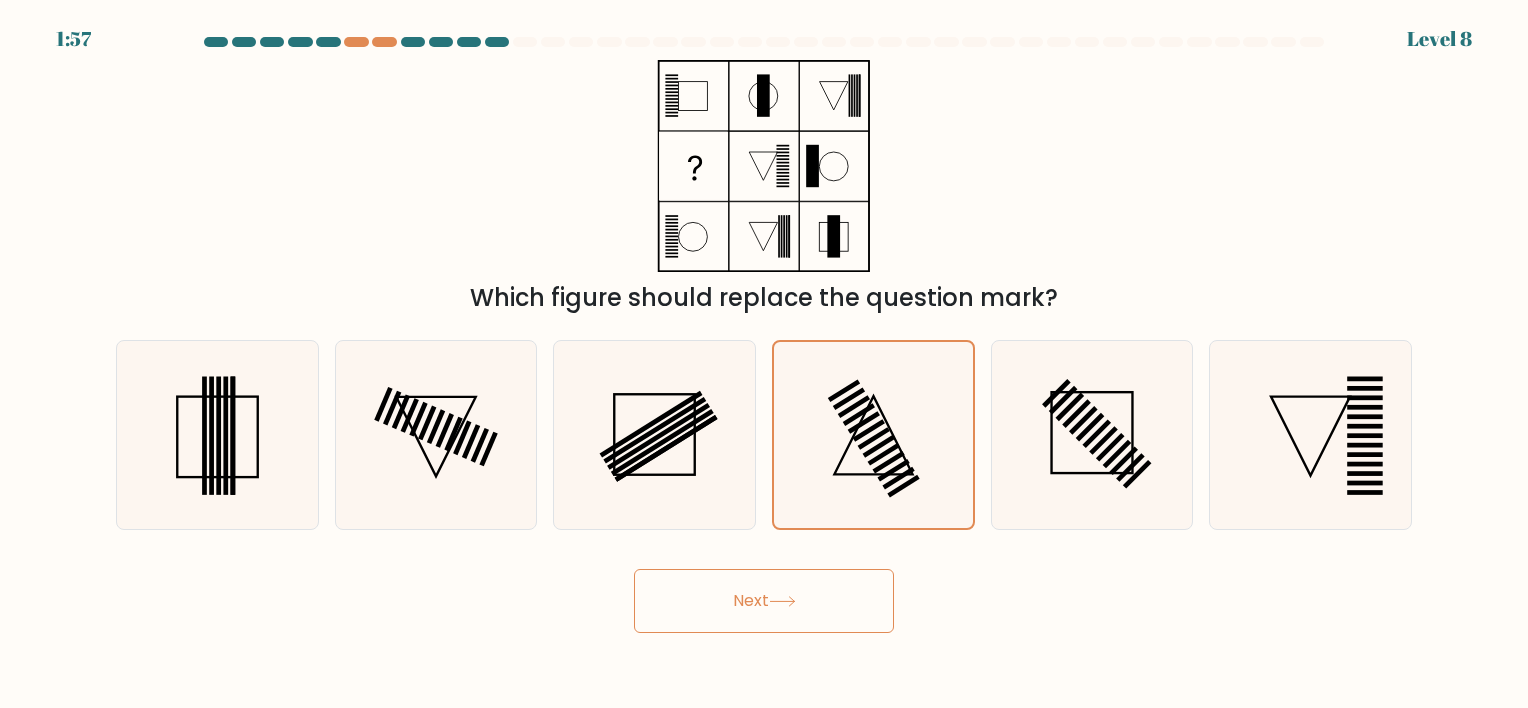 click on "Next" at bounding box center [764, 601] 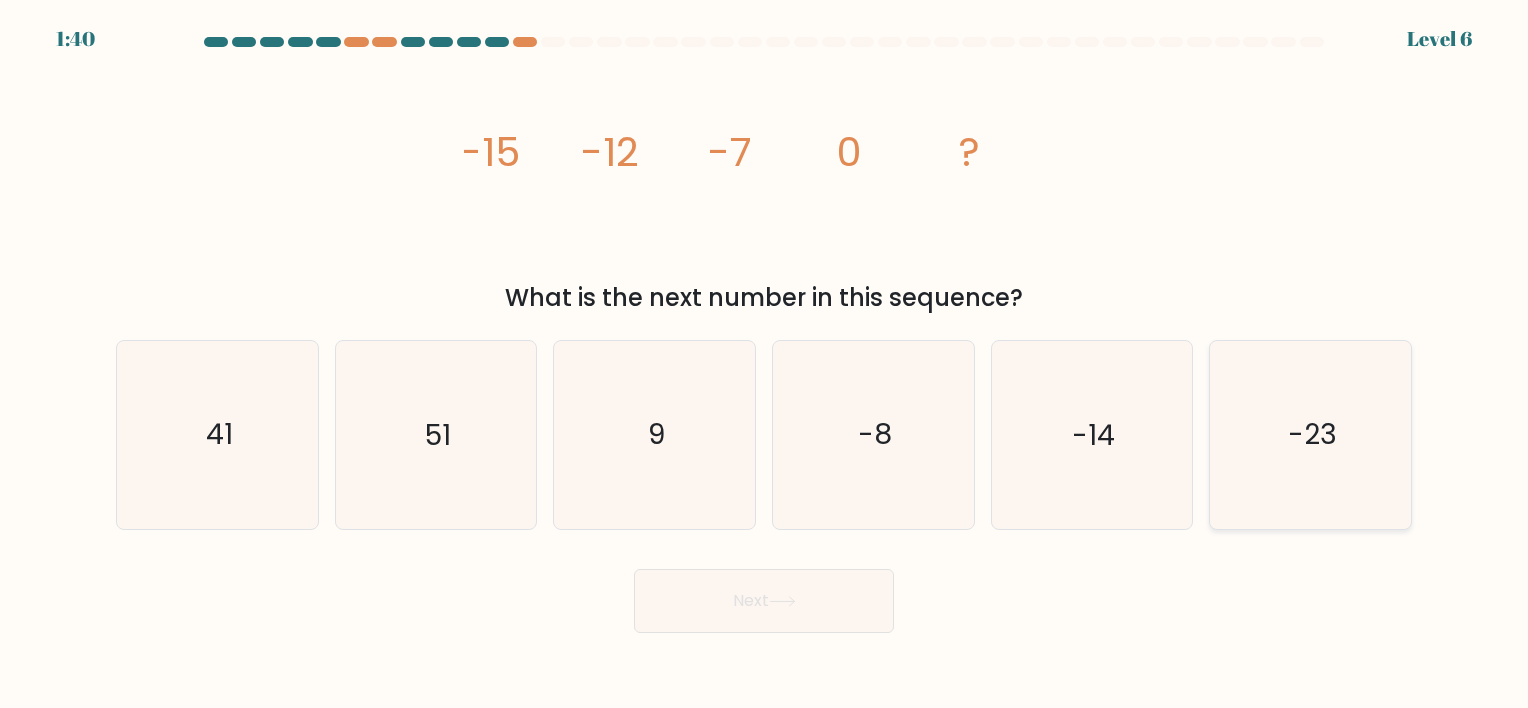 click on "-23" 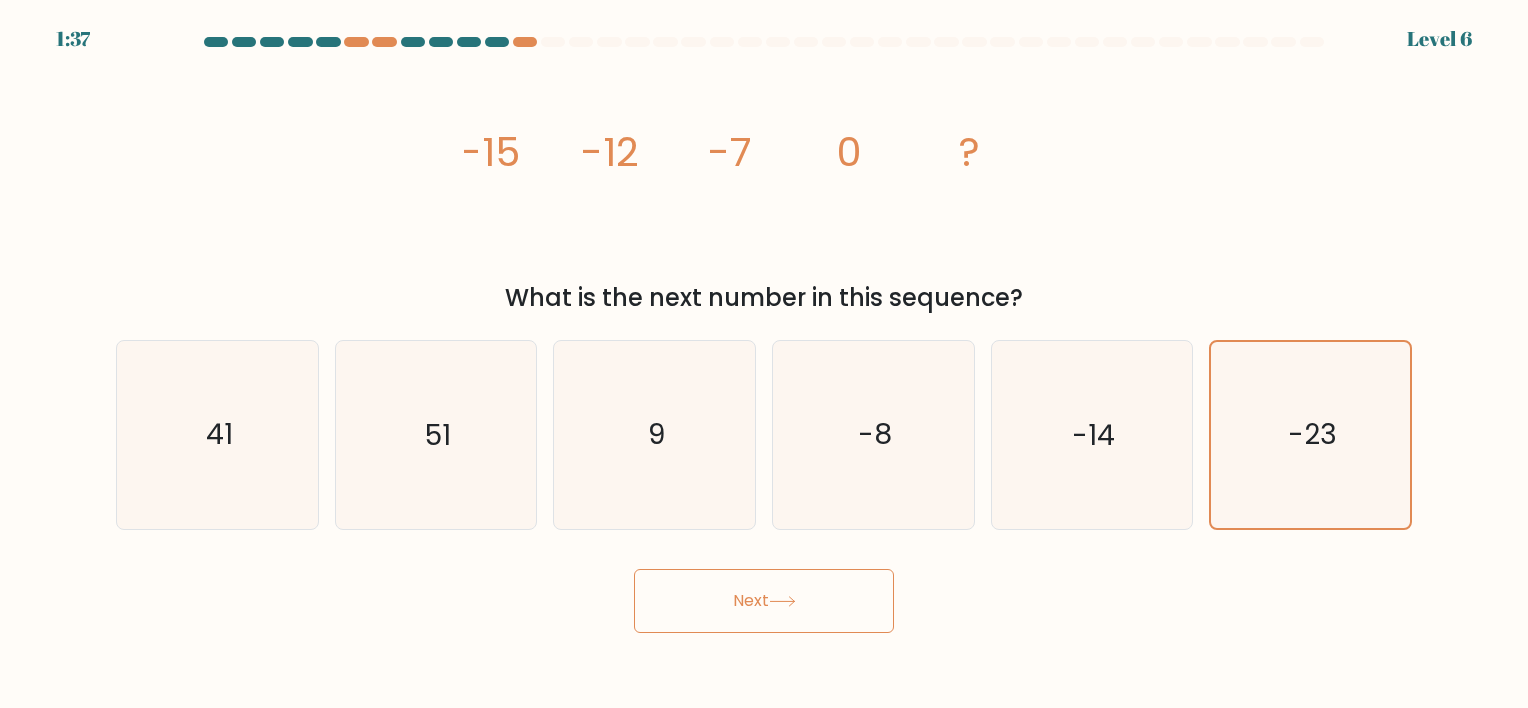 click on "Next" at bounding box center (764, 601) 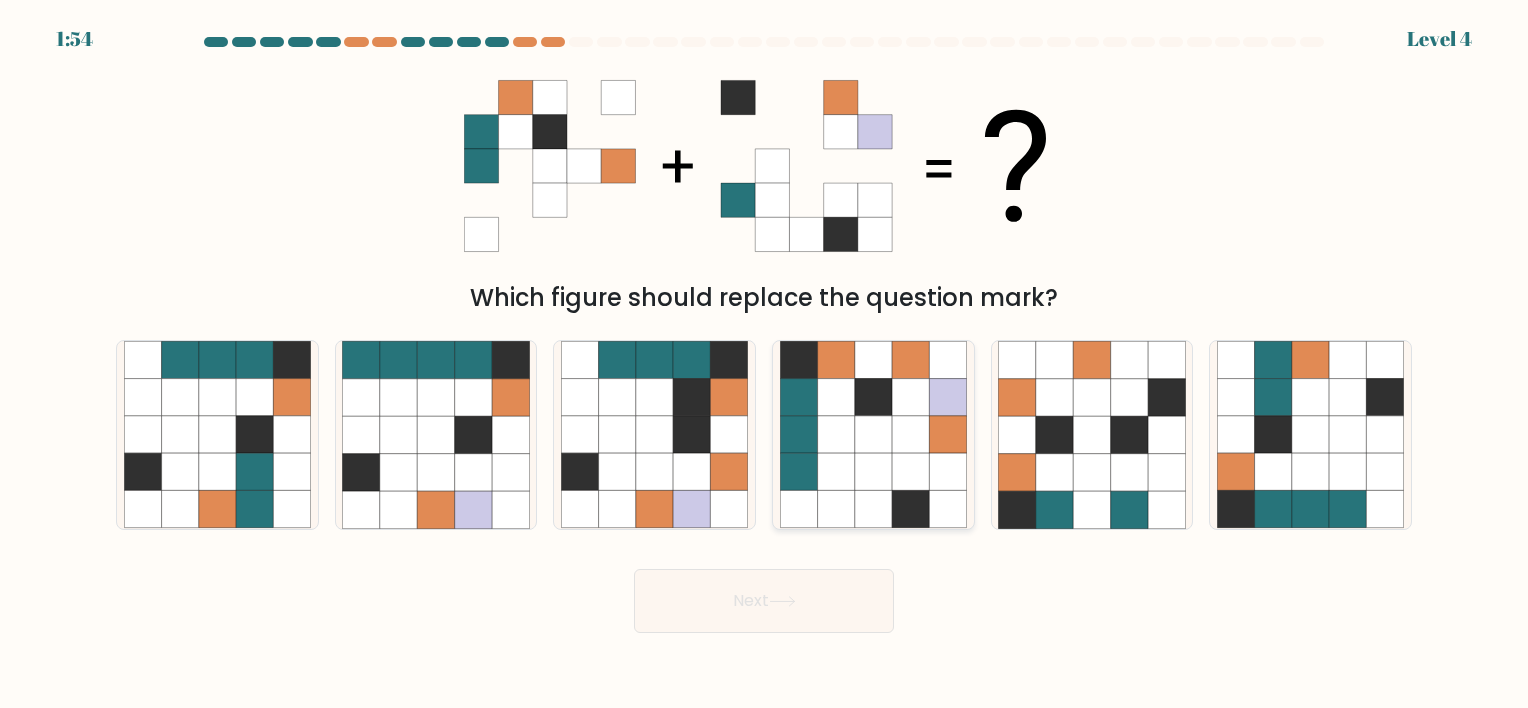 click 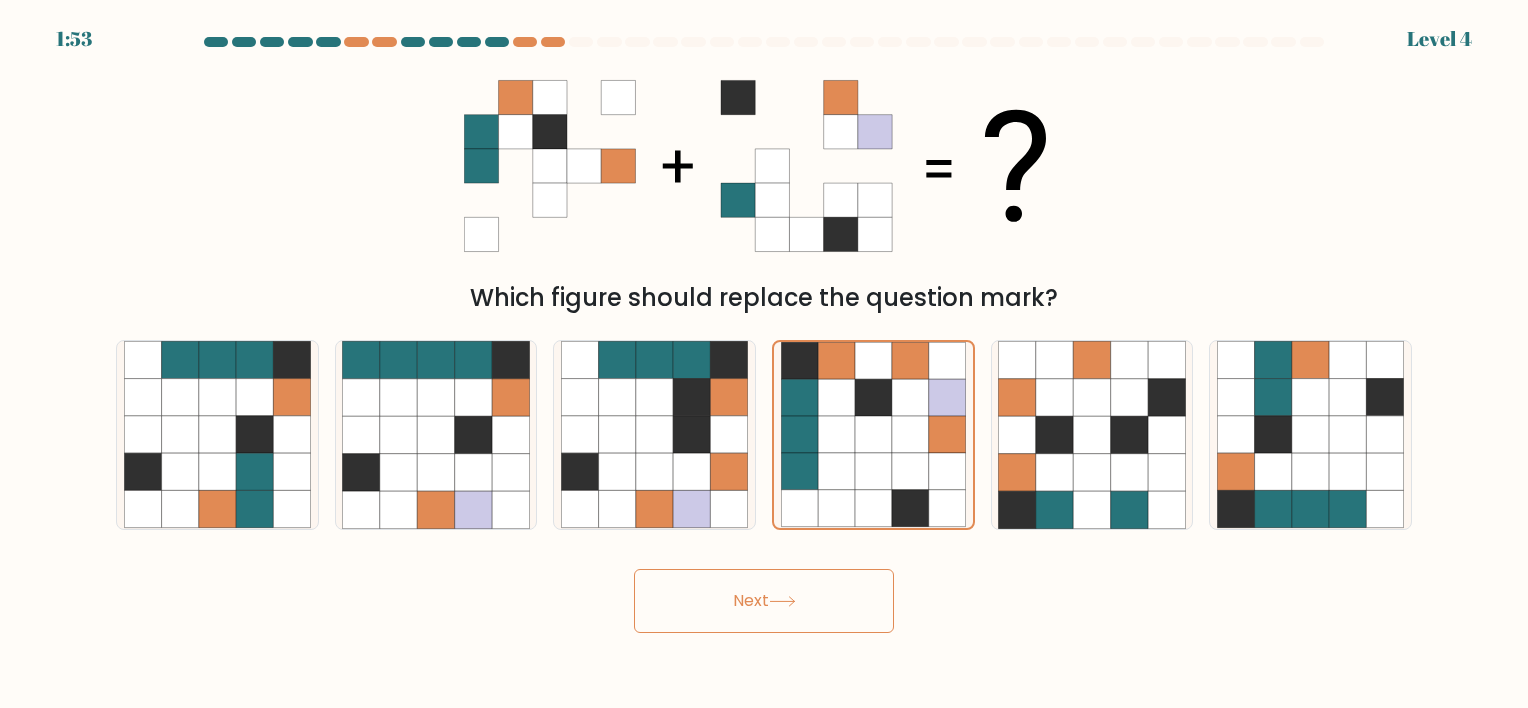 click on "Next" at bounding box center [764, 601] 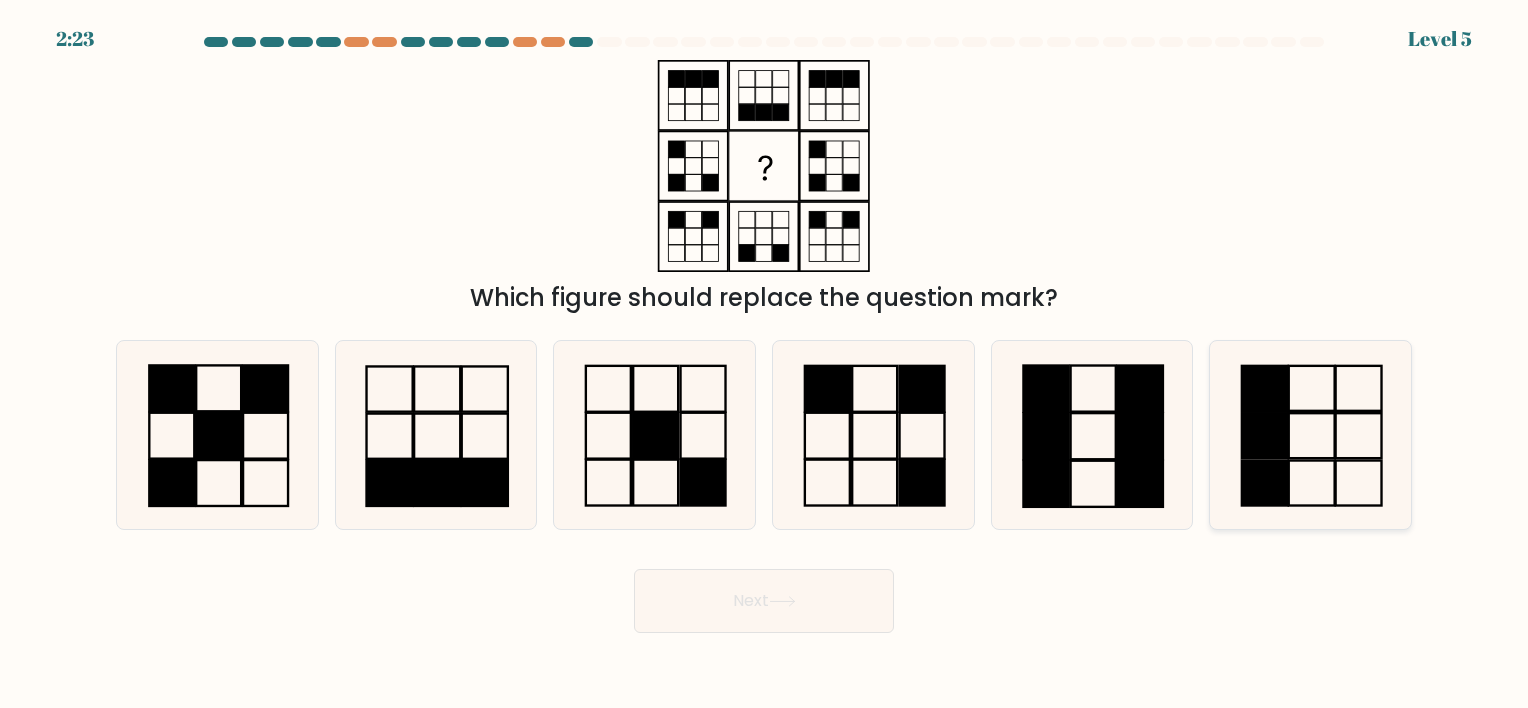 click 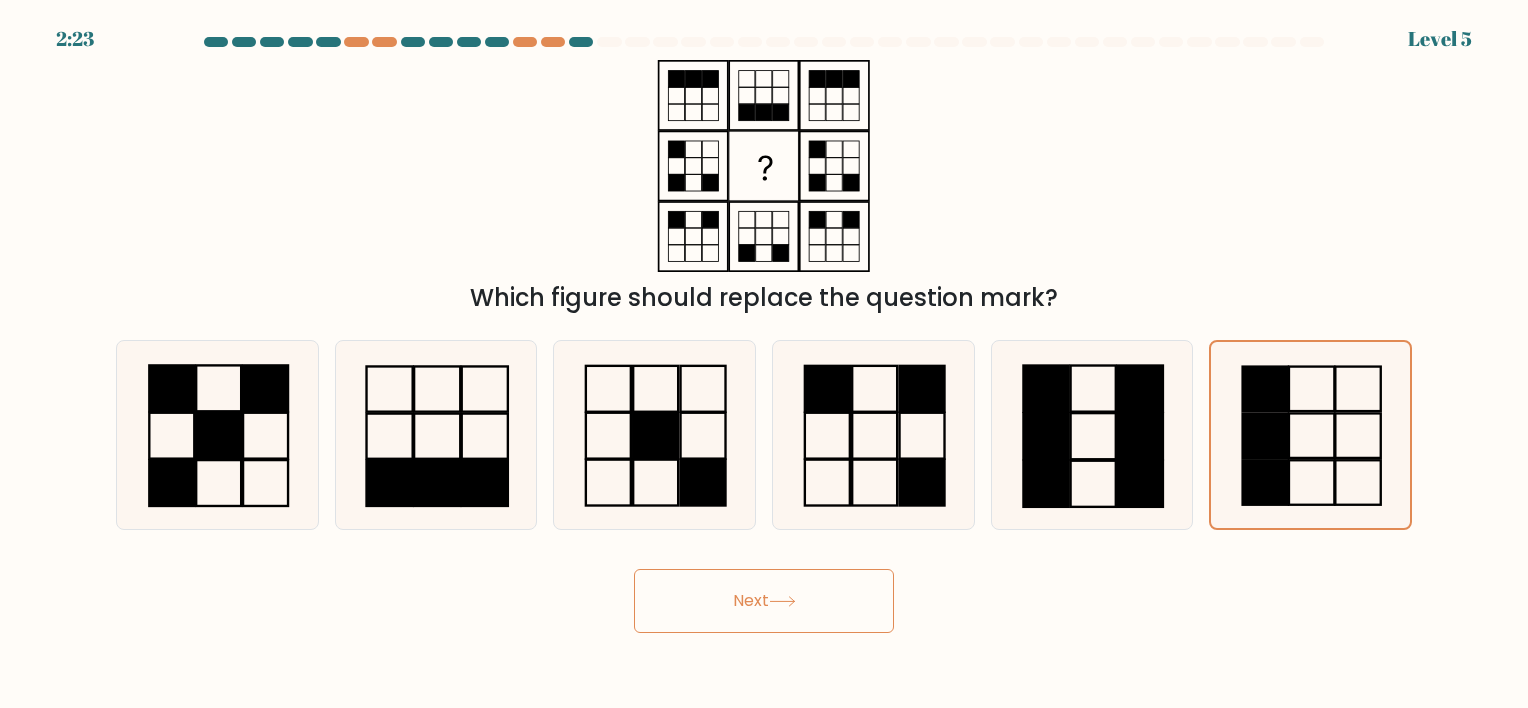 click on "Next" at bounding box center [764, 601] 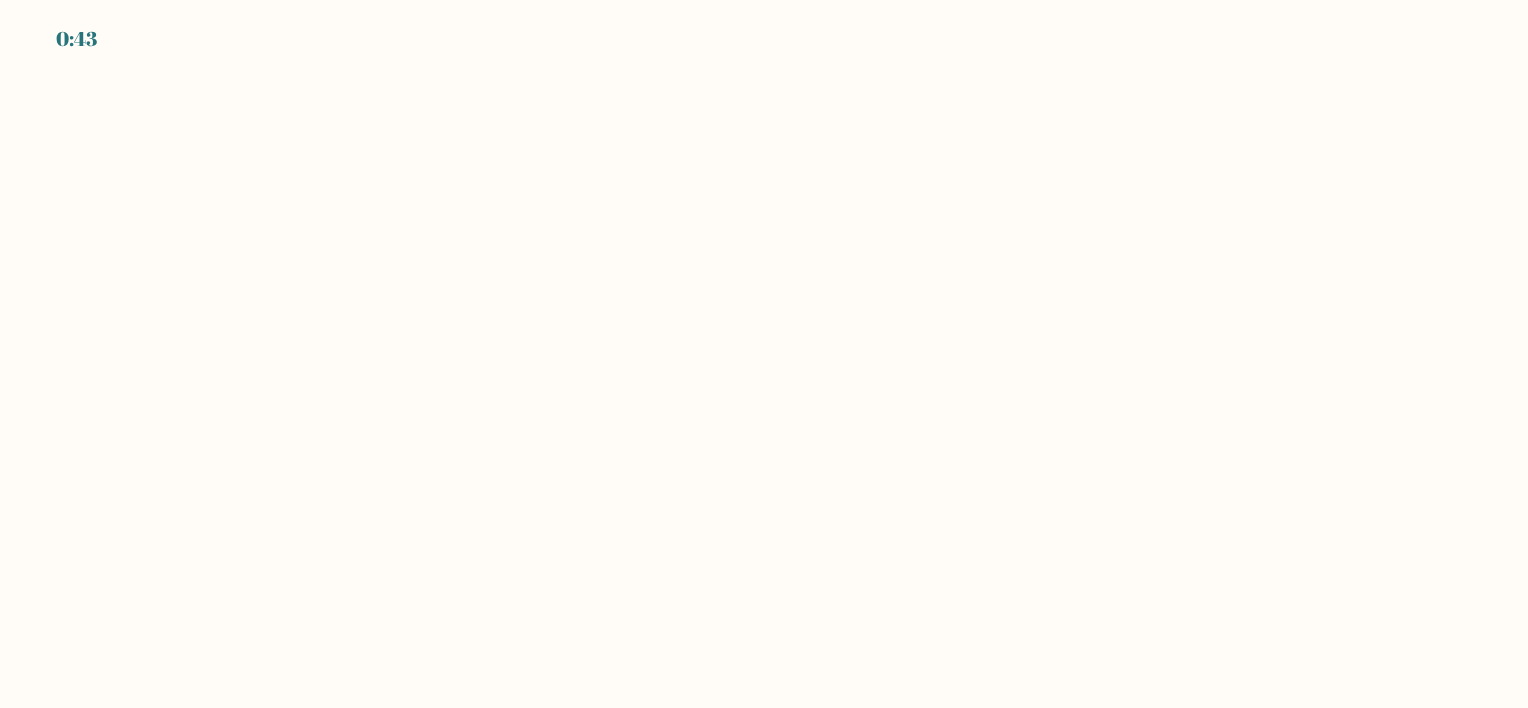 scroll, scrollTop: 0, scrollLeft: 0, axis: both 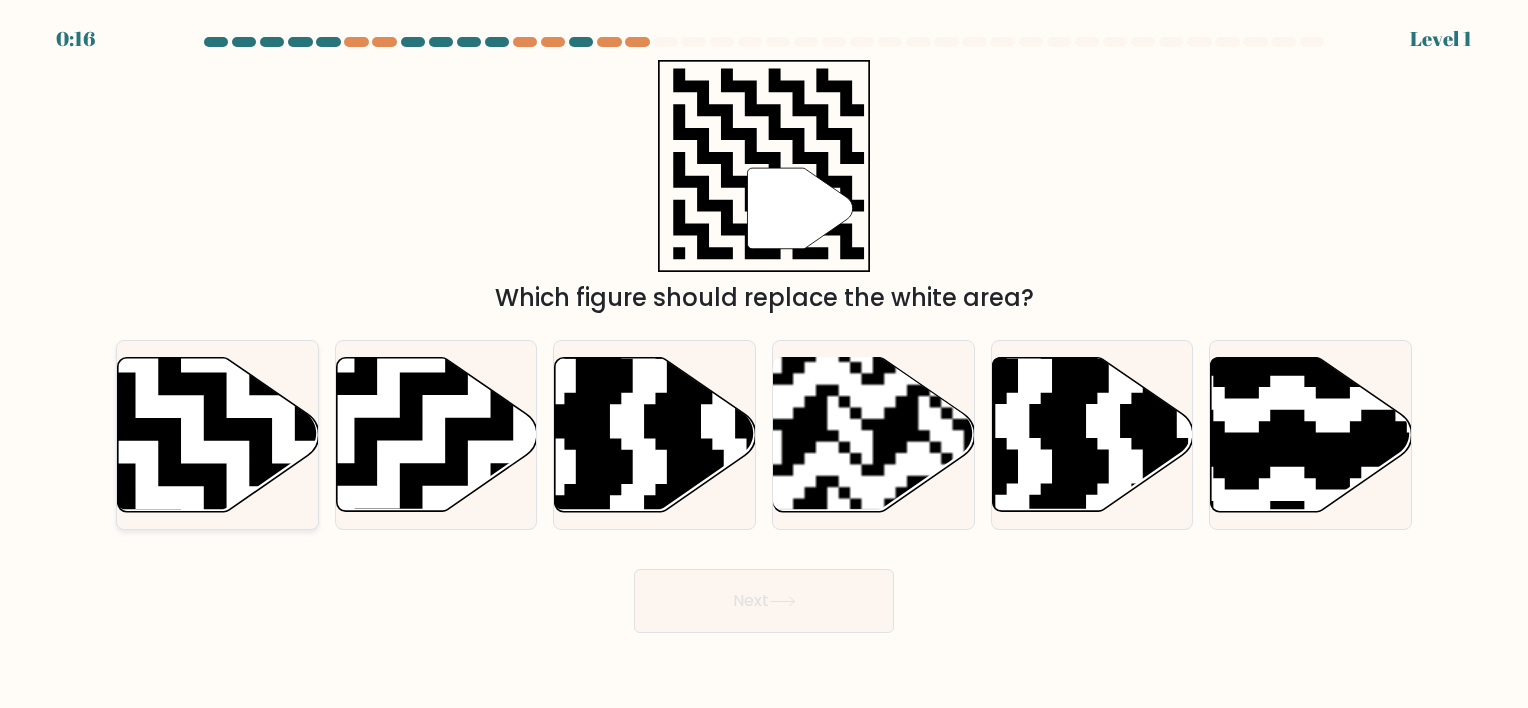 click 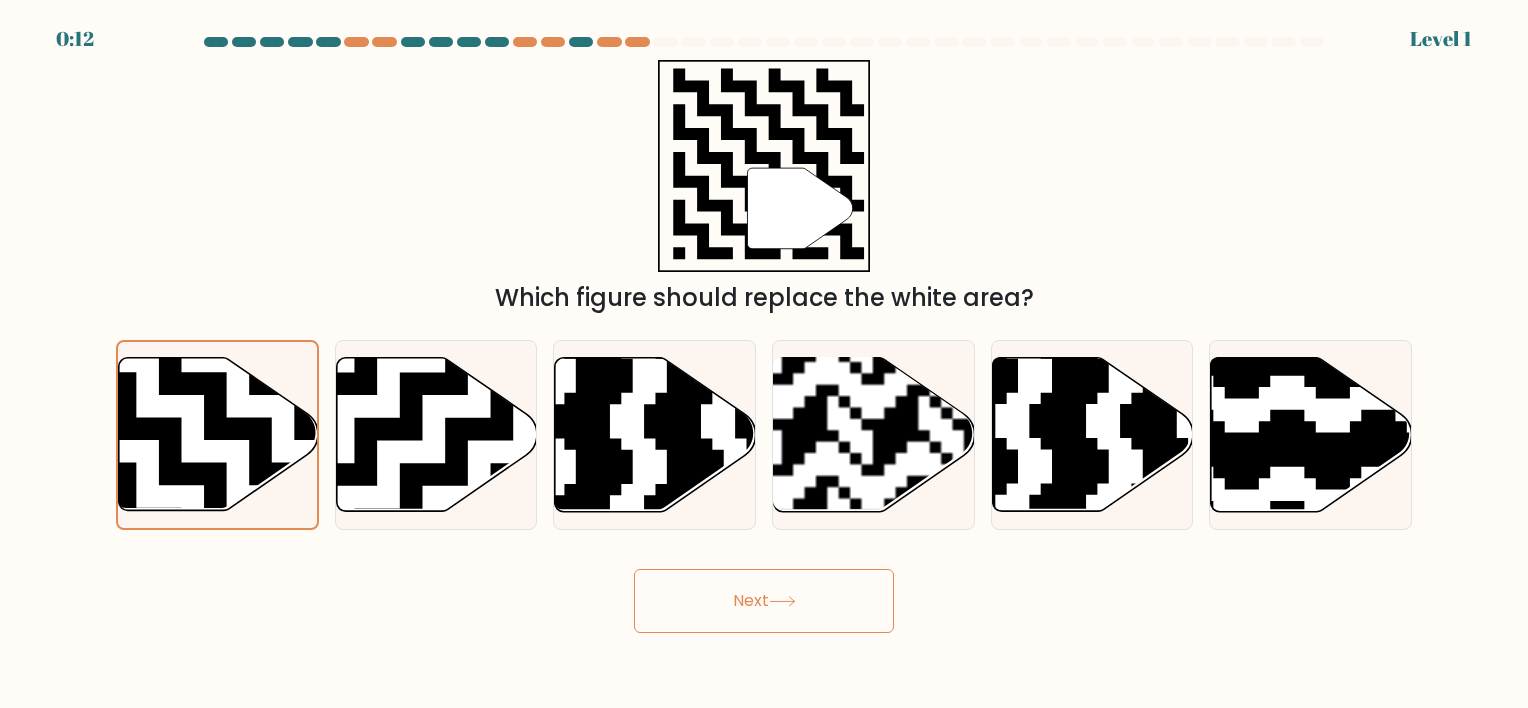 click 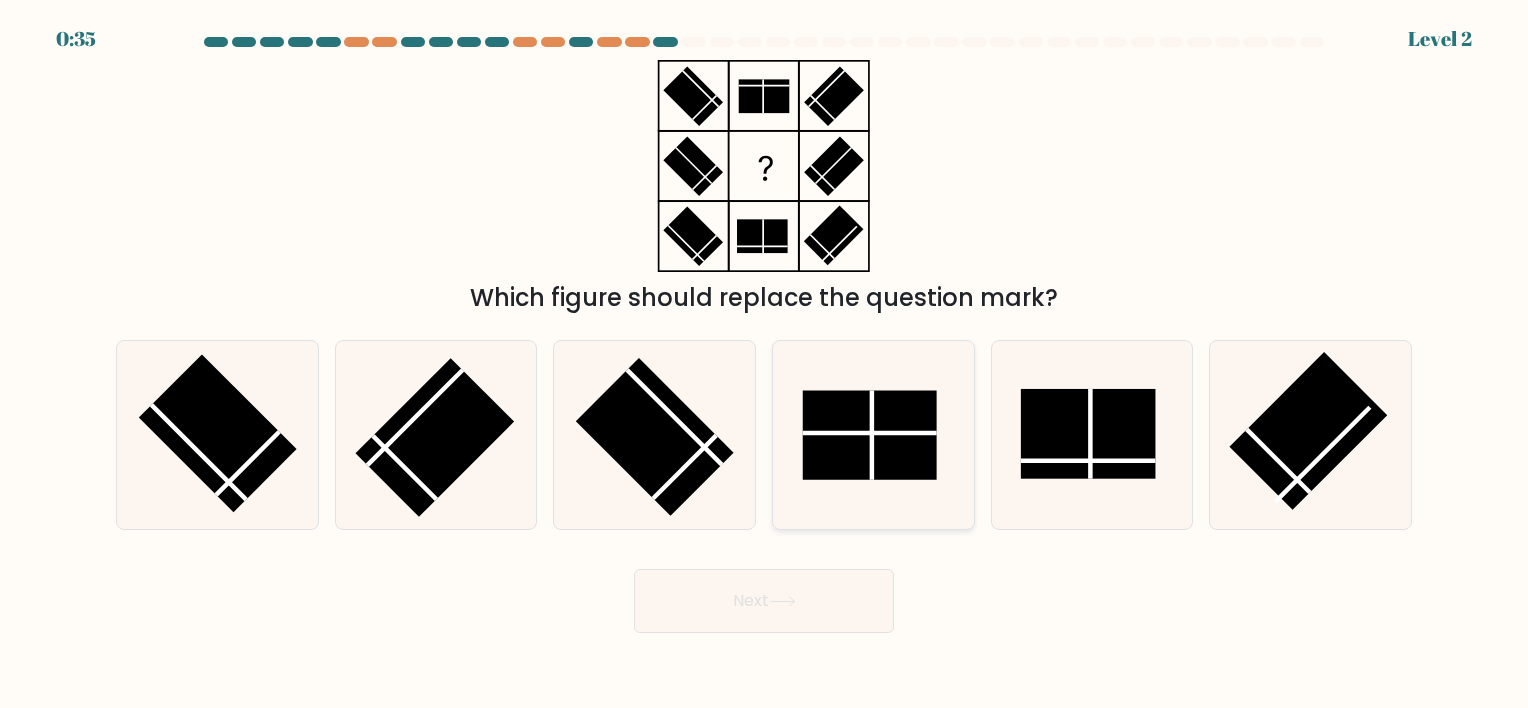 click 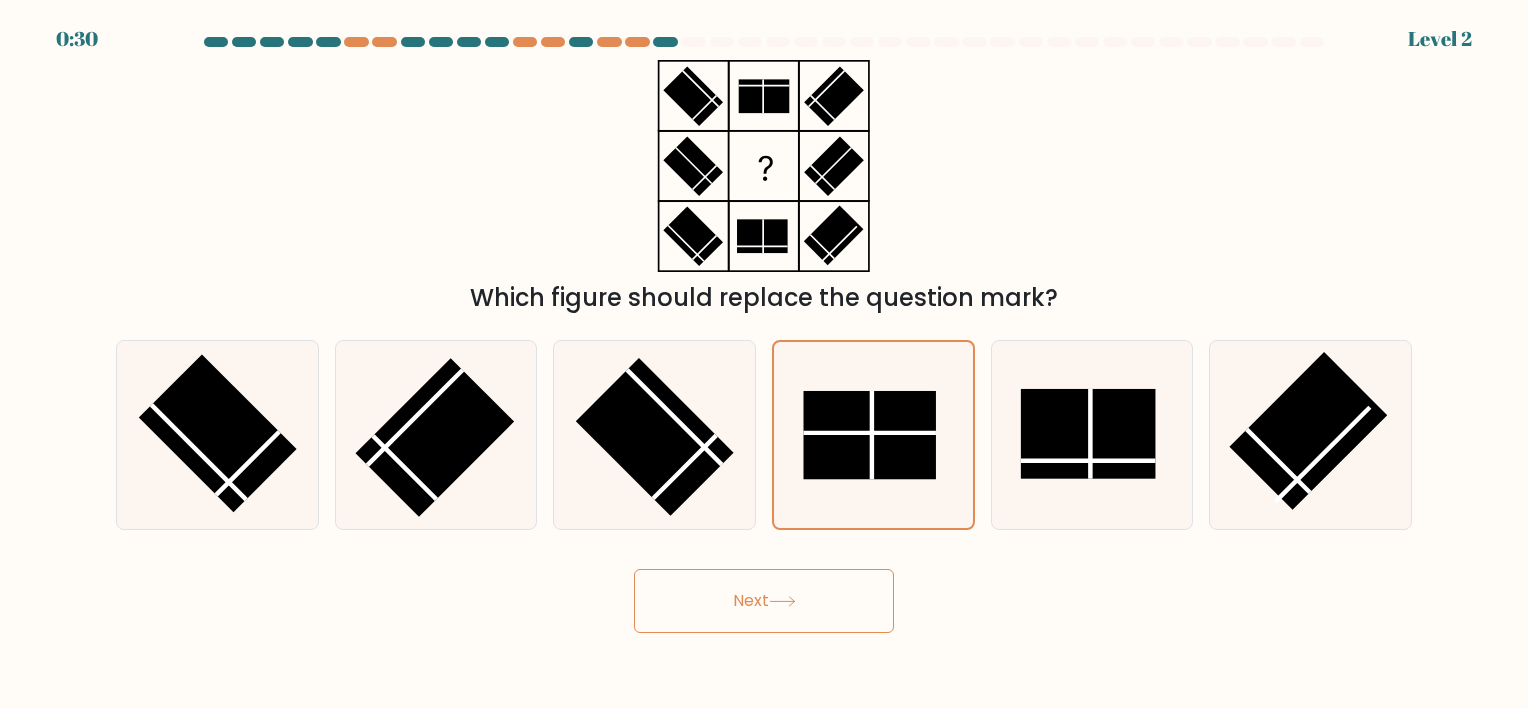 click on "Next" at bounding box center (764, 601) 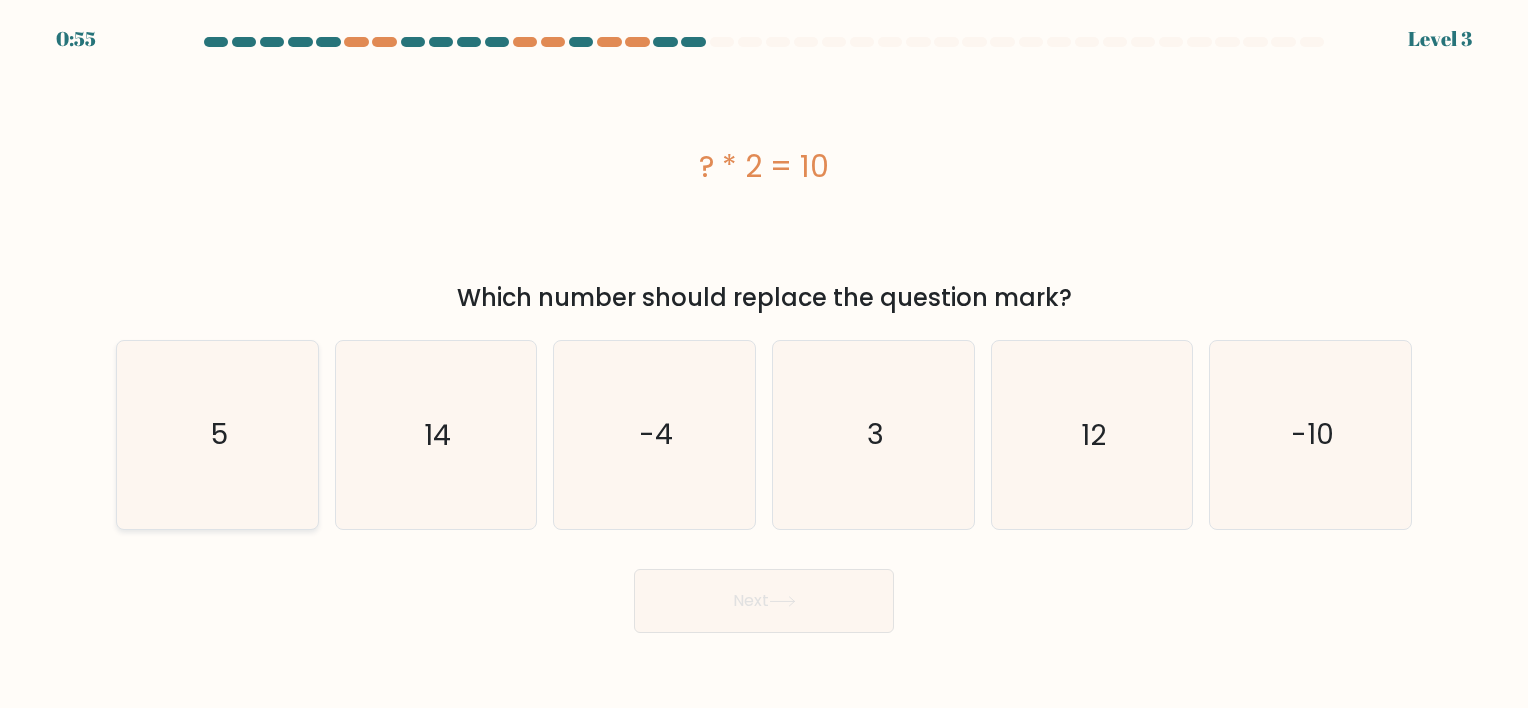 click on "5" 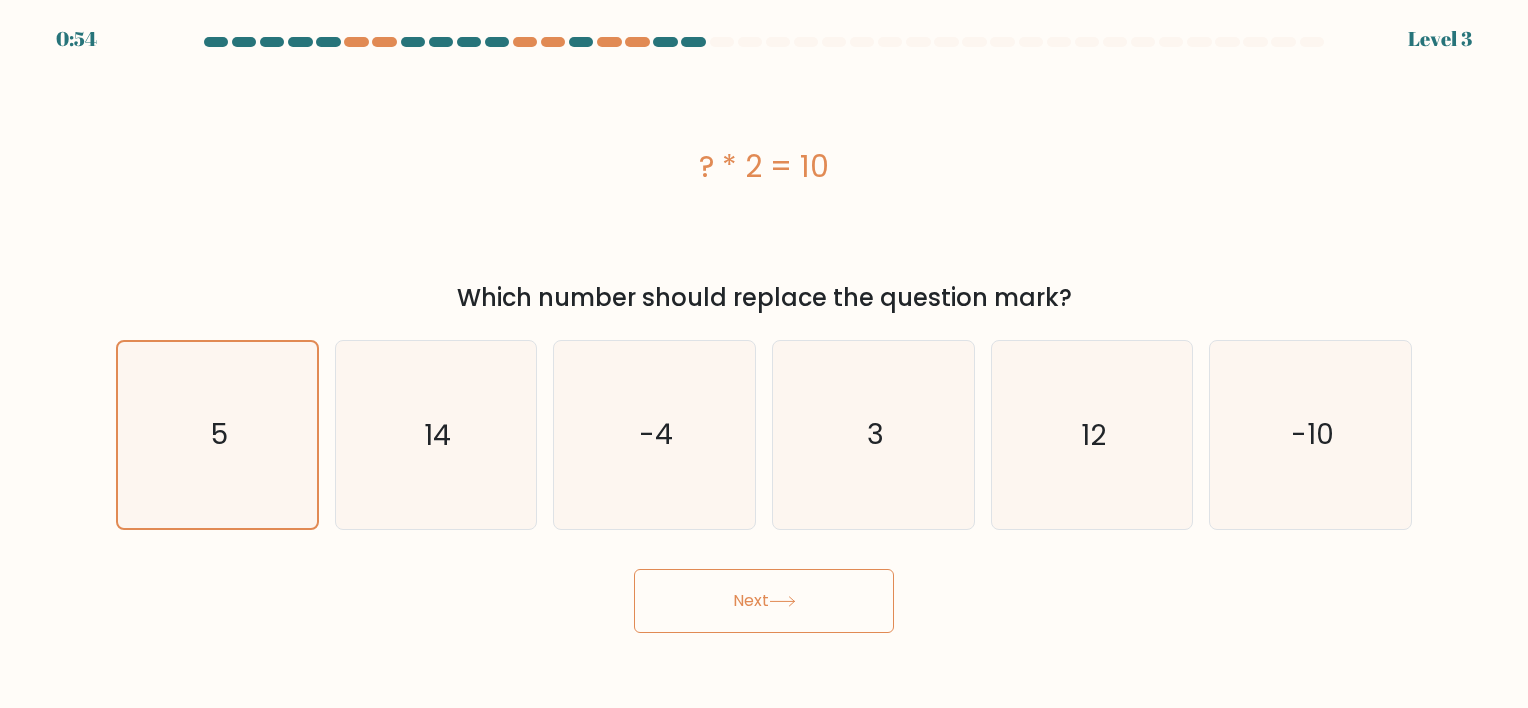 click 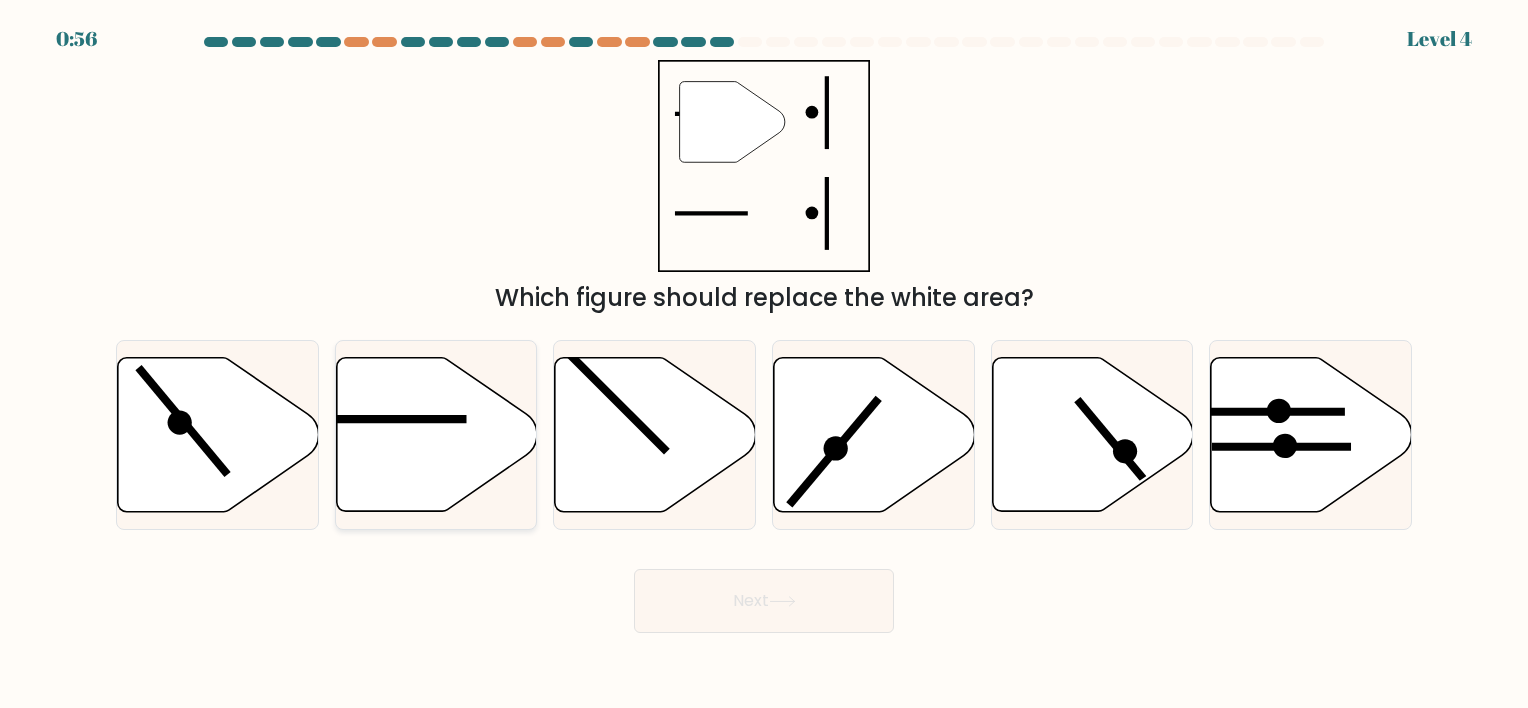 click 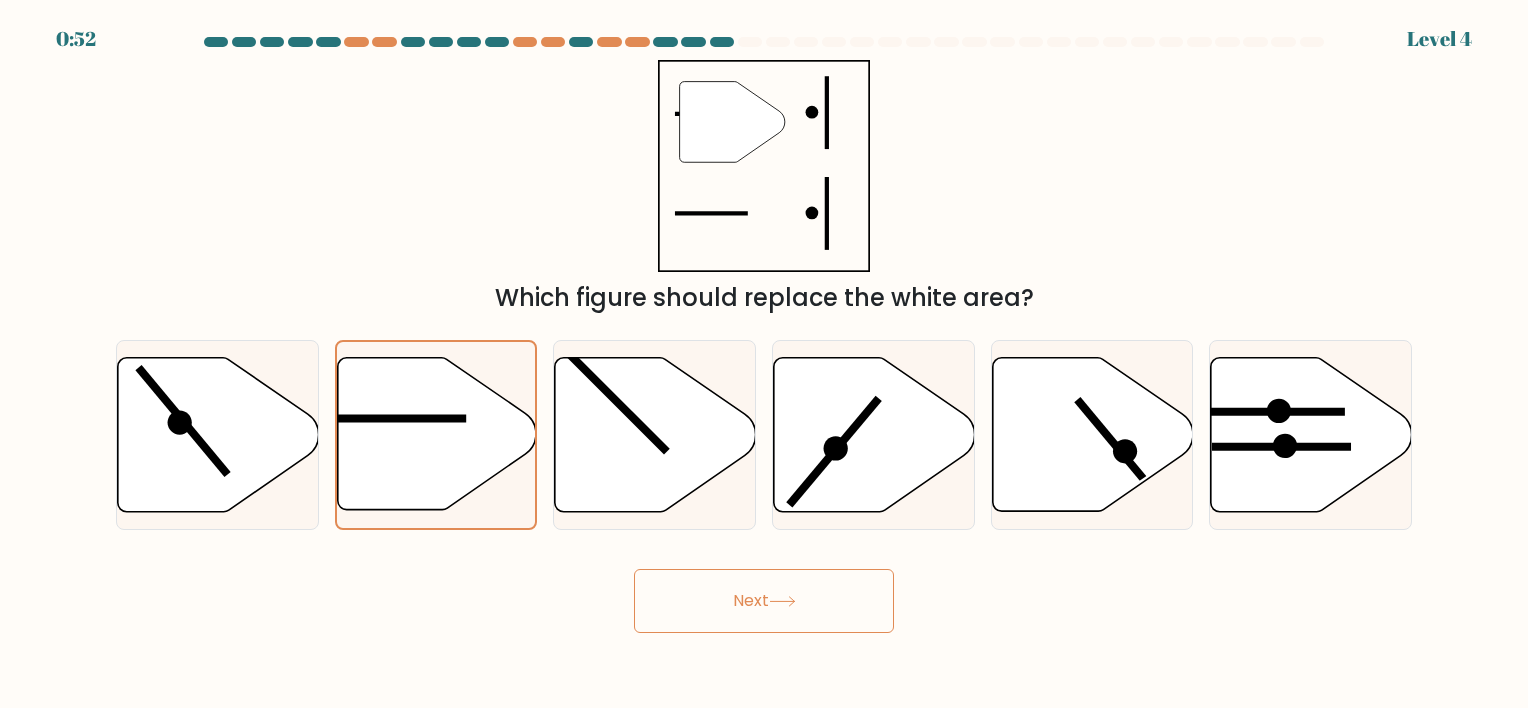 click on "Next" at bounding box center [764, 601] 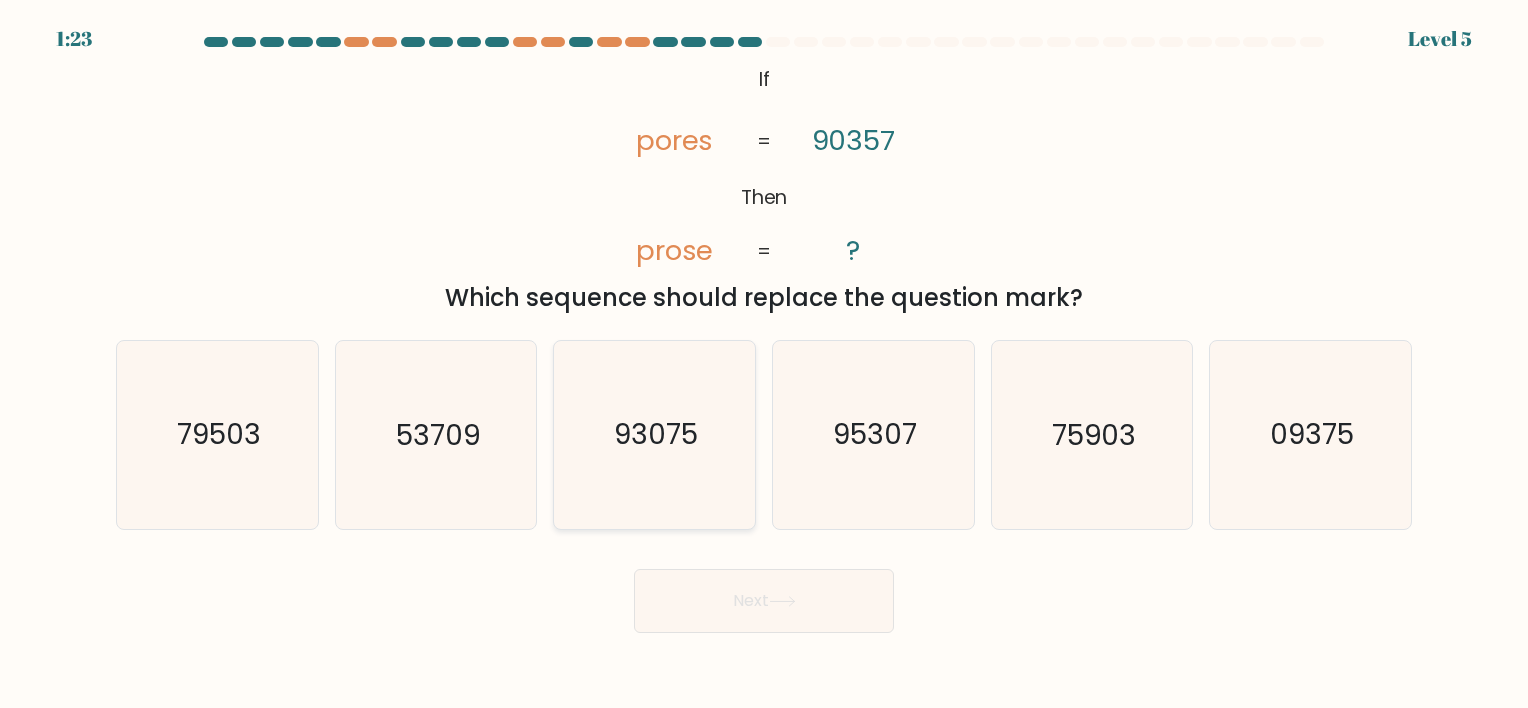 click on "93075" 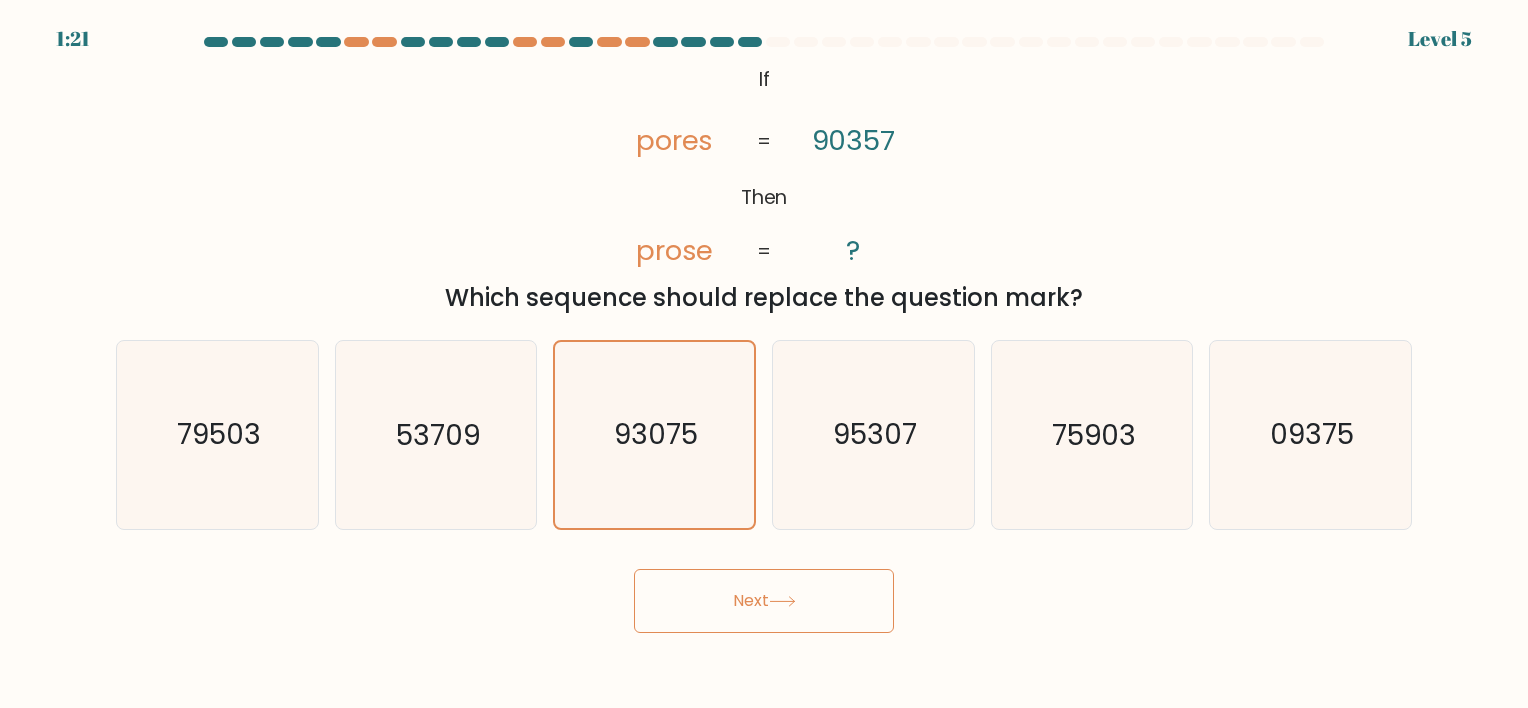 click on "Next" at bounding box center [764, 601] 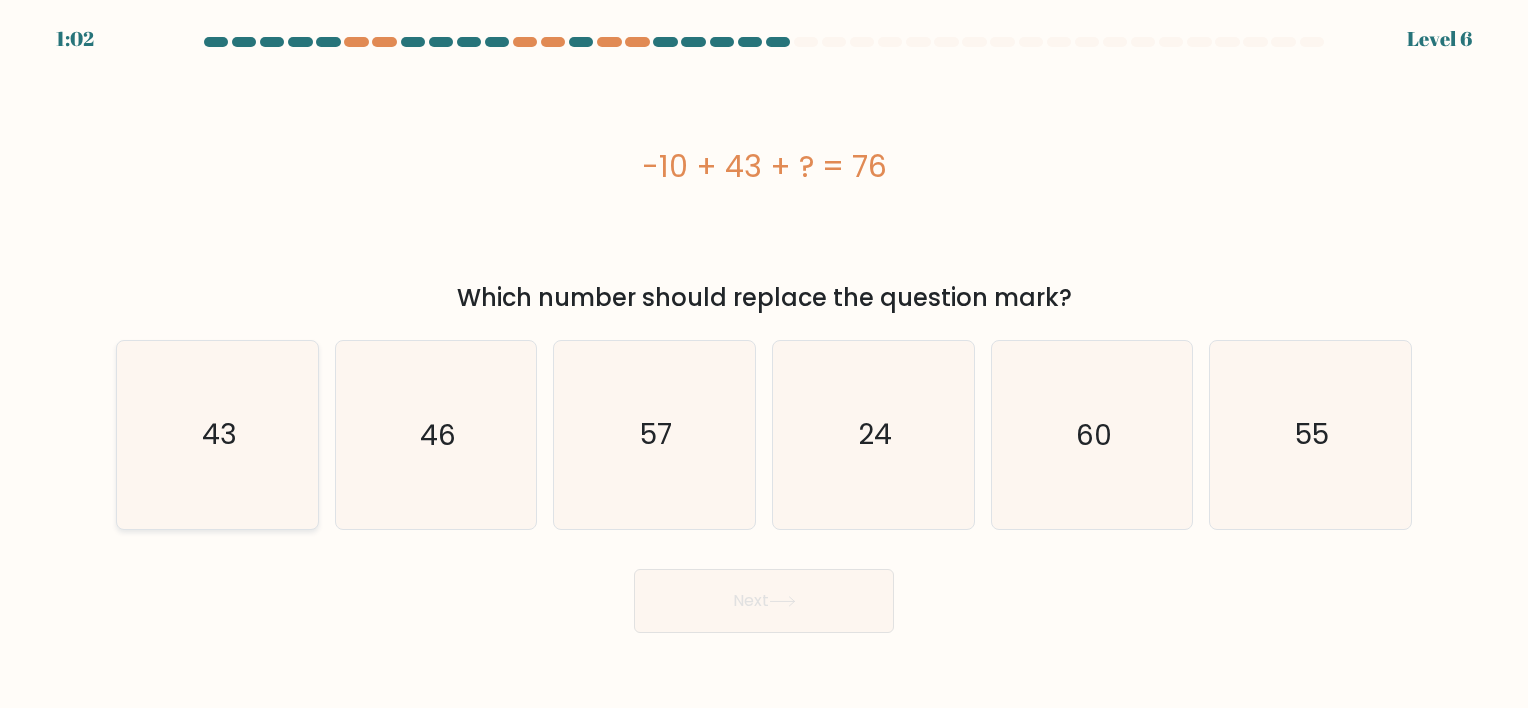 click on "43" 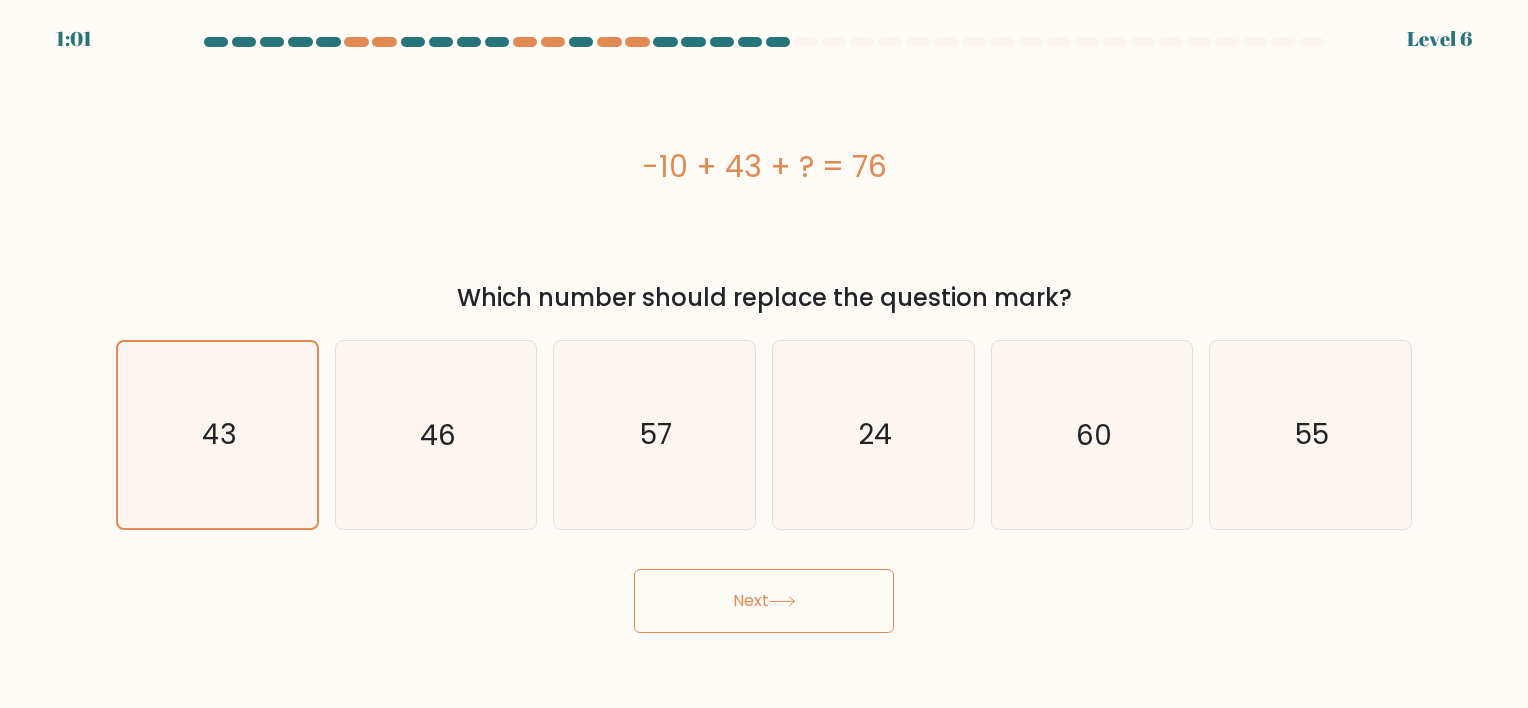 click on "Next" at bounding box center [764, 601] 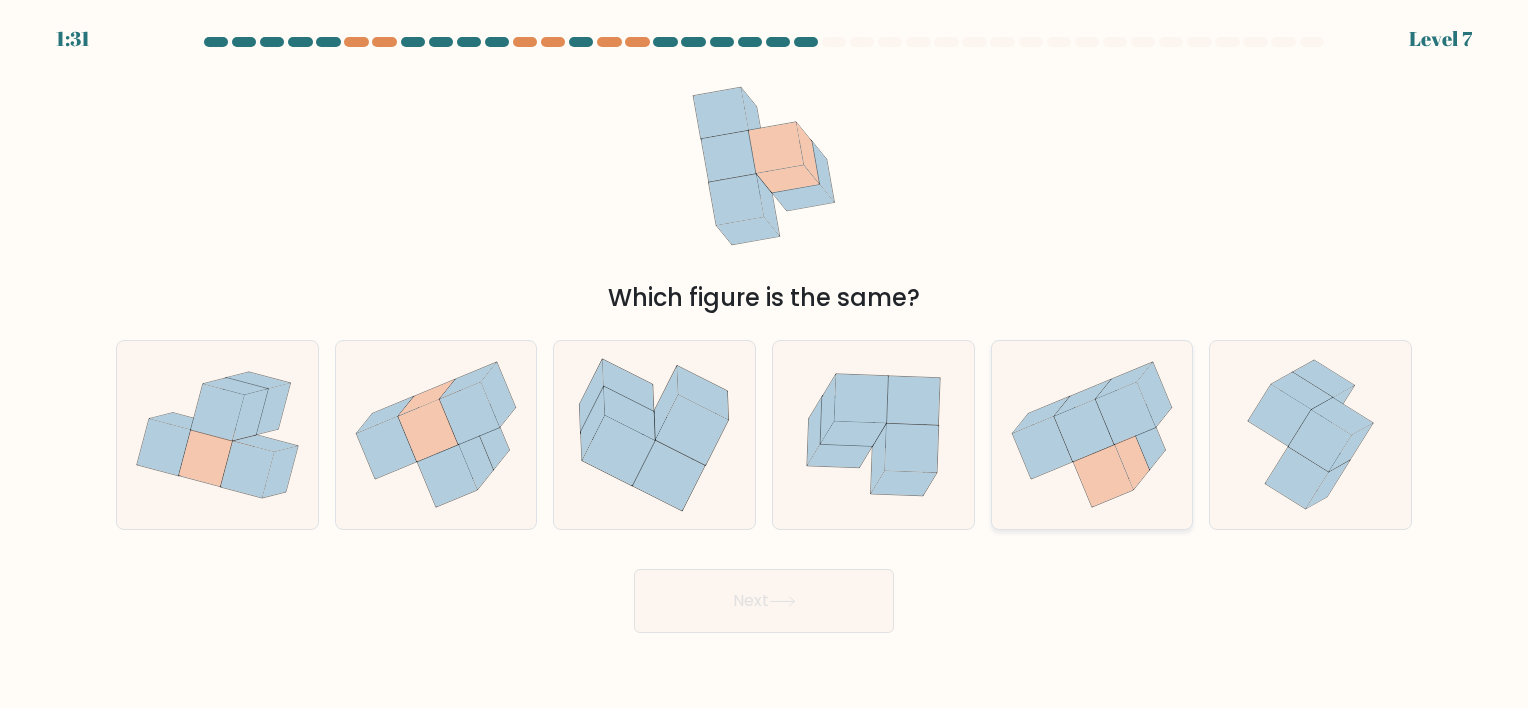 click 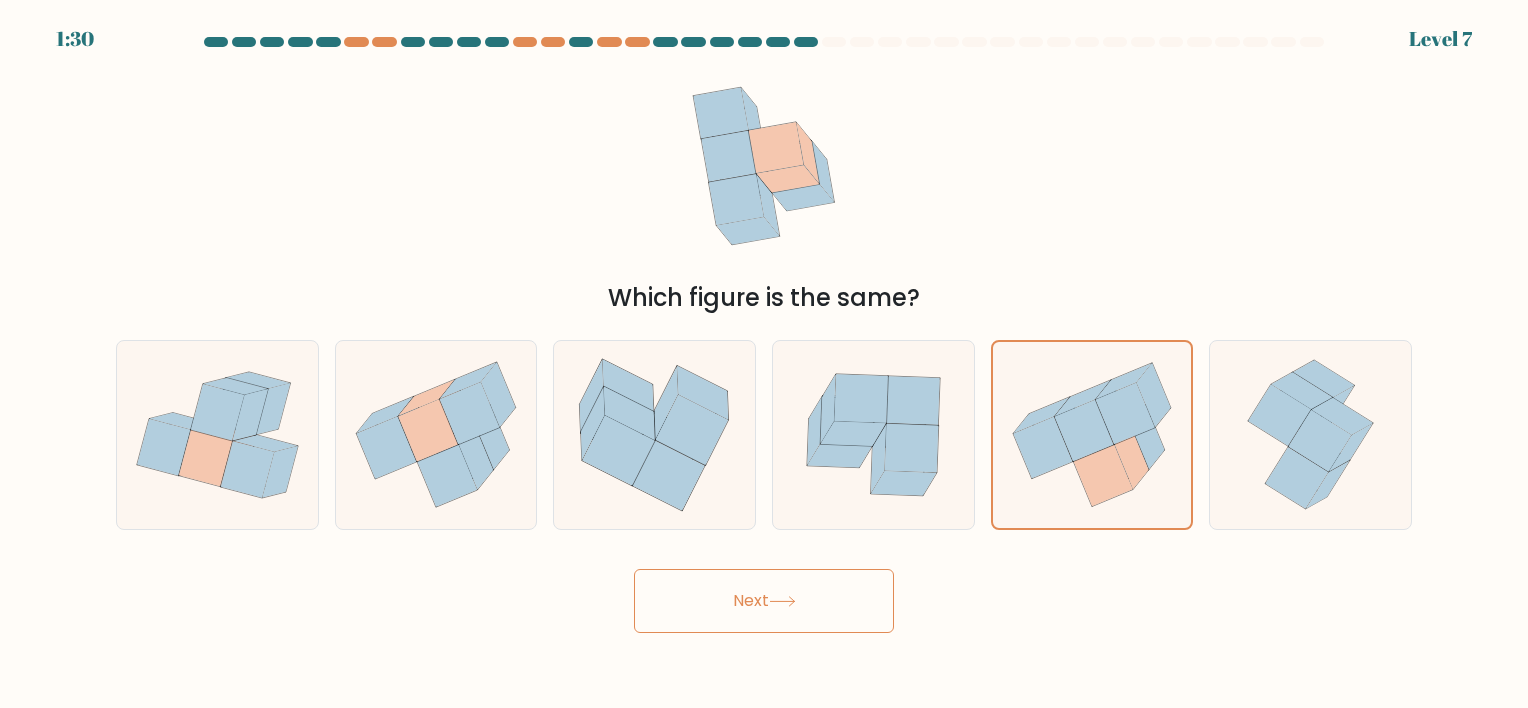 click on "Next" at bounding box center [764, 601] 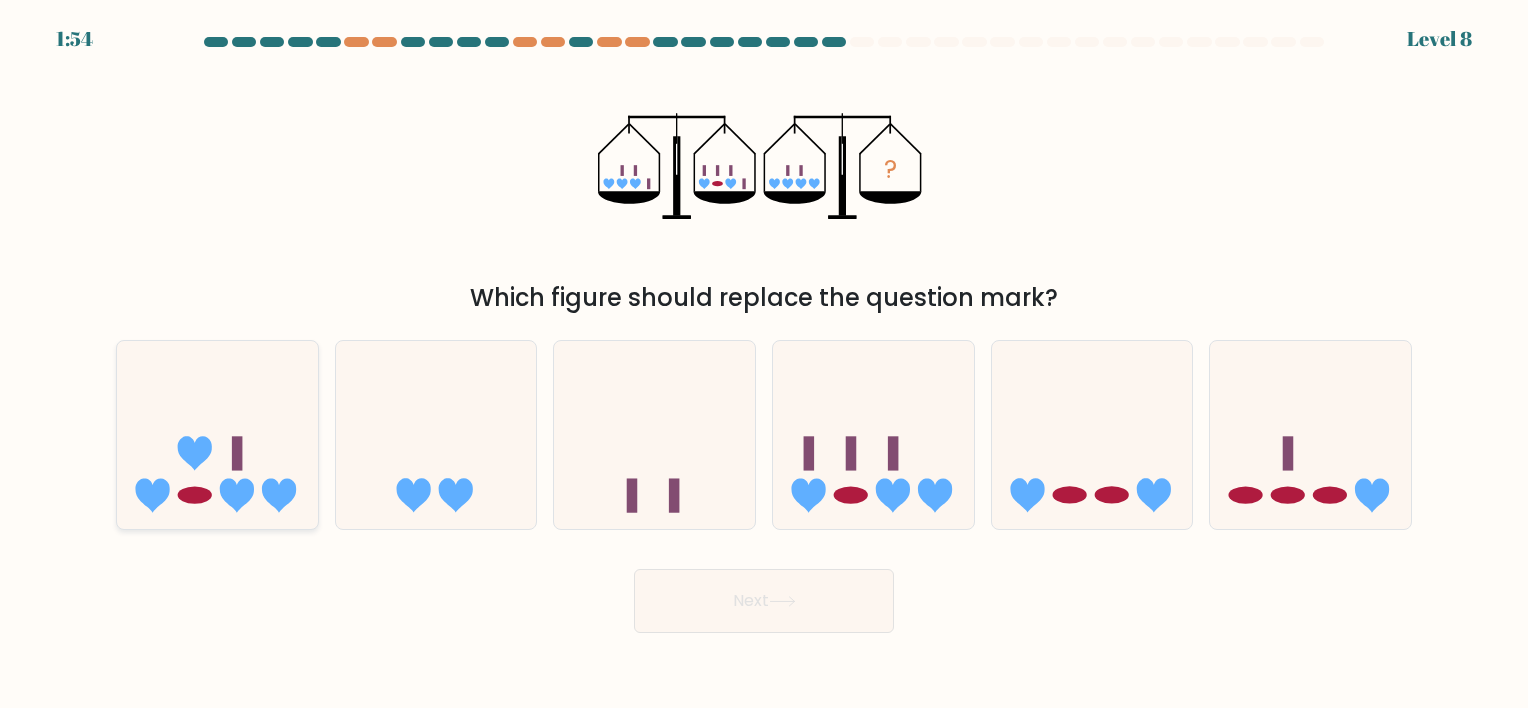 click 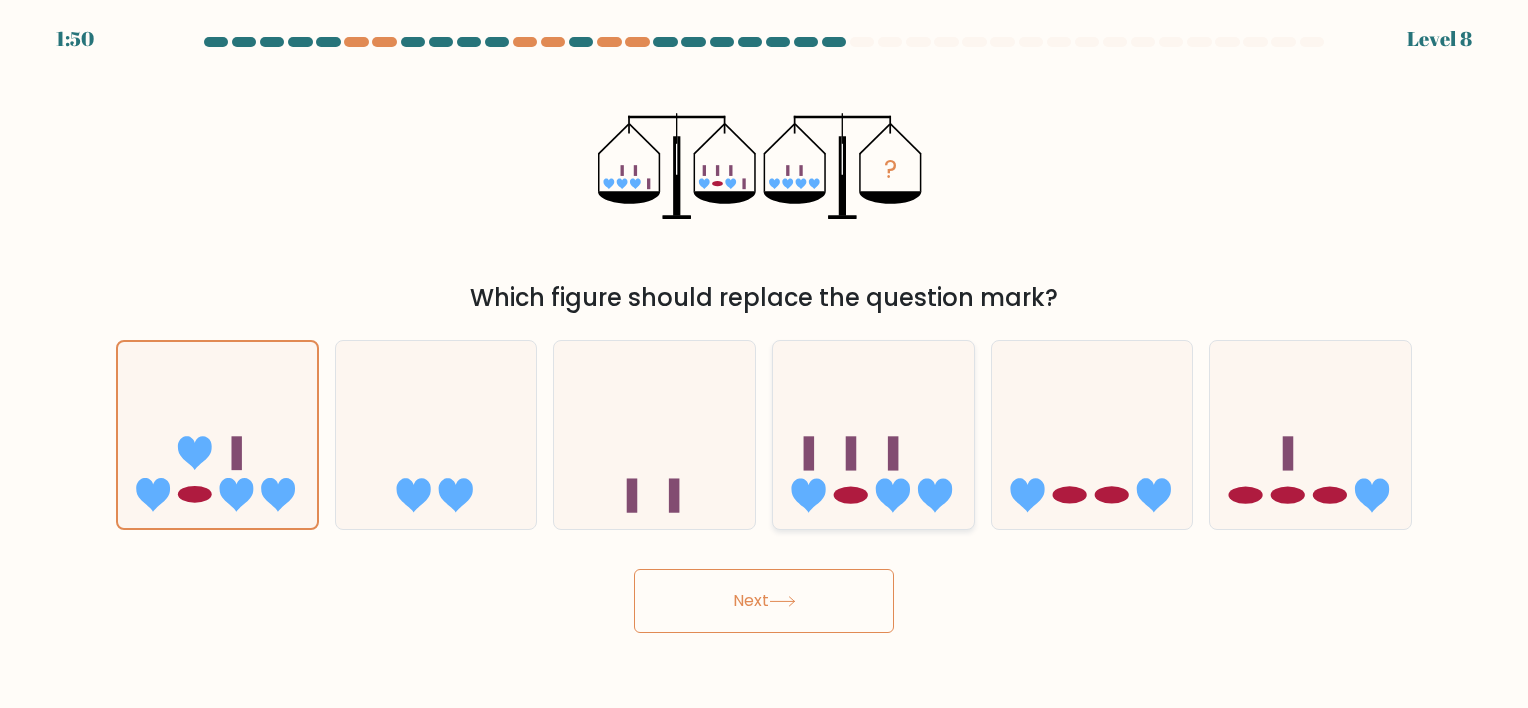 click 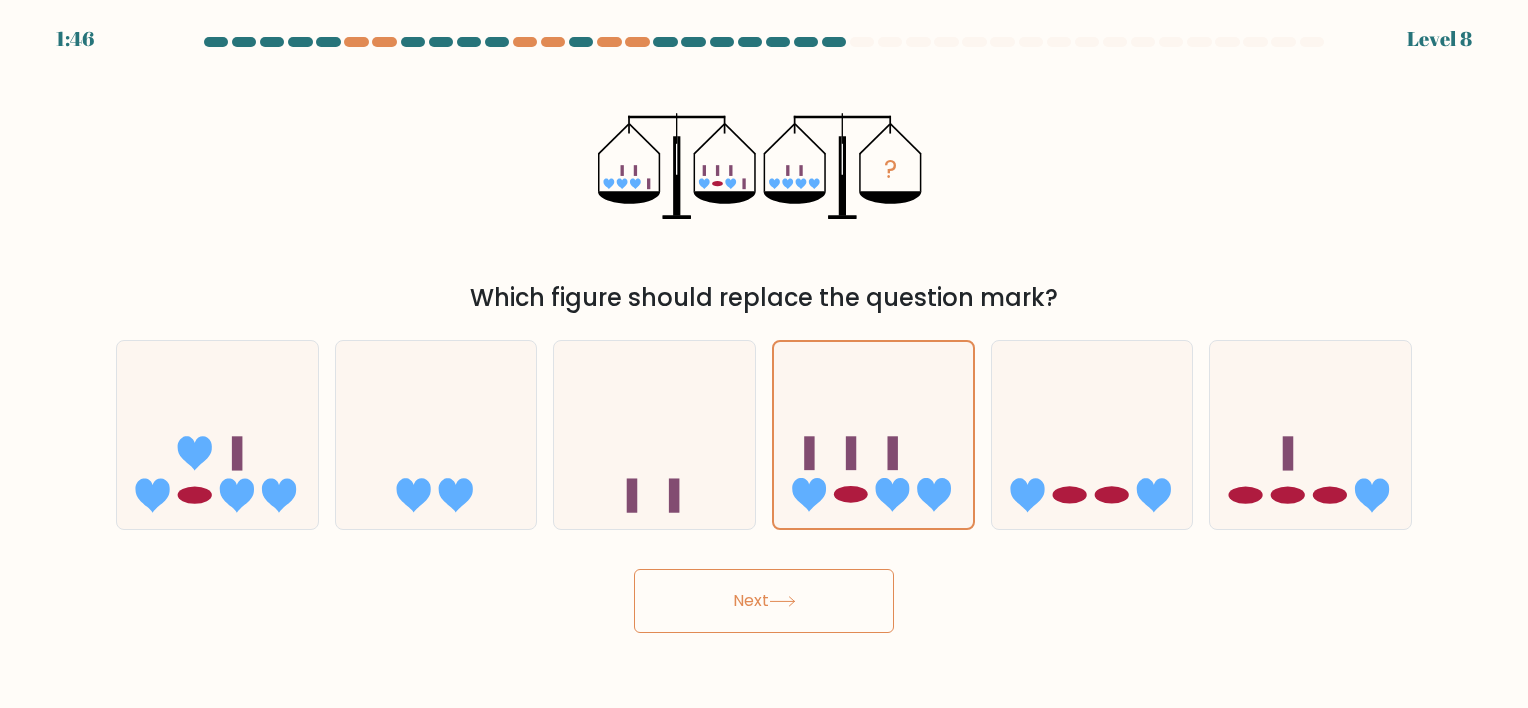 click on "Next" at bounding box center [764, 601] 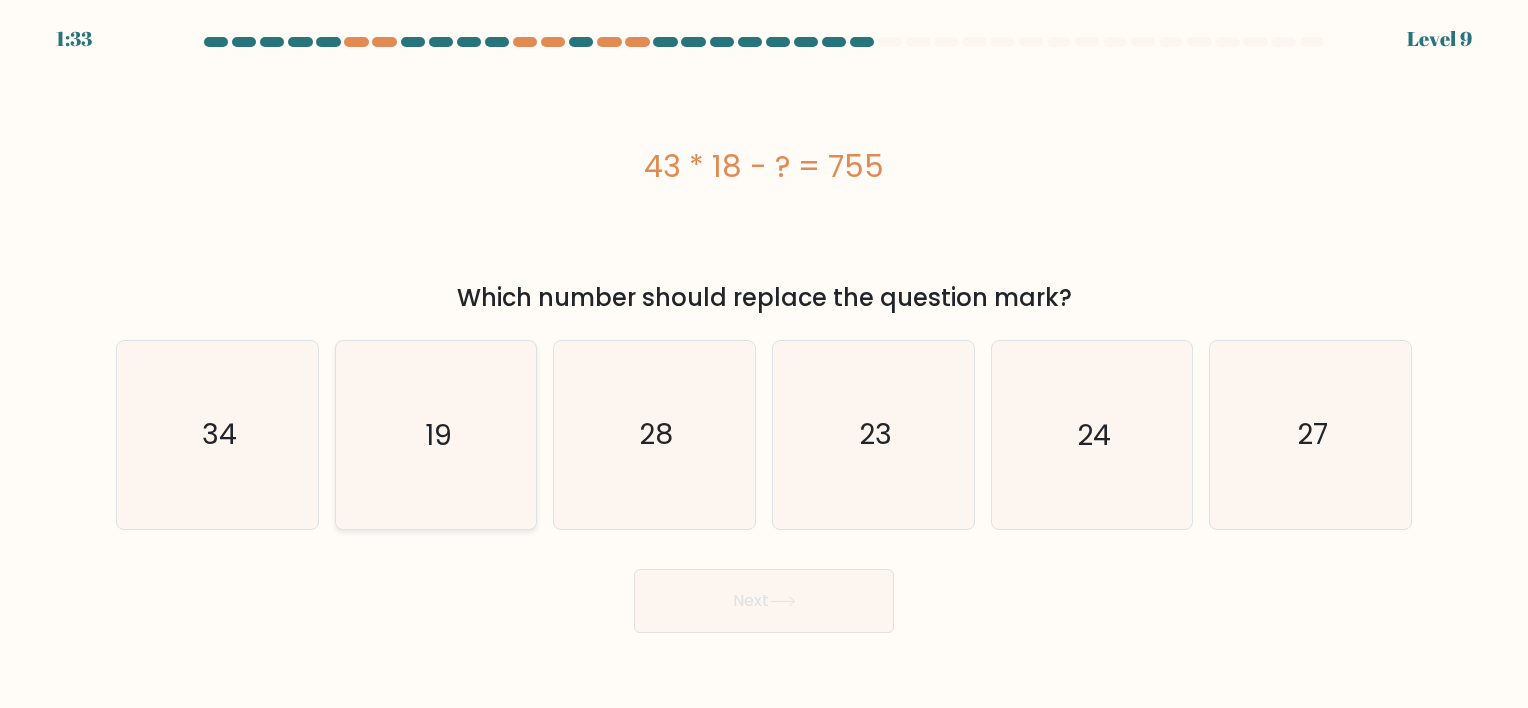 click on "19" 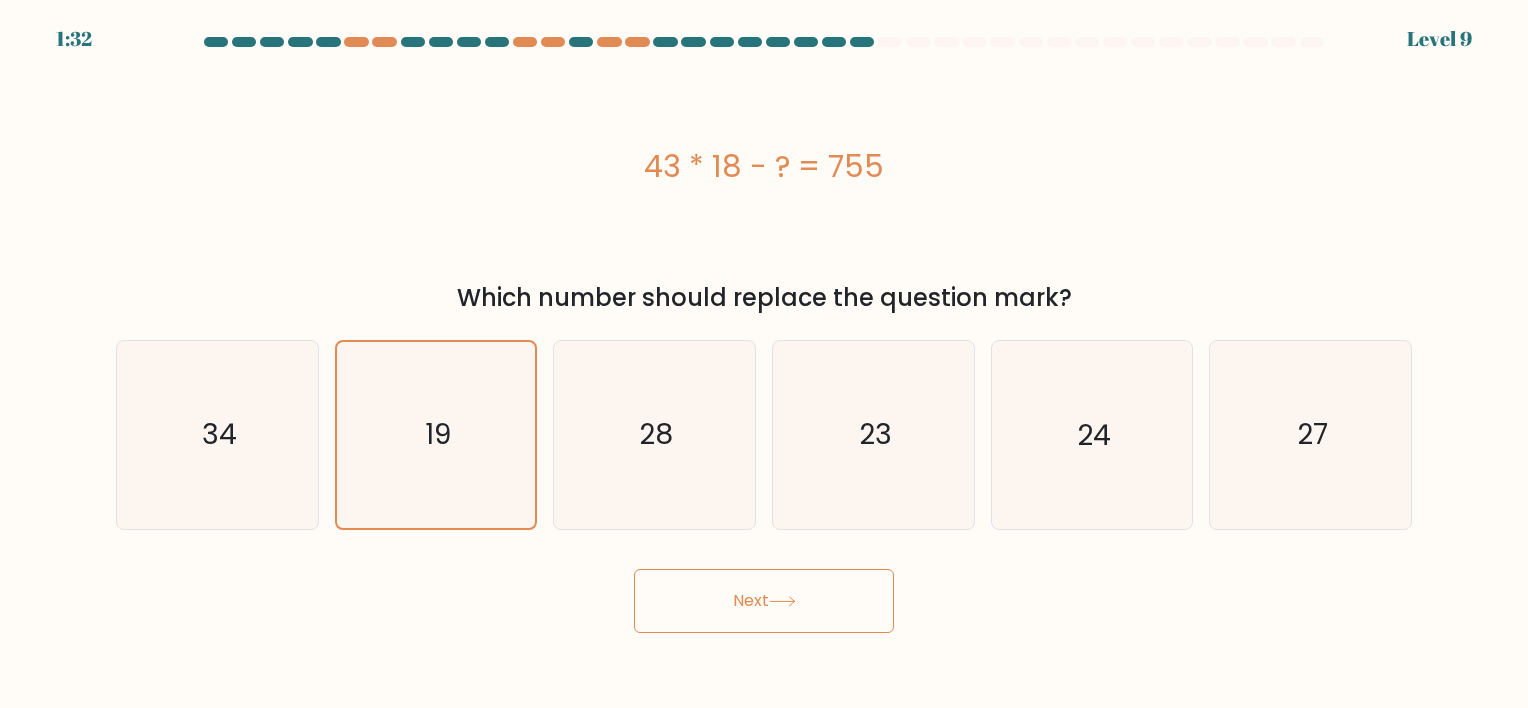 click on "Next" at bounding box center (764, 601) 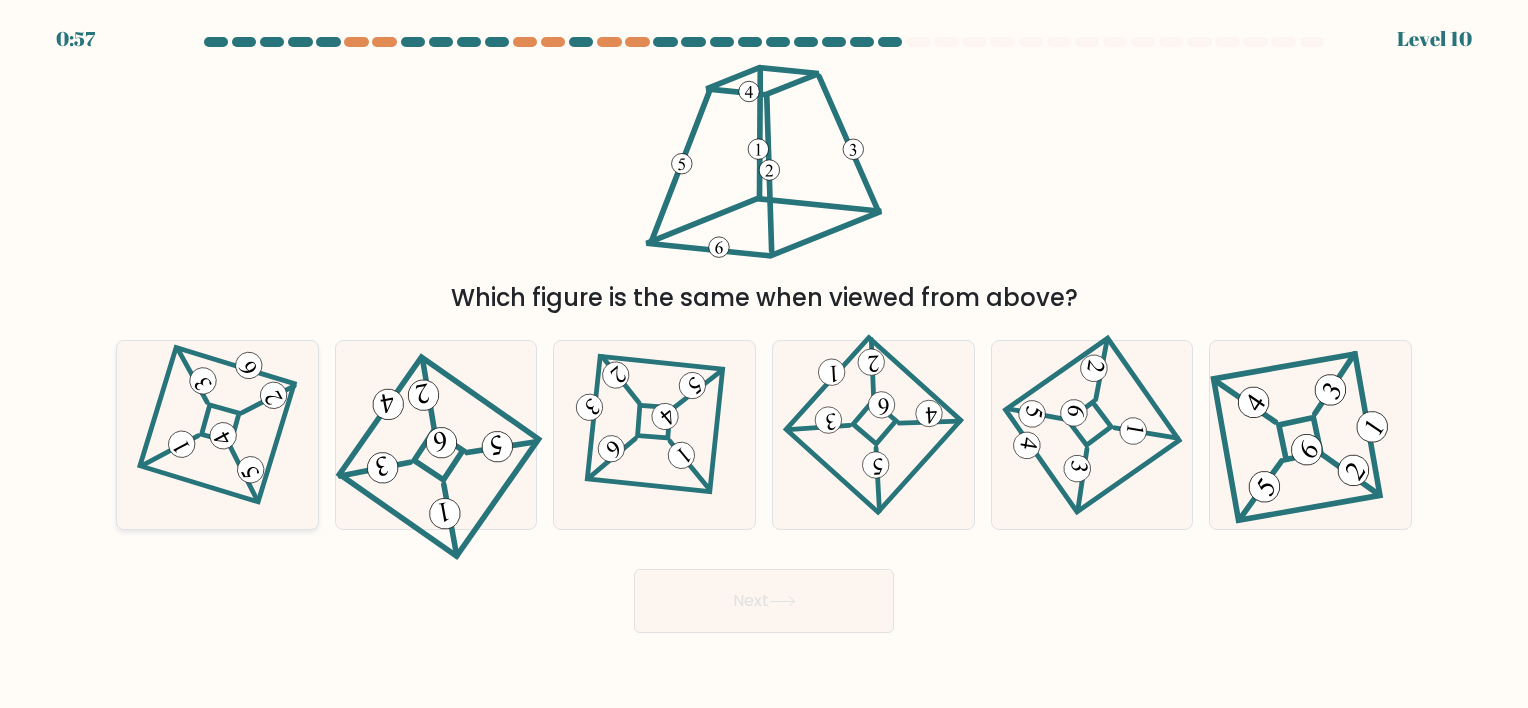 click 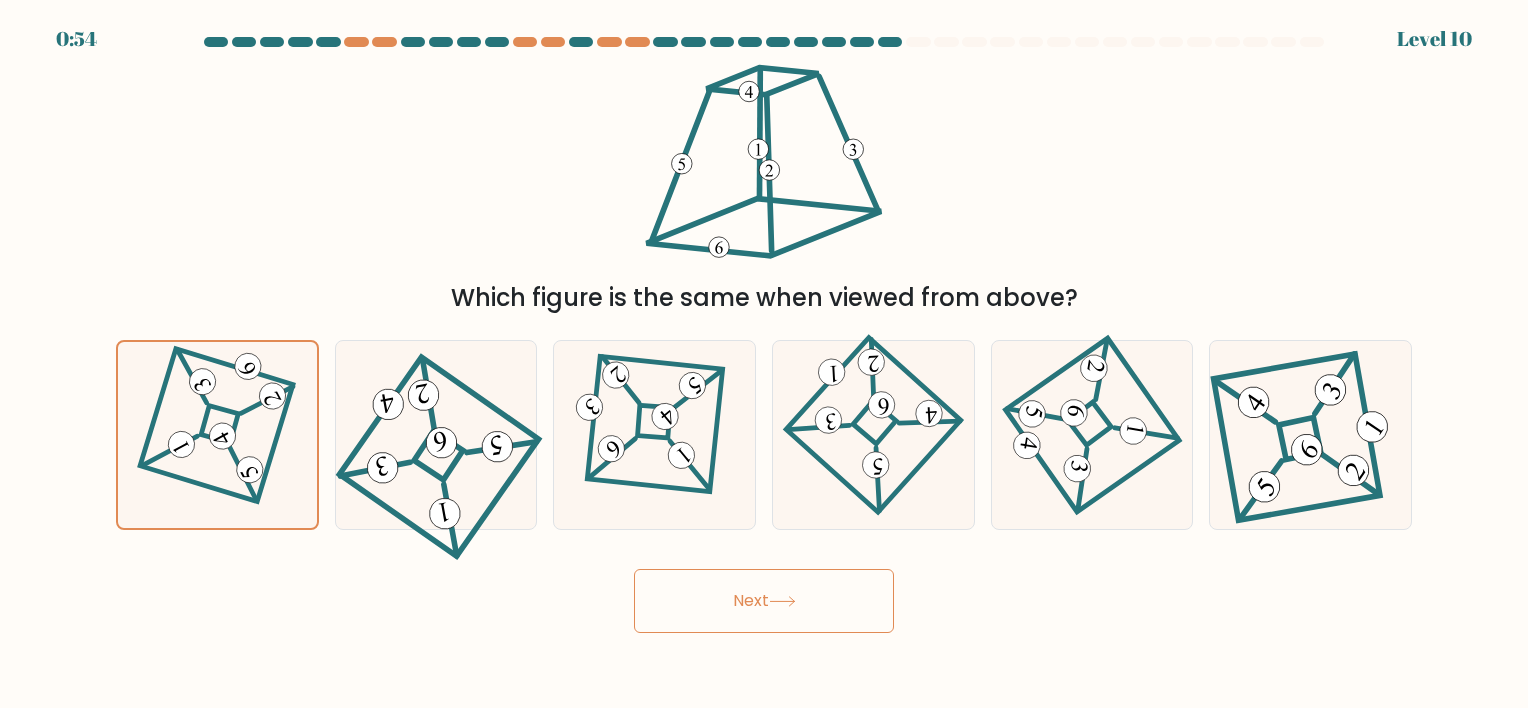 click on "Next" at bounding box center [764, 601] 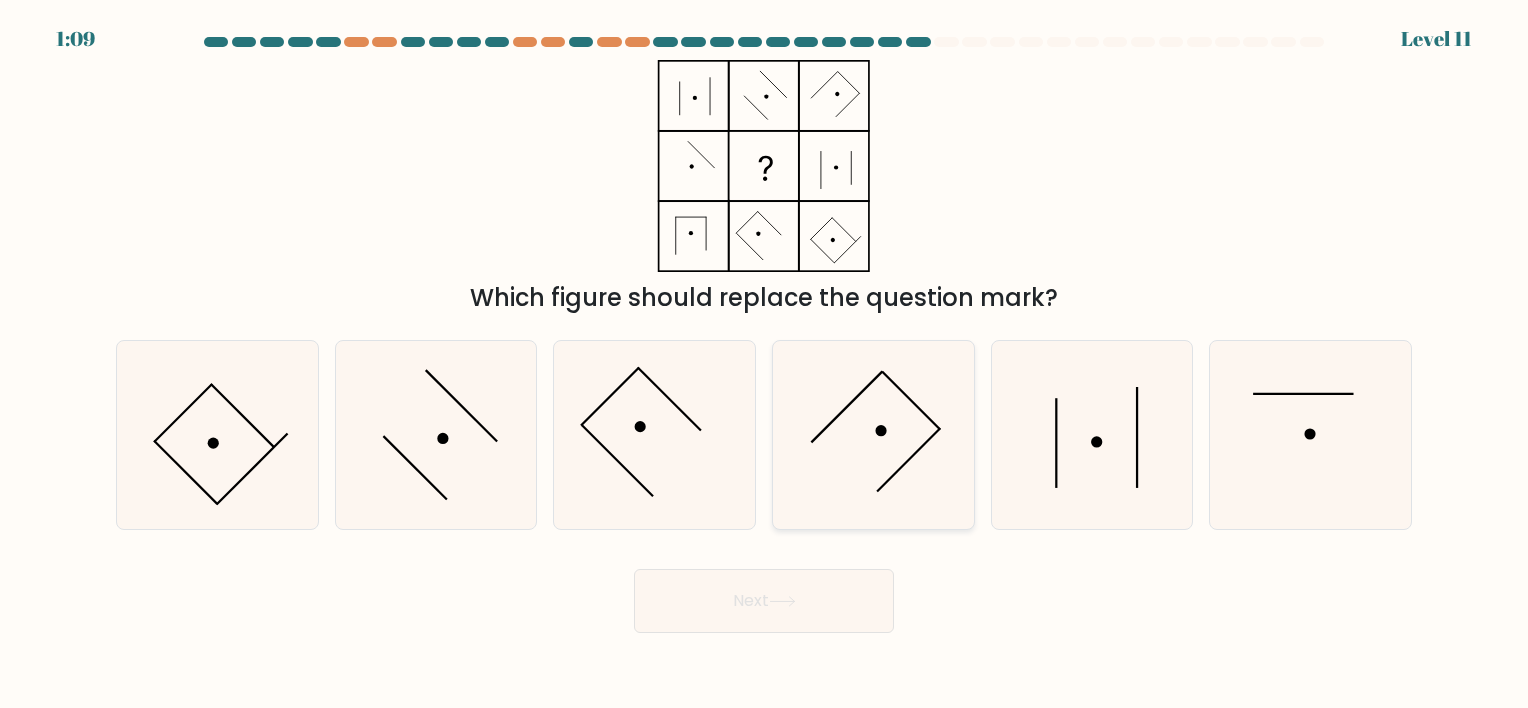 click 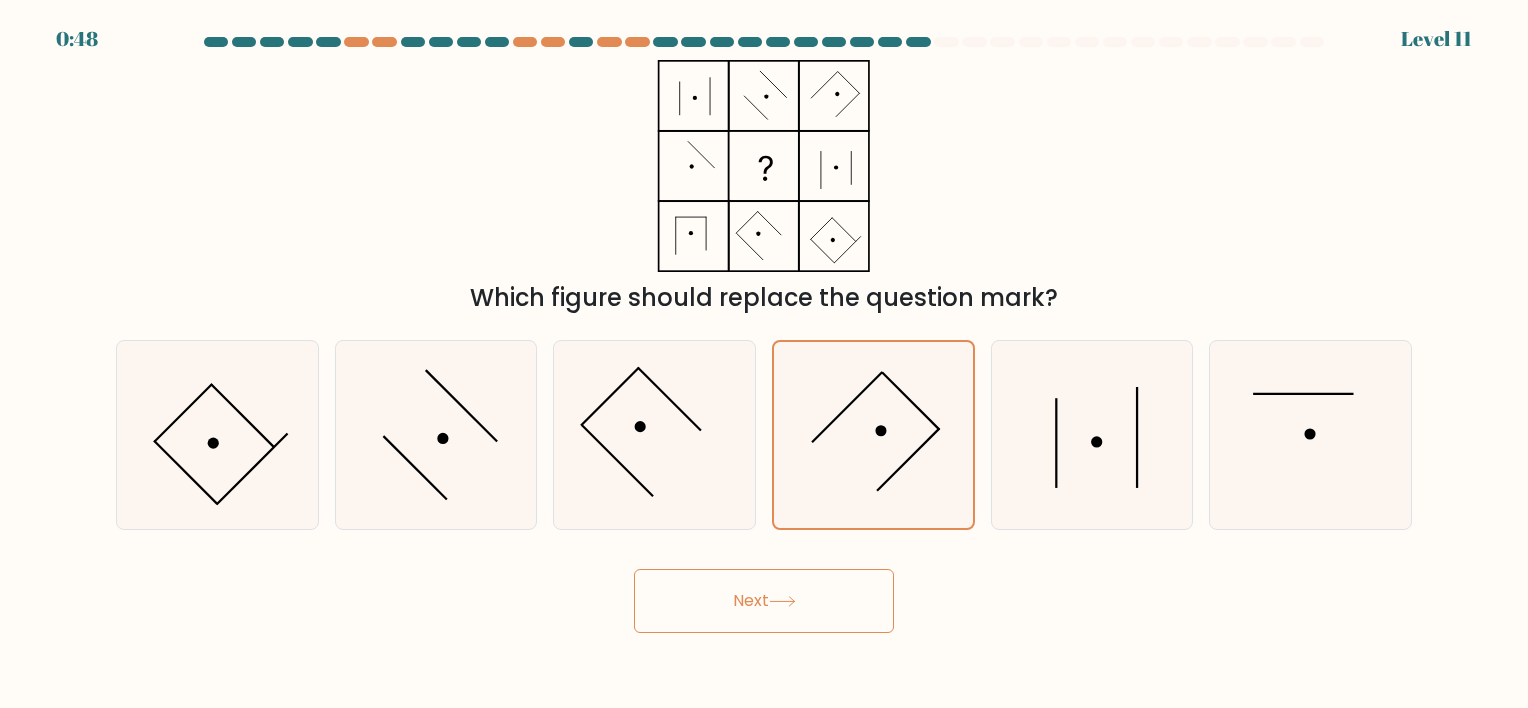 click on "Next" at bounding box center [764, 601] 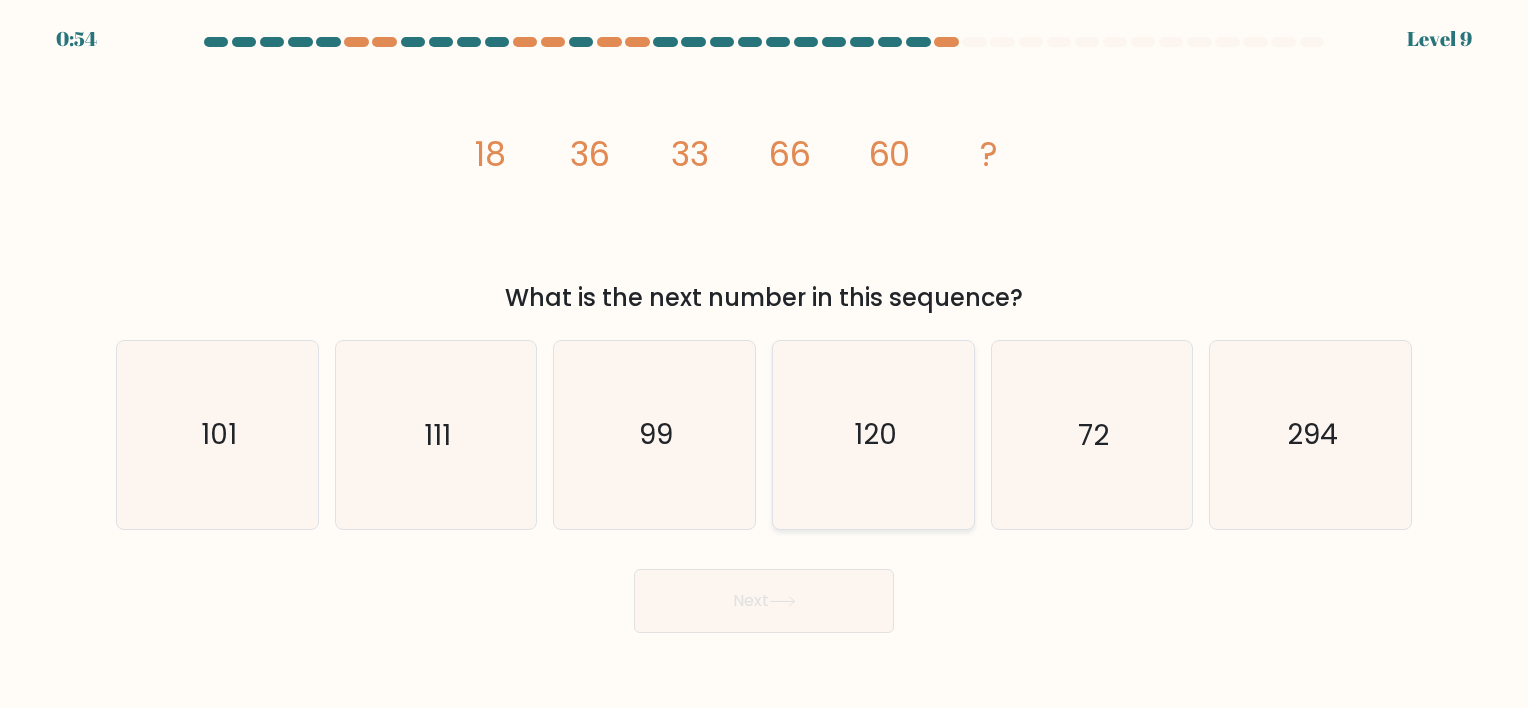 click on "120" 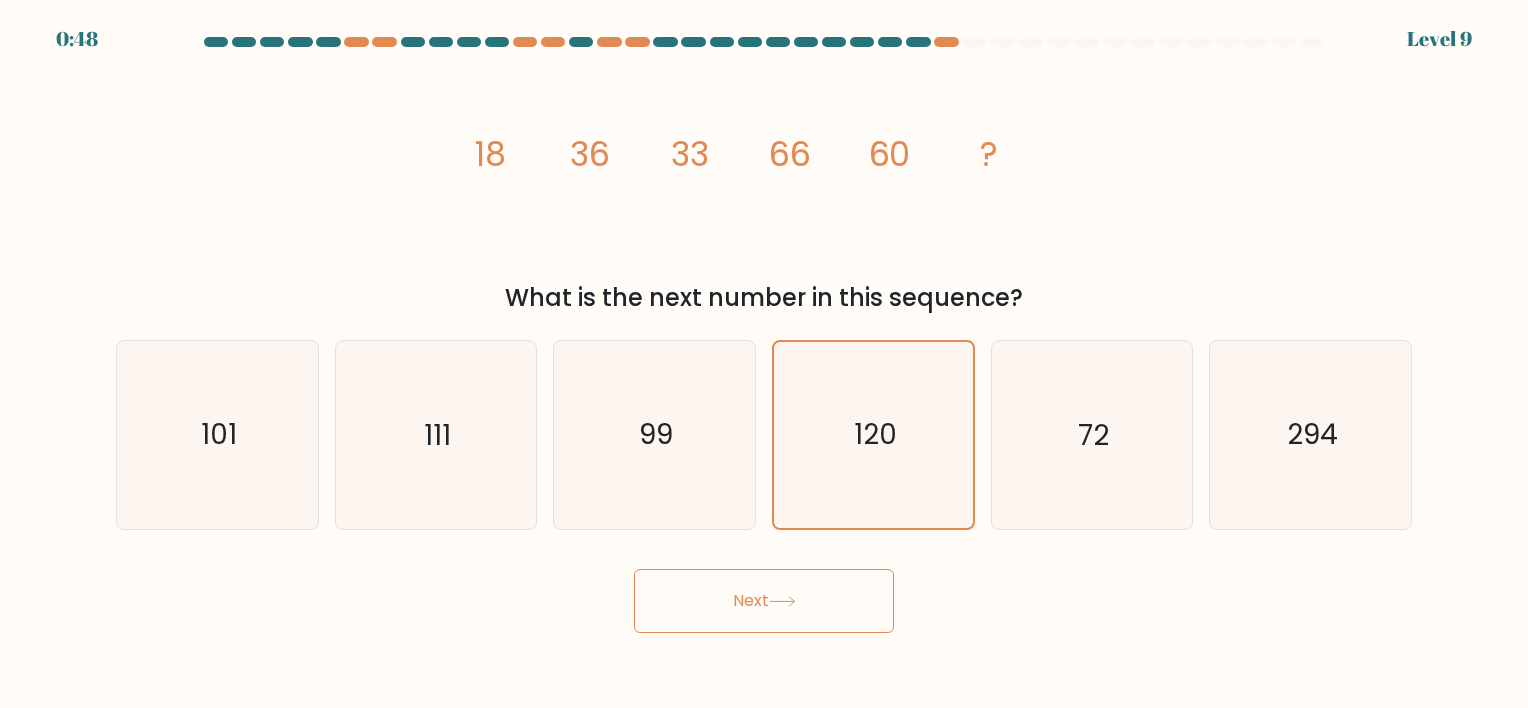 click on "Next" at bounding box center (764, 601) 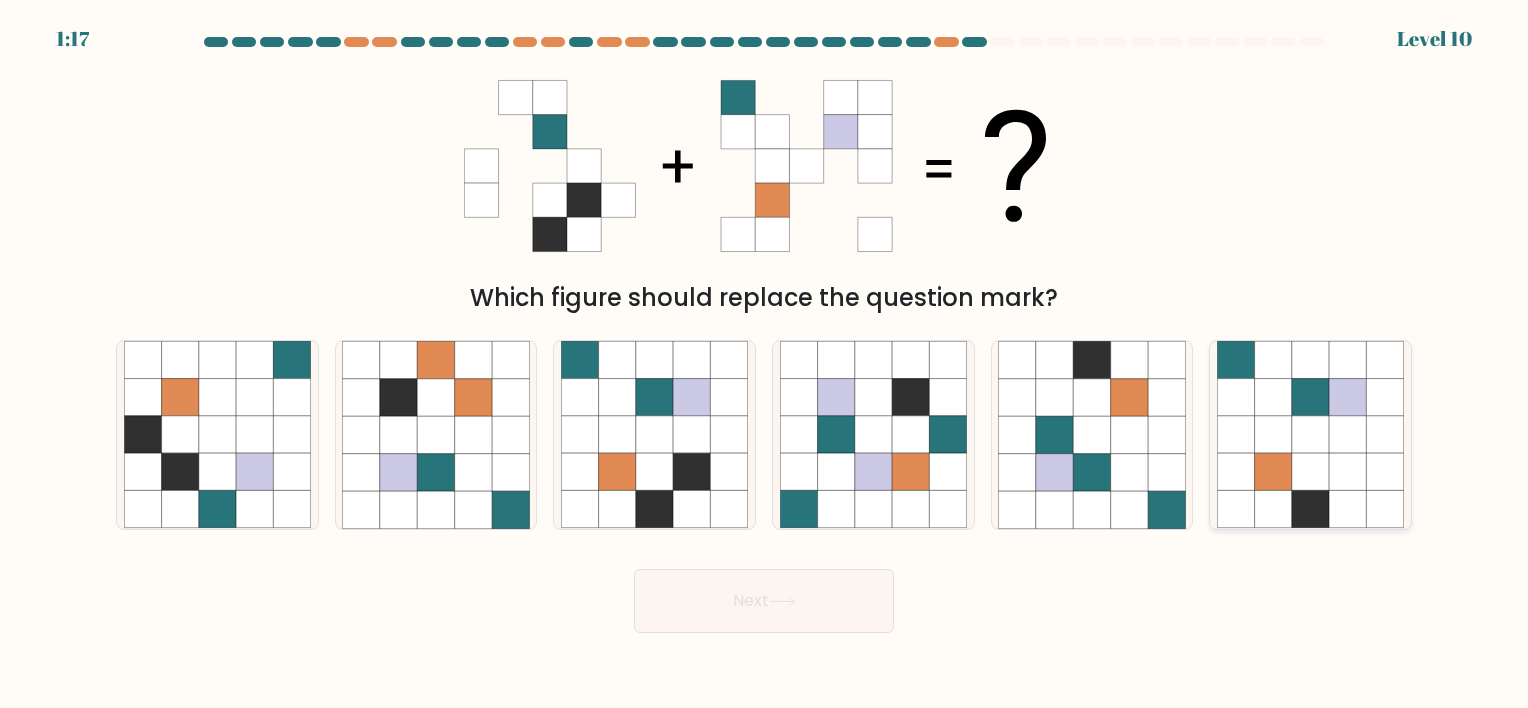click 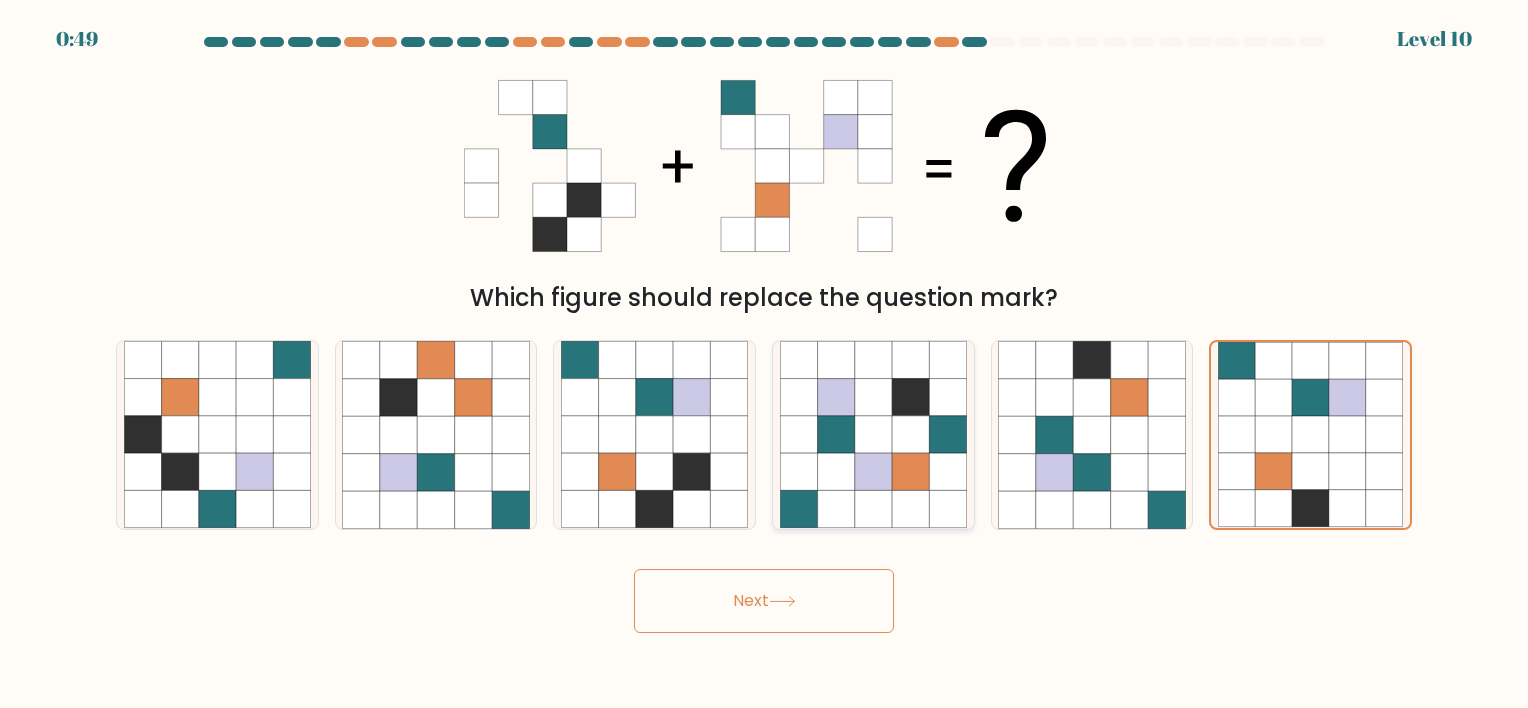click 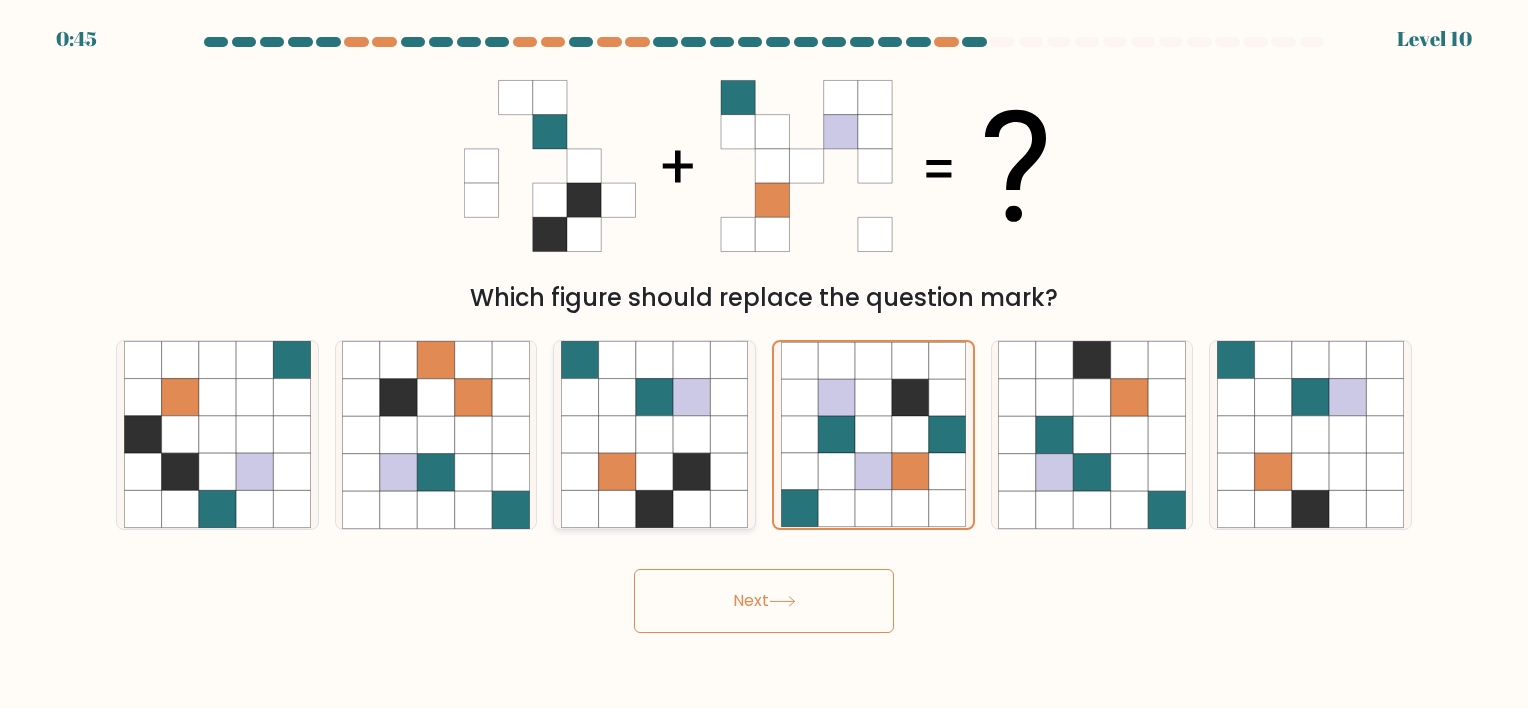 click 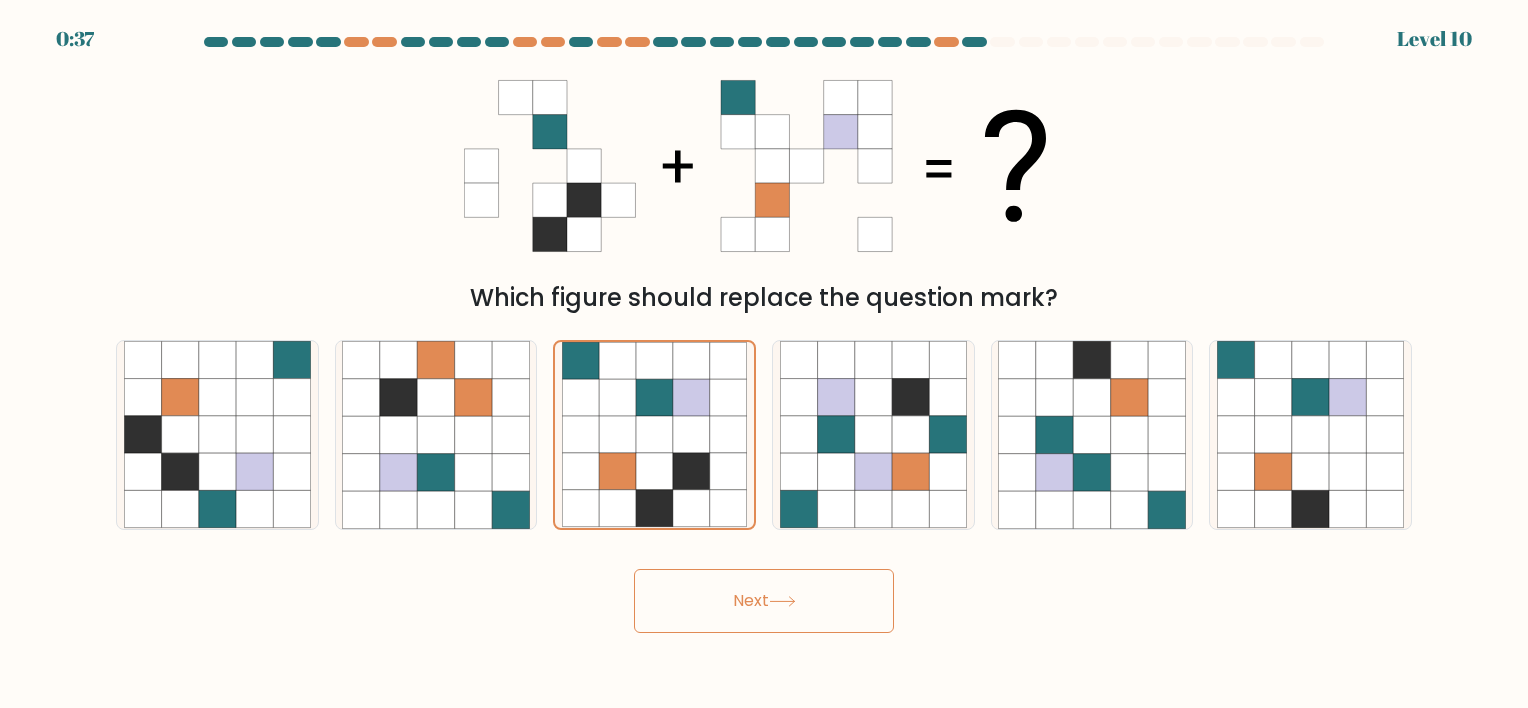 click on "Next" at bounding box center [764, 601] 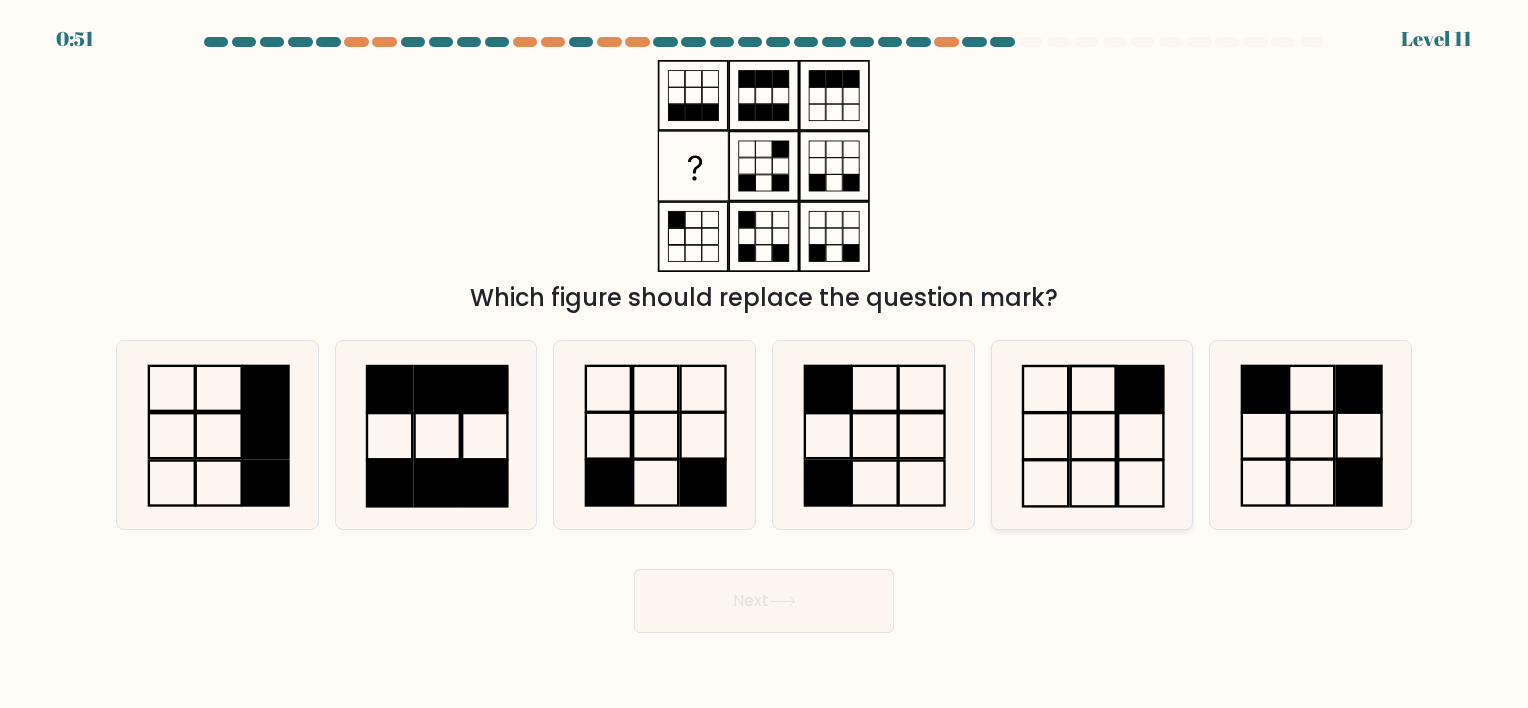 click 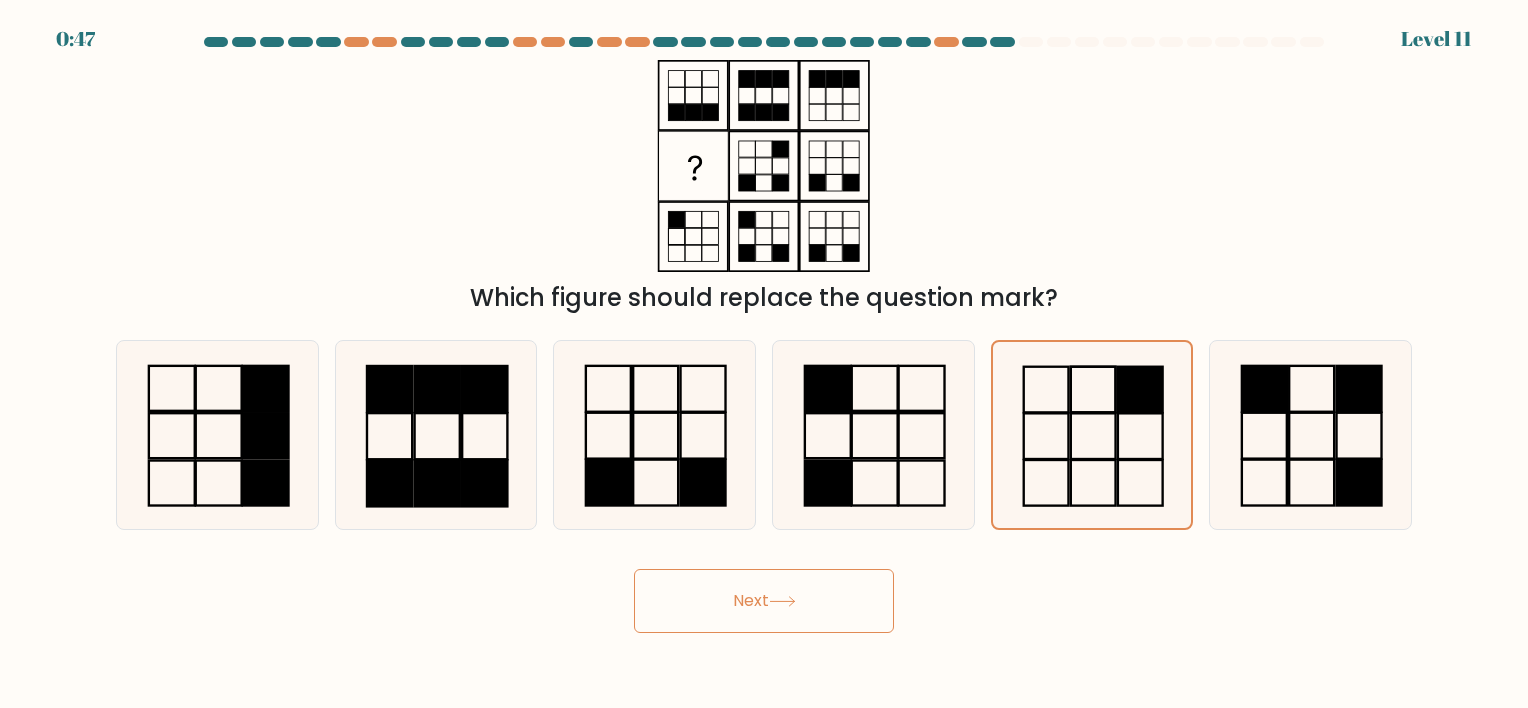 click on "Next" at bounding box center (764, 601) 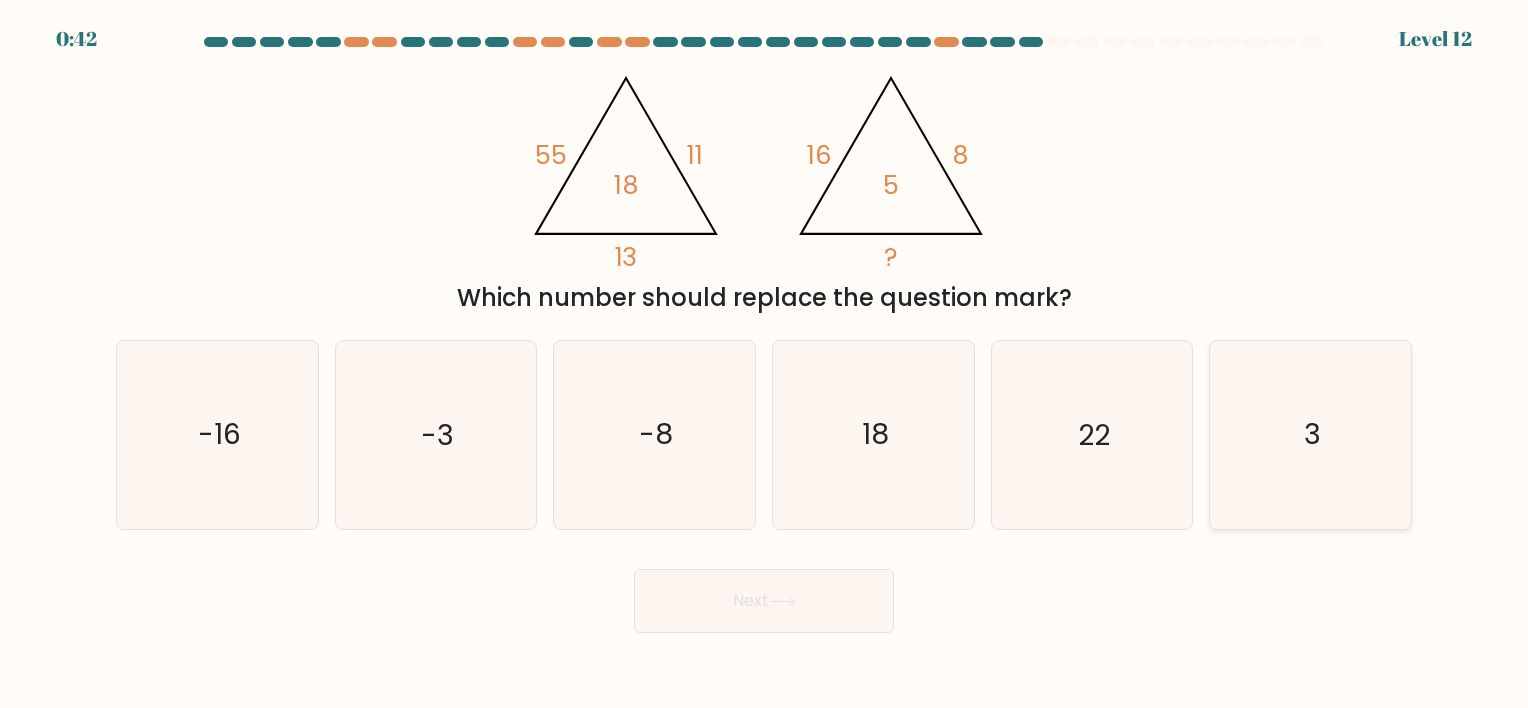 click on "3" 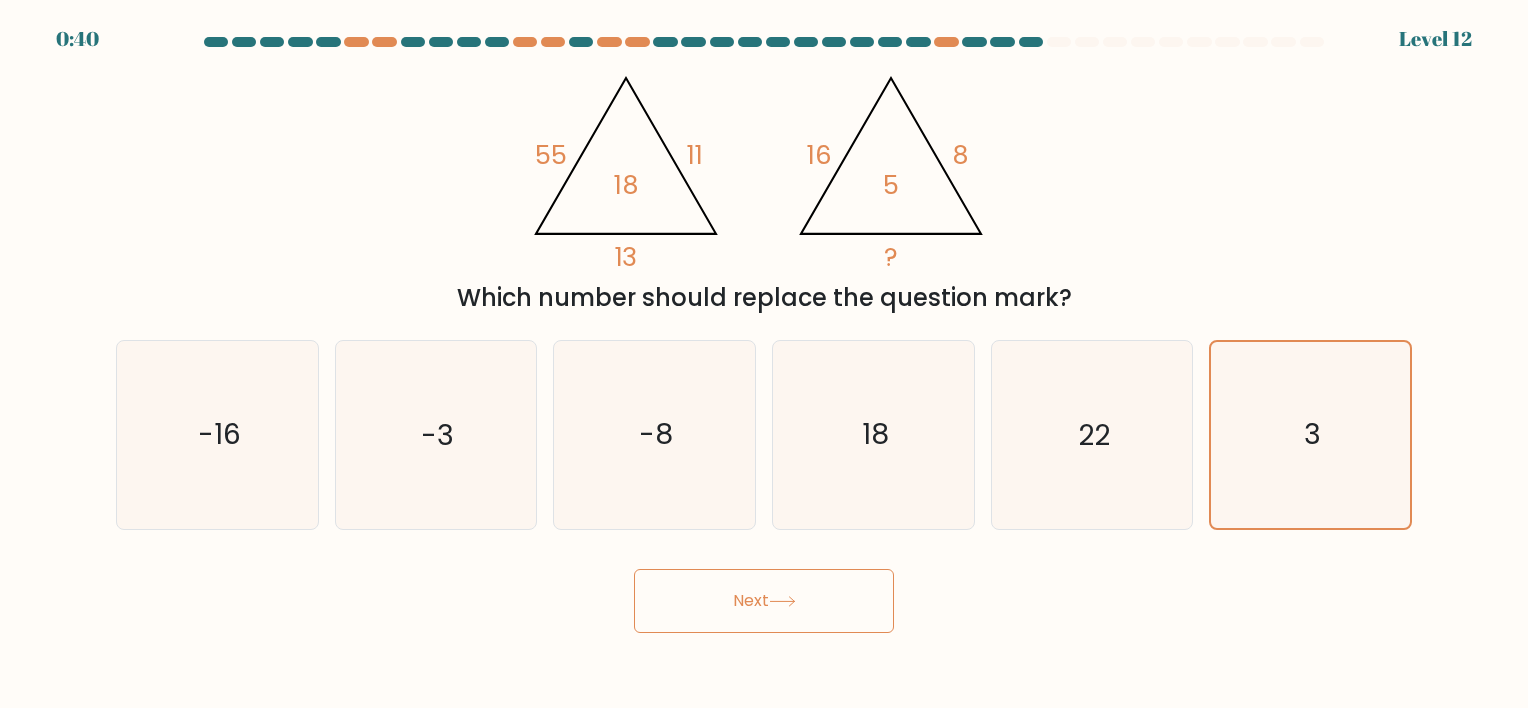 click on "Next" at bounding box center (764, 601) 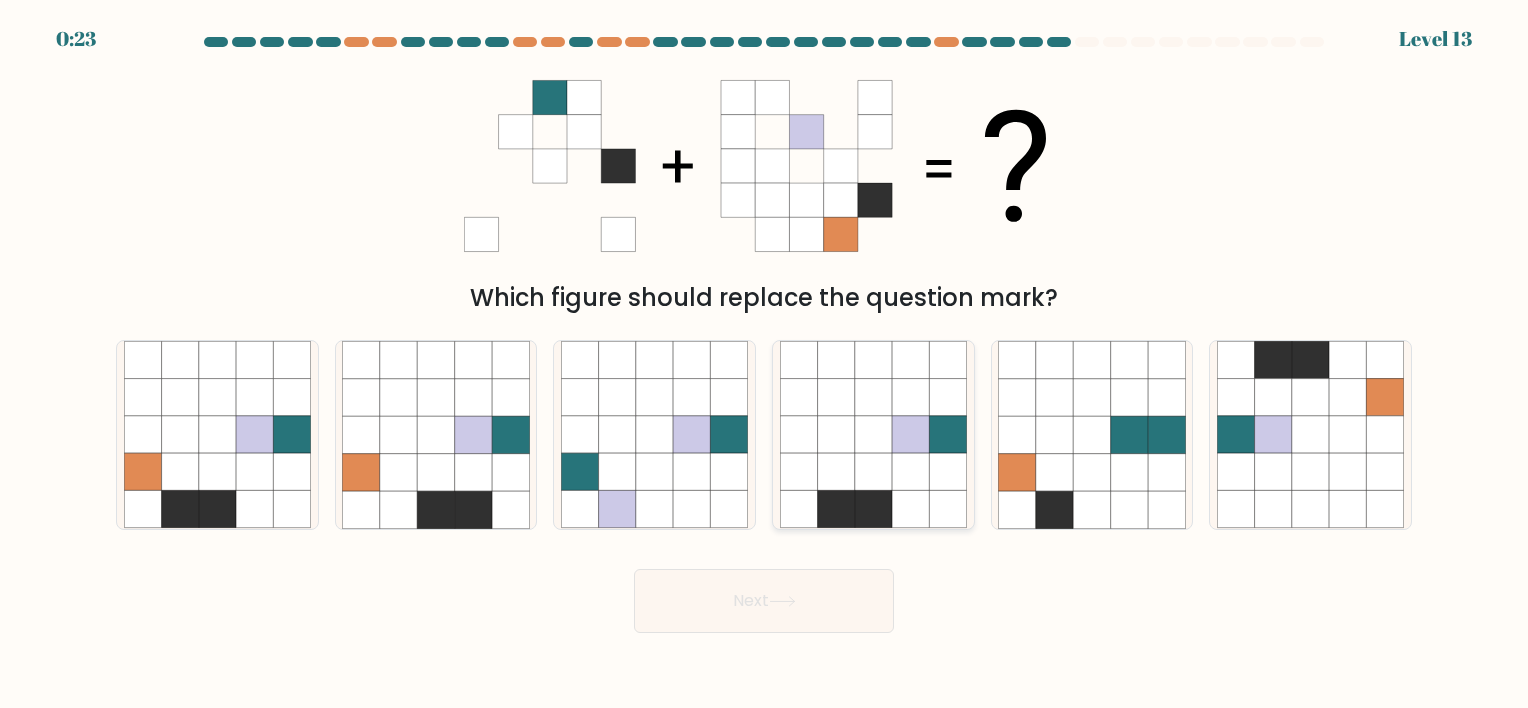 click 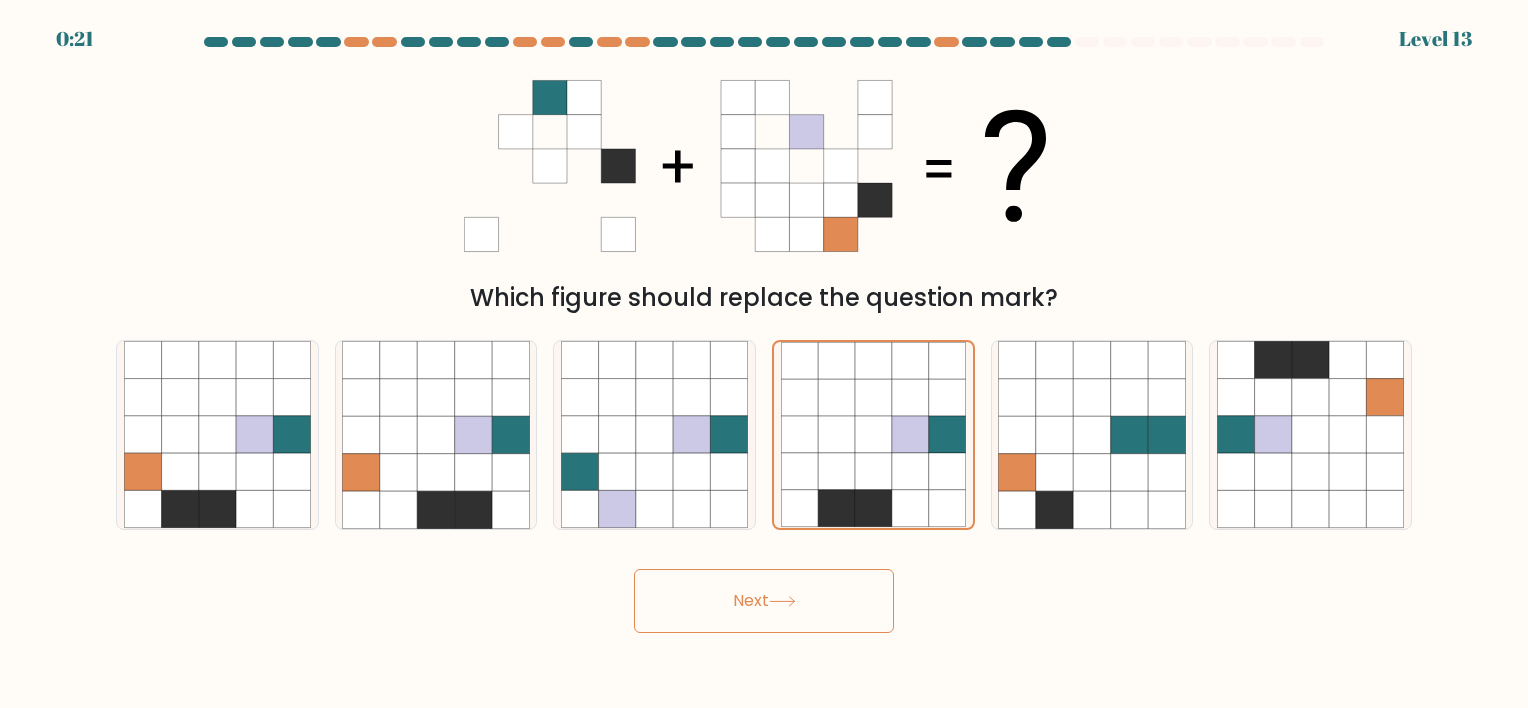 click on "Next" at bounding box center (764, 601) 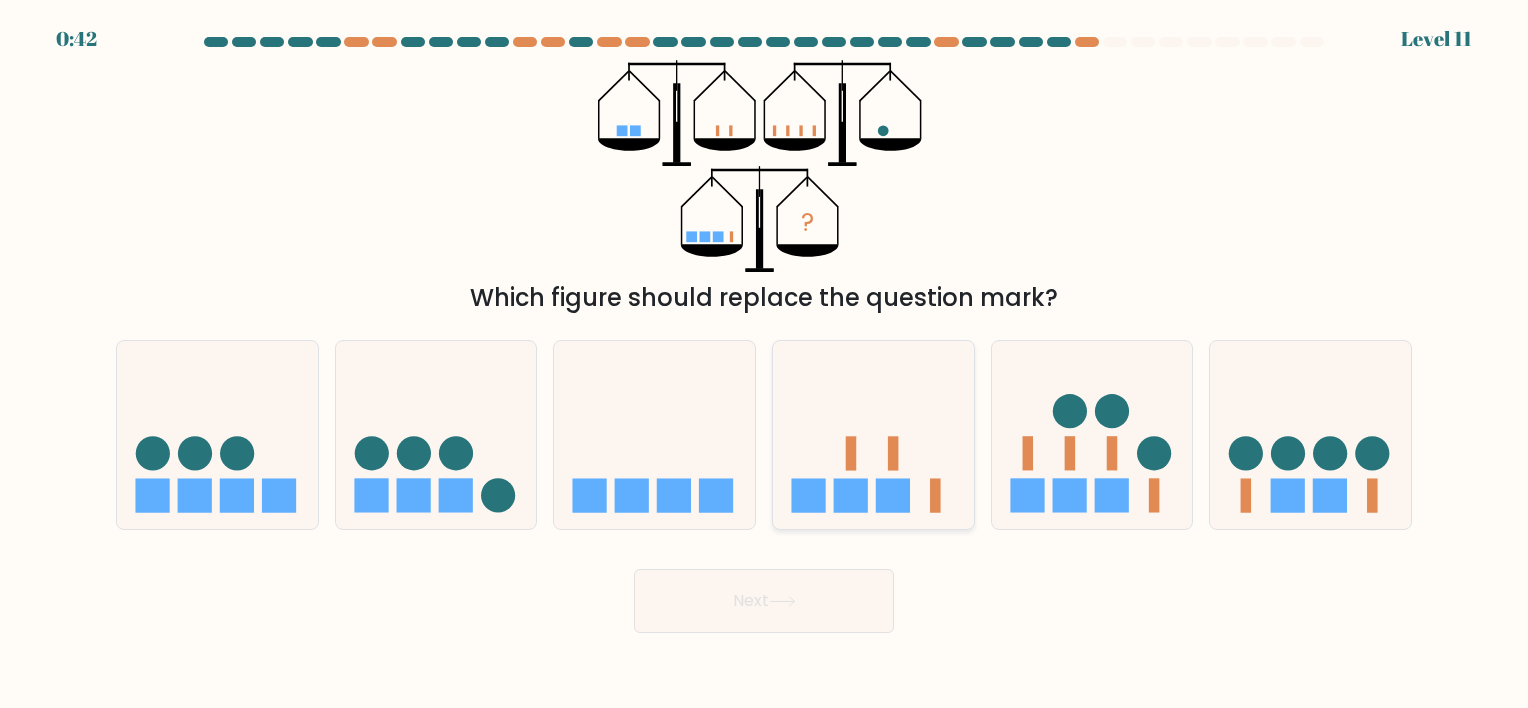 click 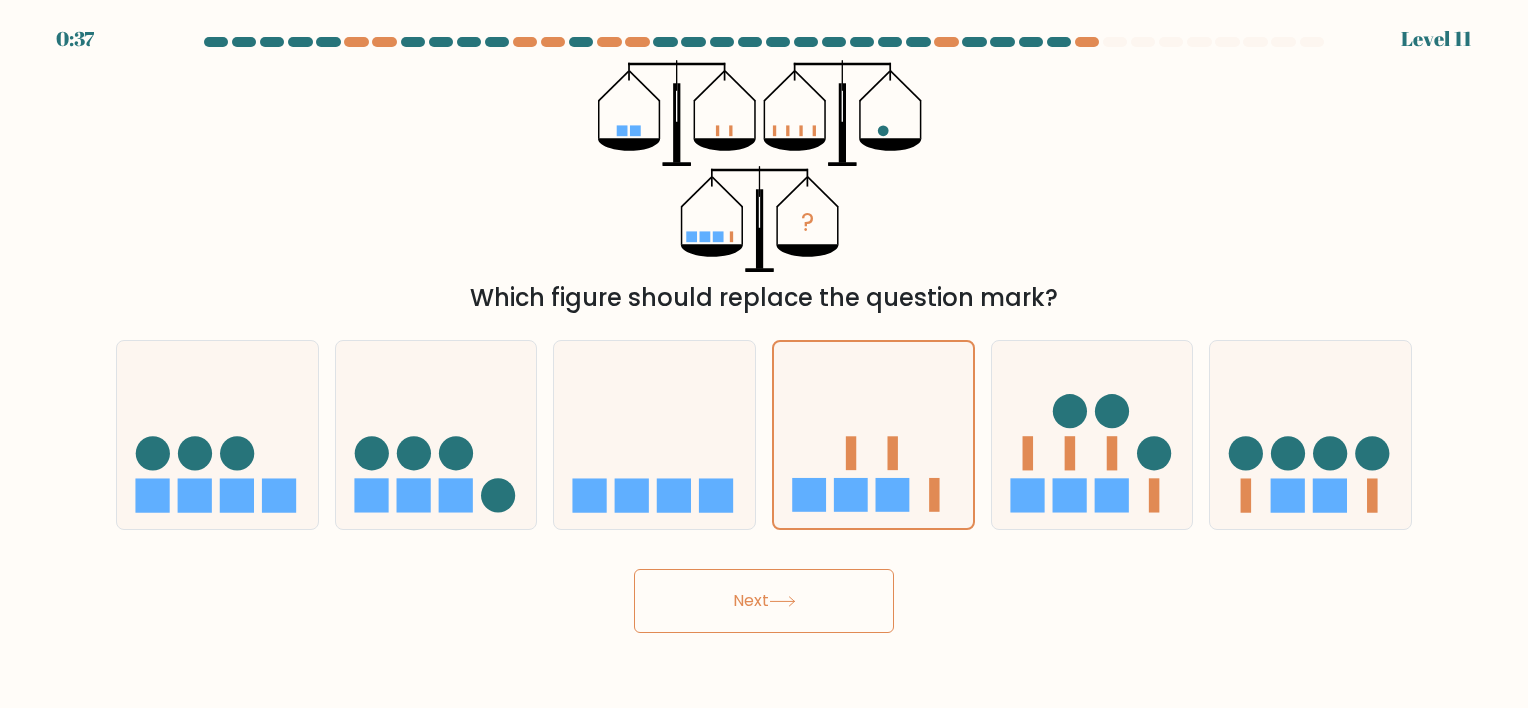 click on "Next" at bounding box center (764, 601) 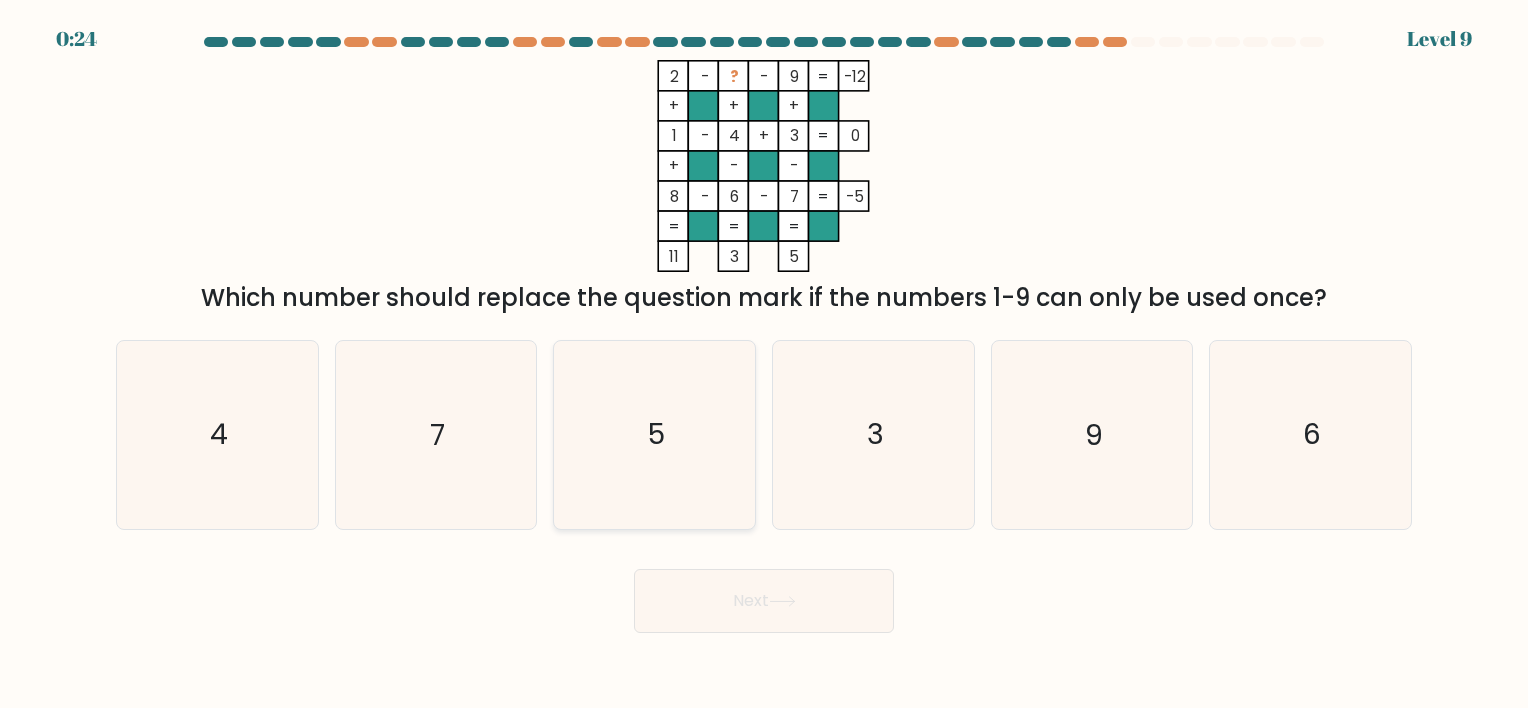 click on "5" 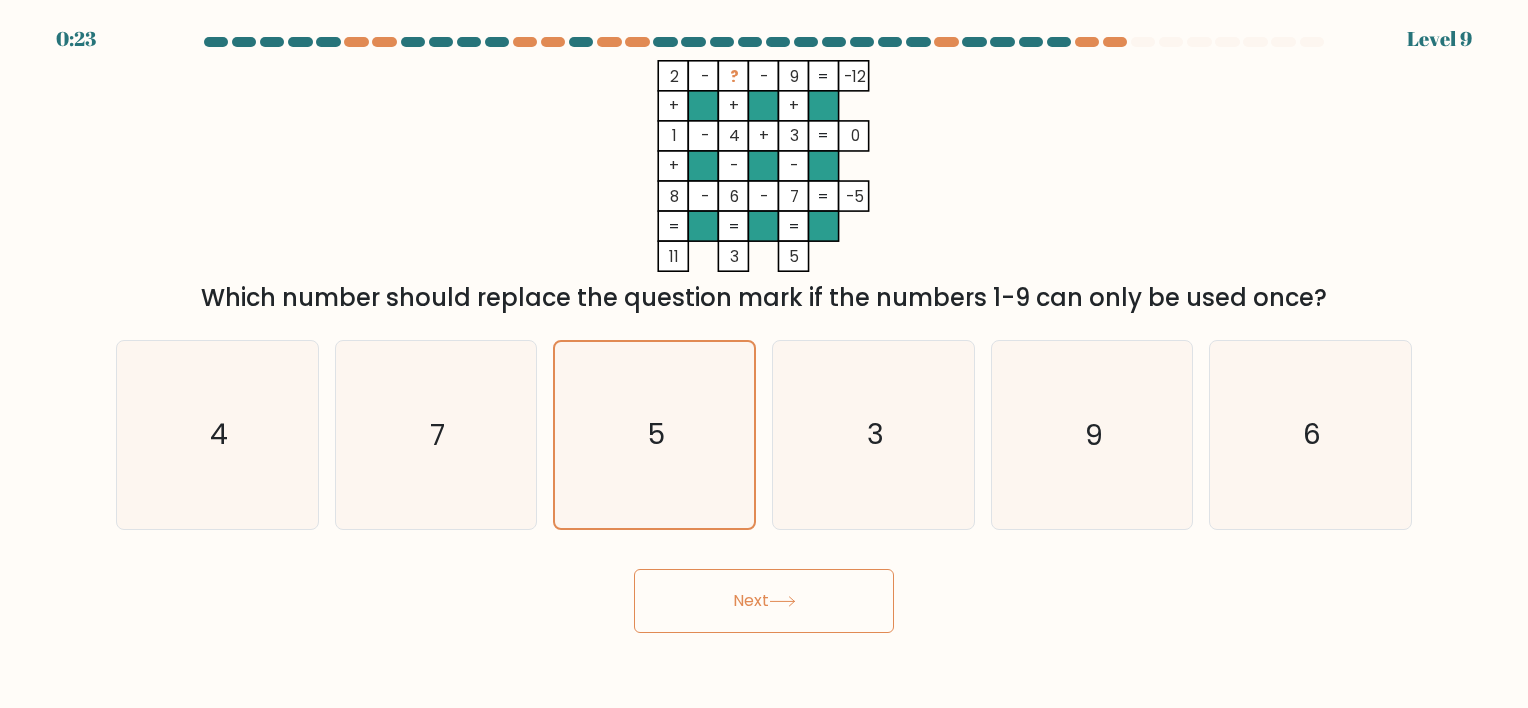 click on "Next" at bounding box center [764, 601] 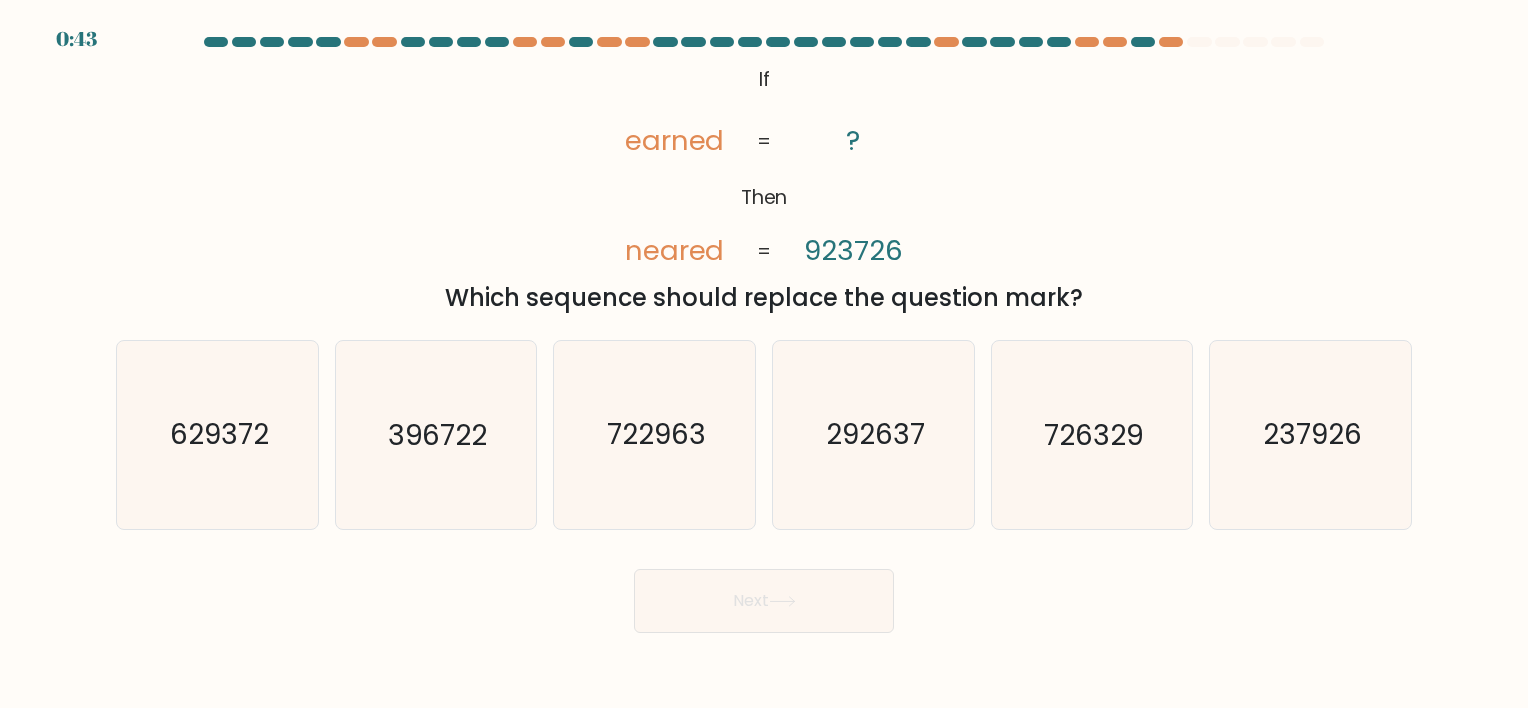 scroll, scrollTop: 0, scrollLeft: 0, axis: both 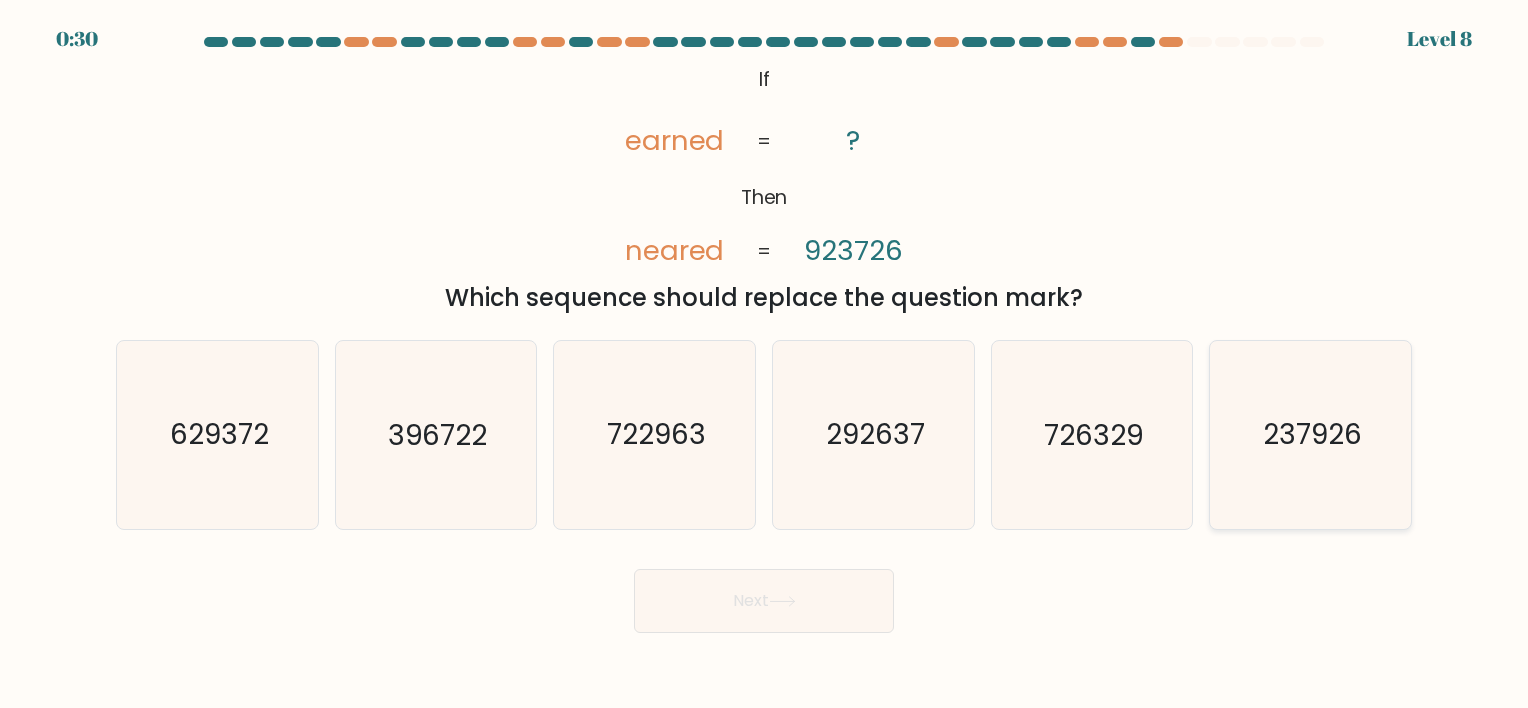 click on "237926" 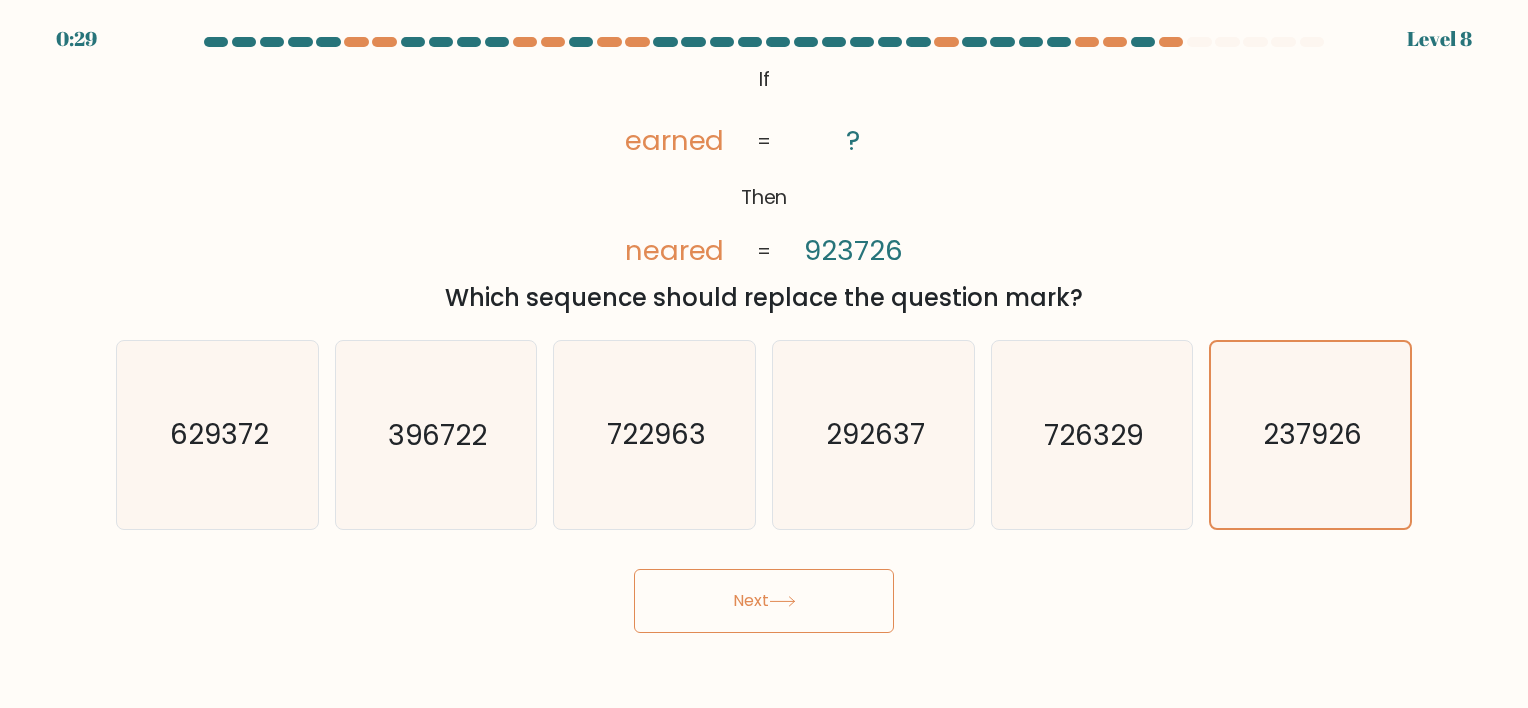 click on "Next" at bounding box center (764, 601) 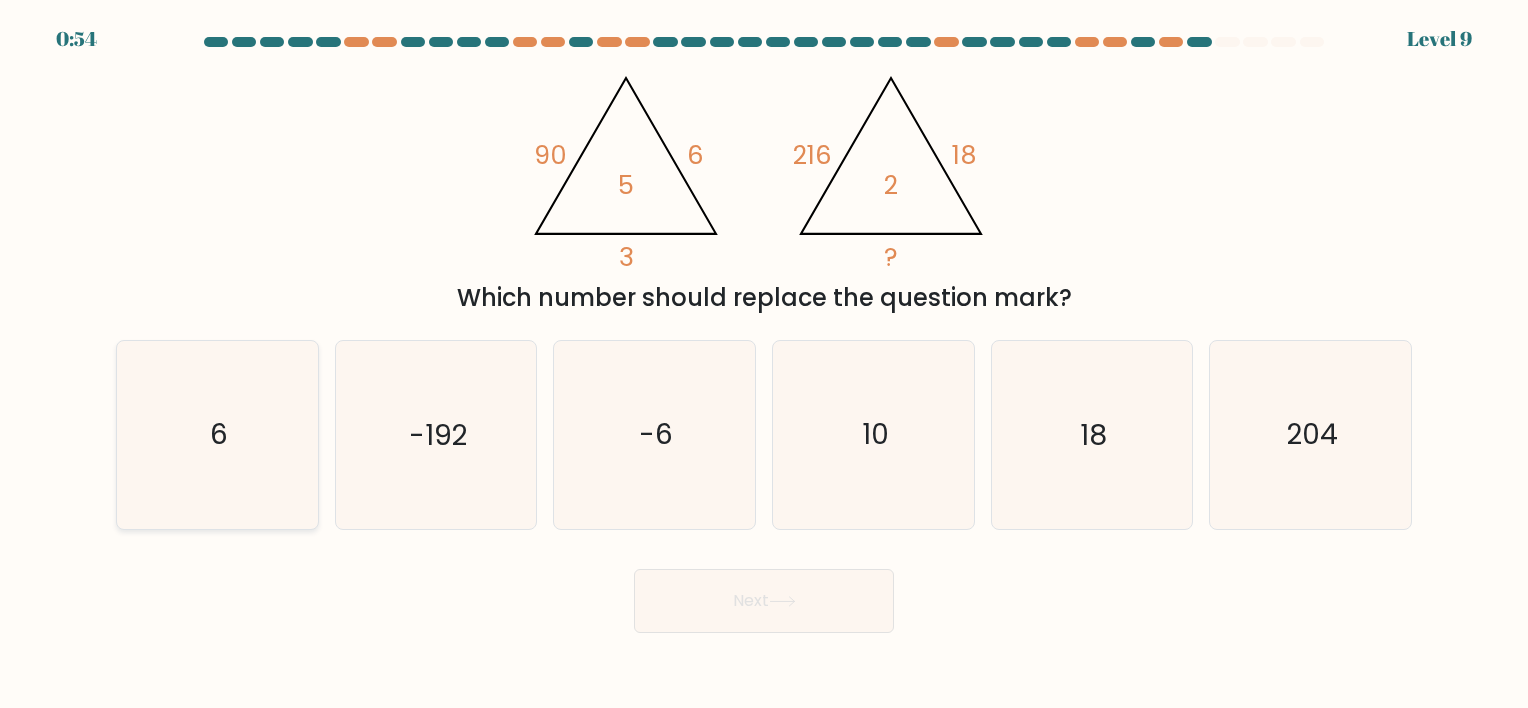 click on "6" 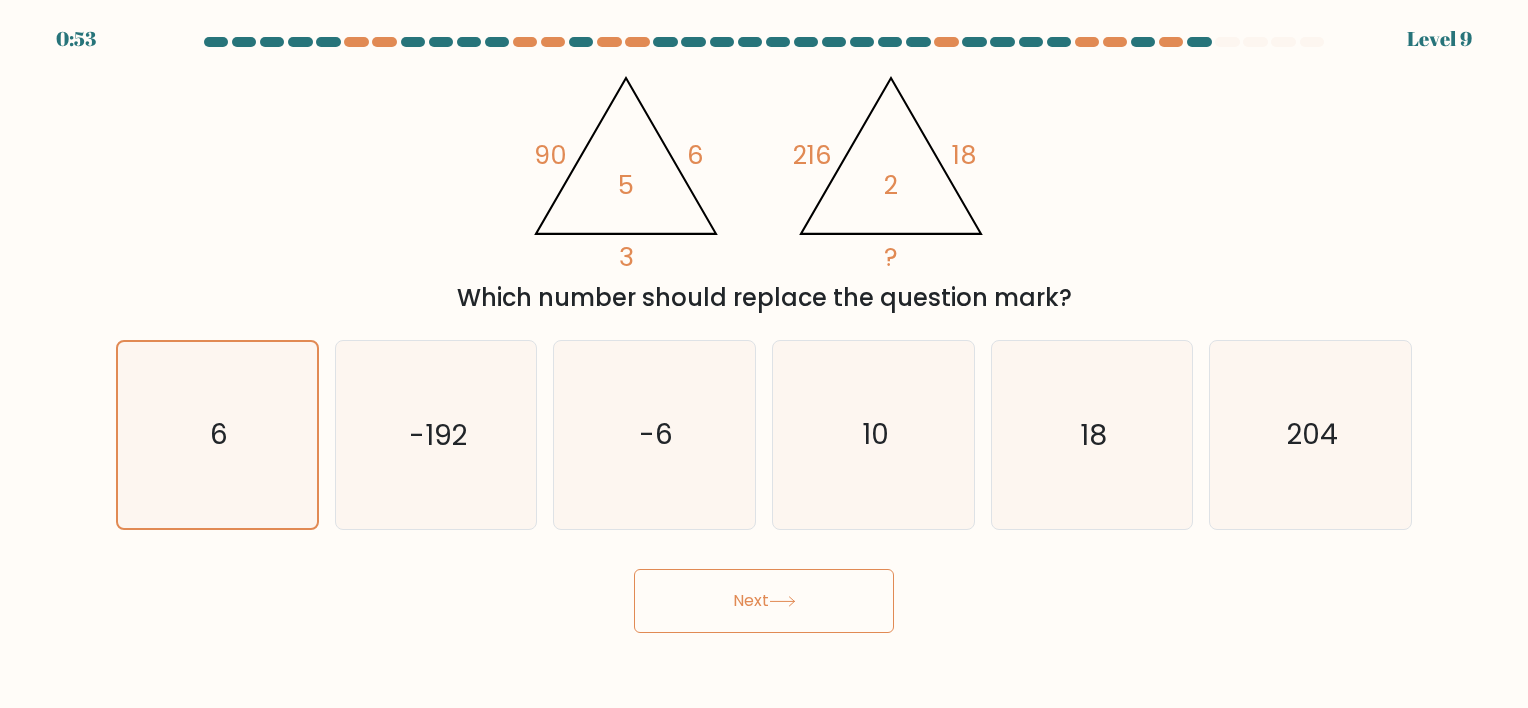 click on "Next" at bounding box center [764, 601] 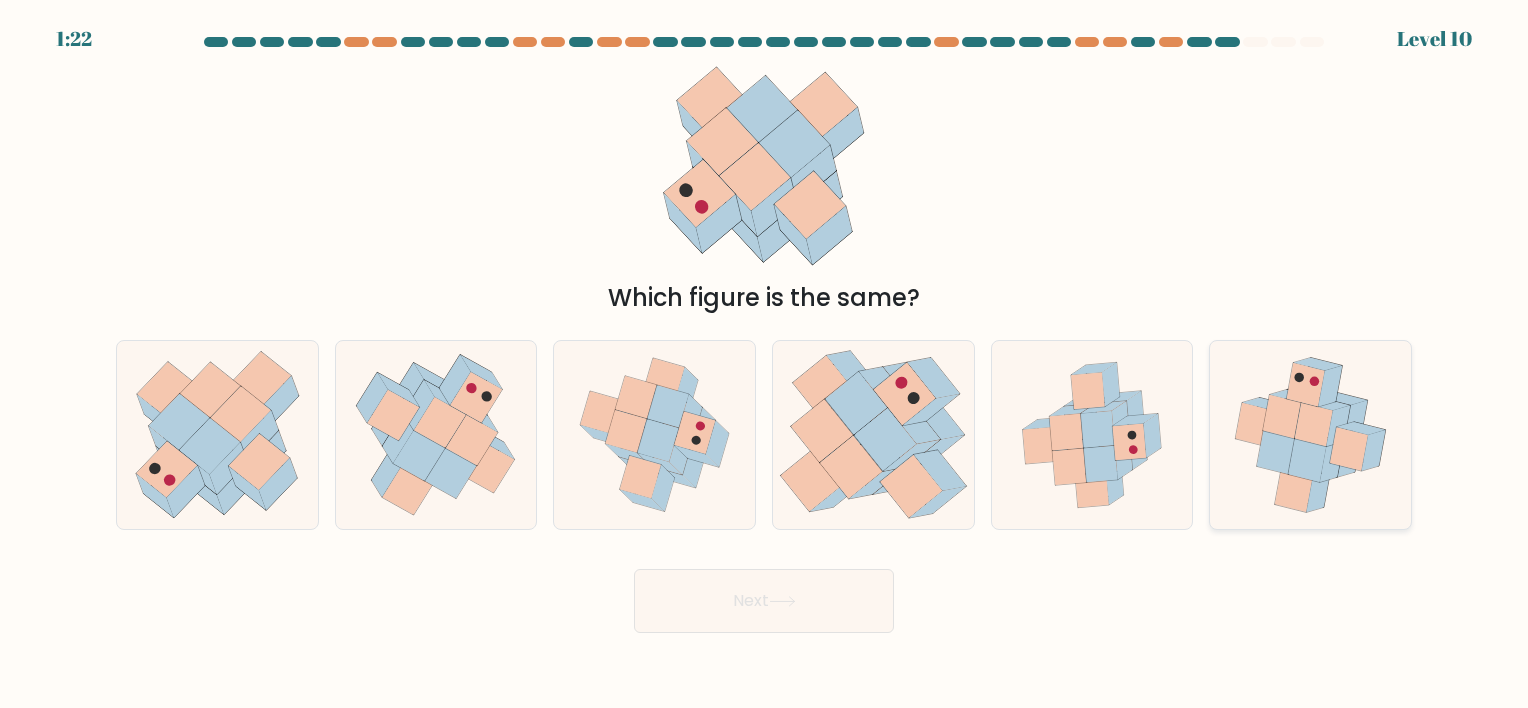 click 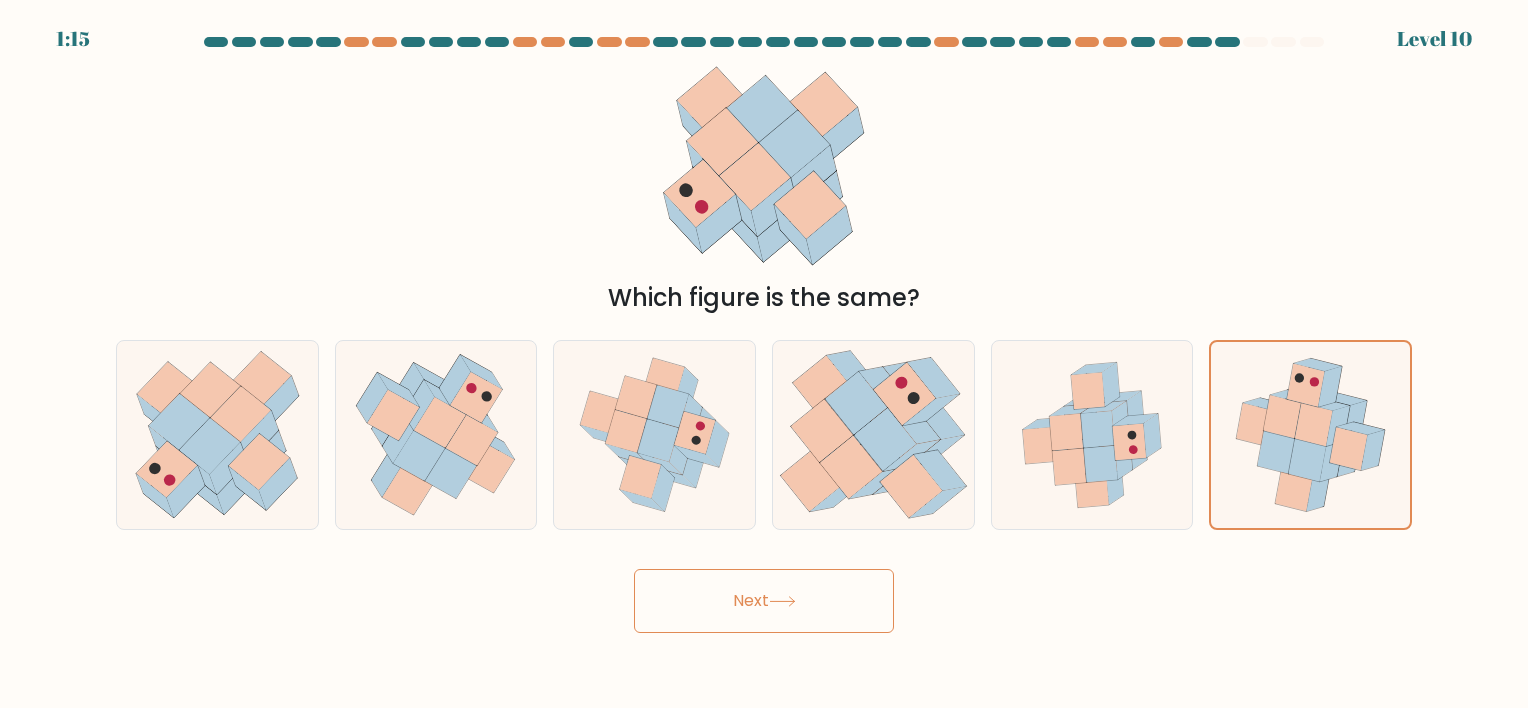 click on "Next" at bounding box center [764, 601] 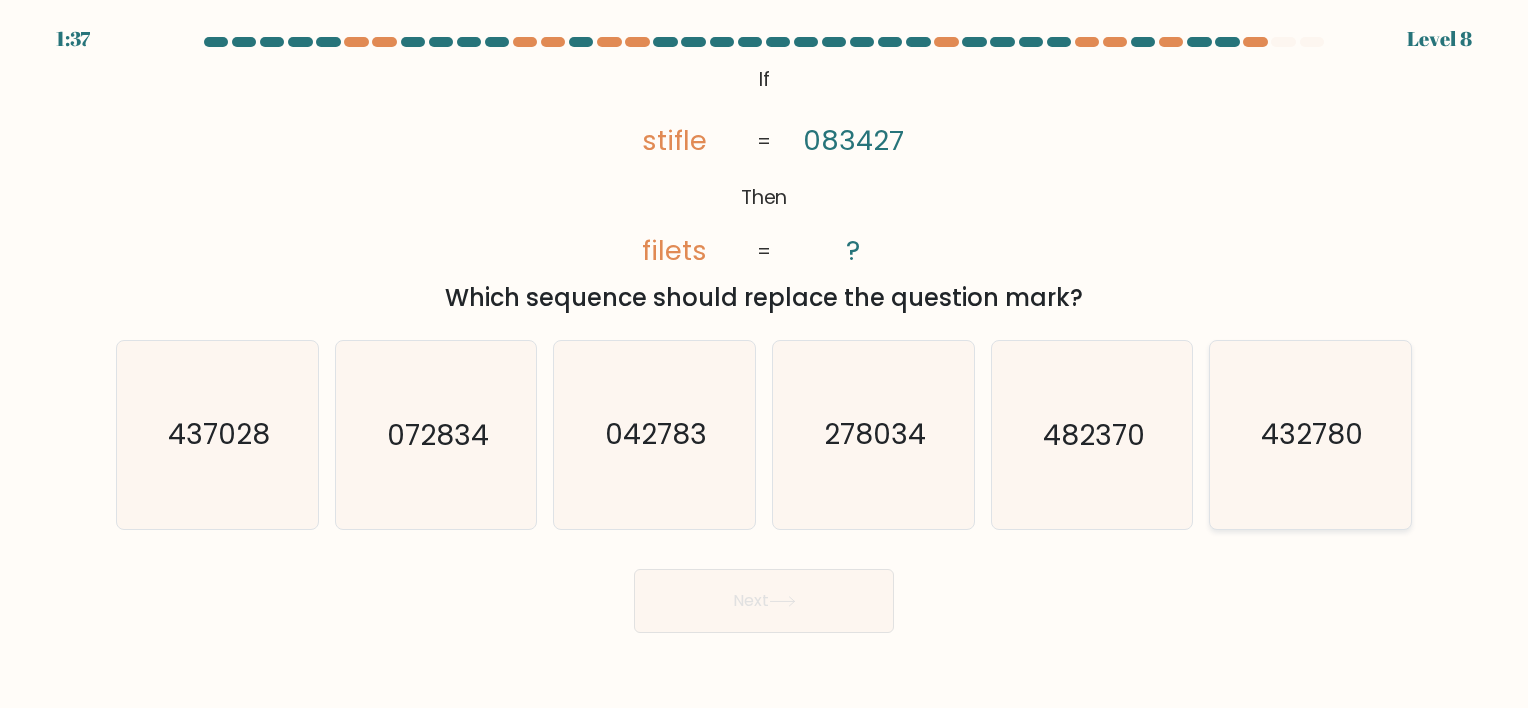 click on "432780" 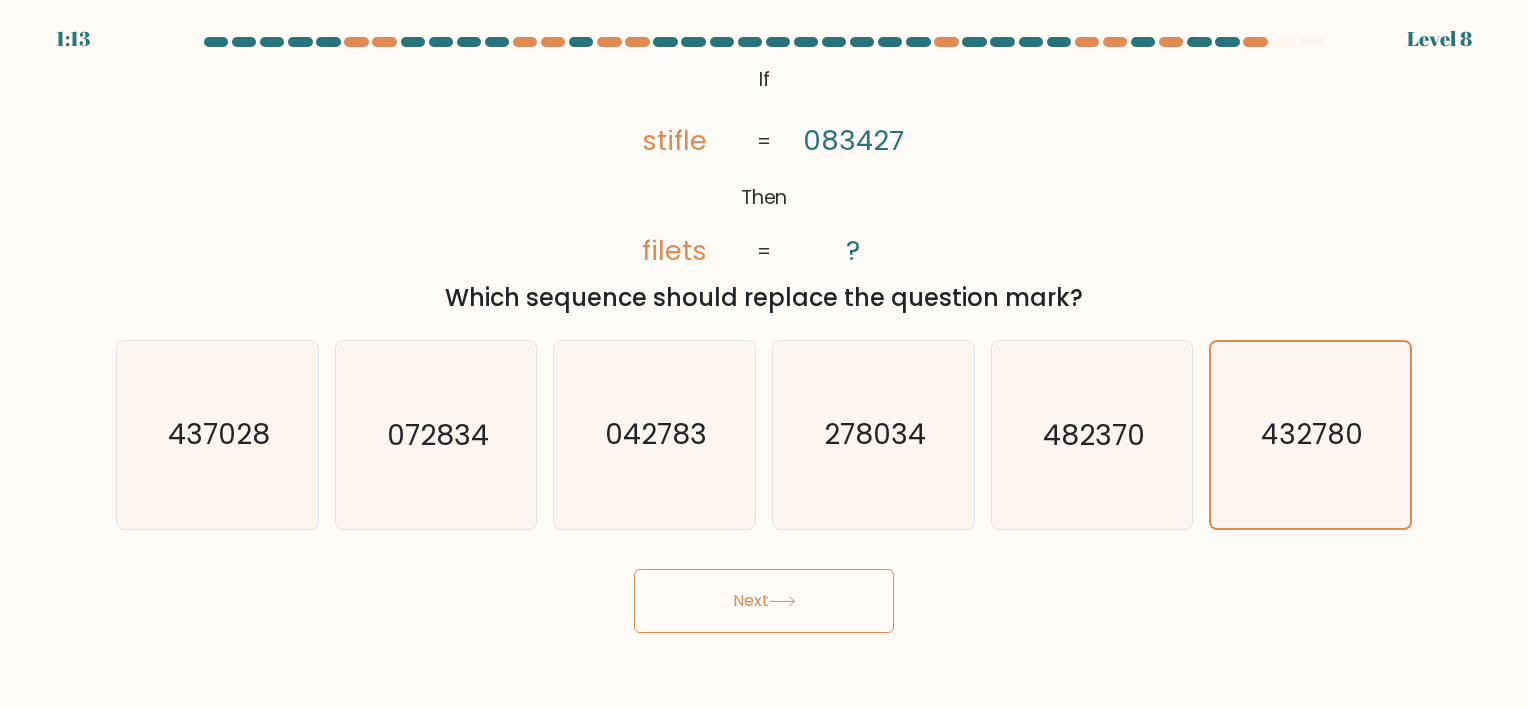 click on "Next" at bounding box center (764, 601) 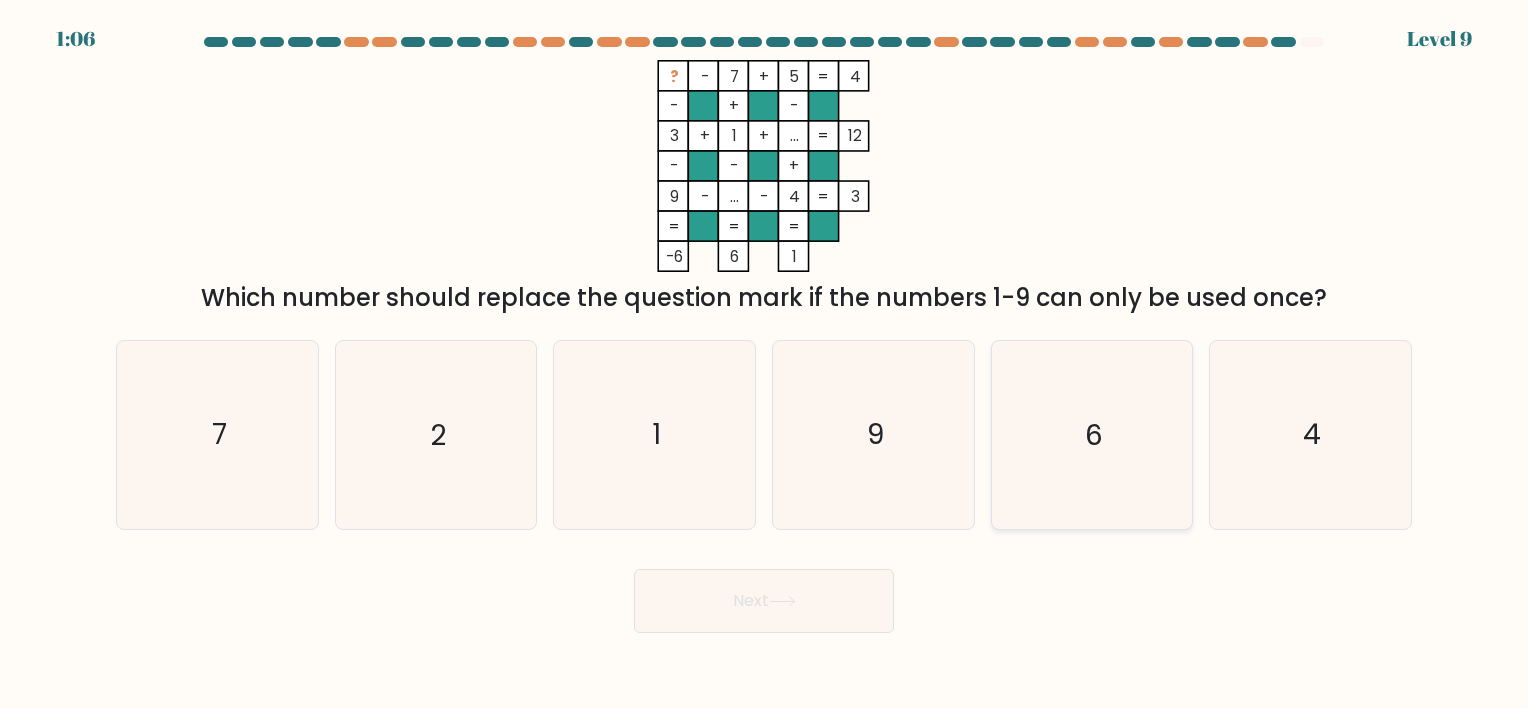 click on "6" 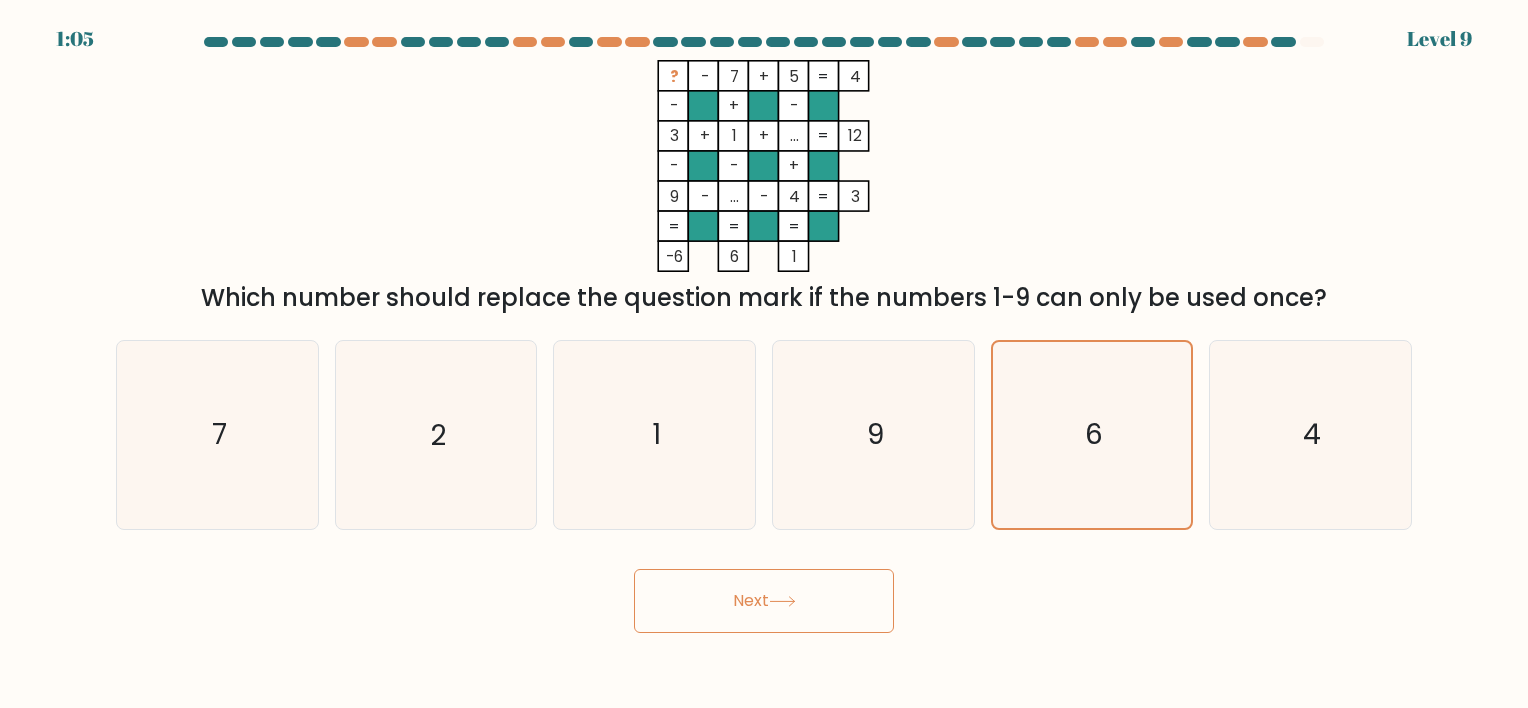 click on "Next" at bounding box center [764, 601] 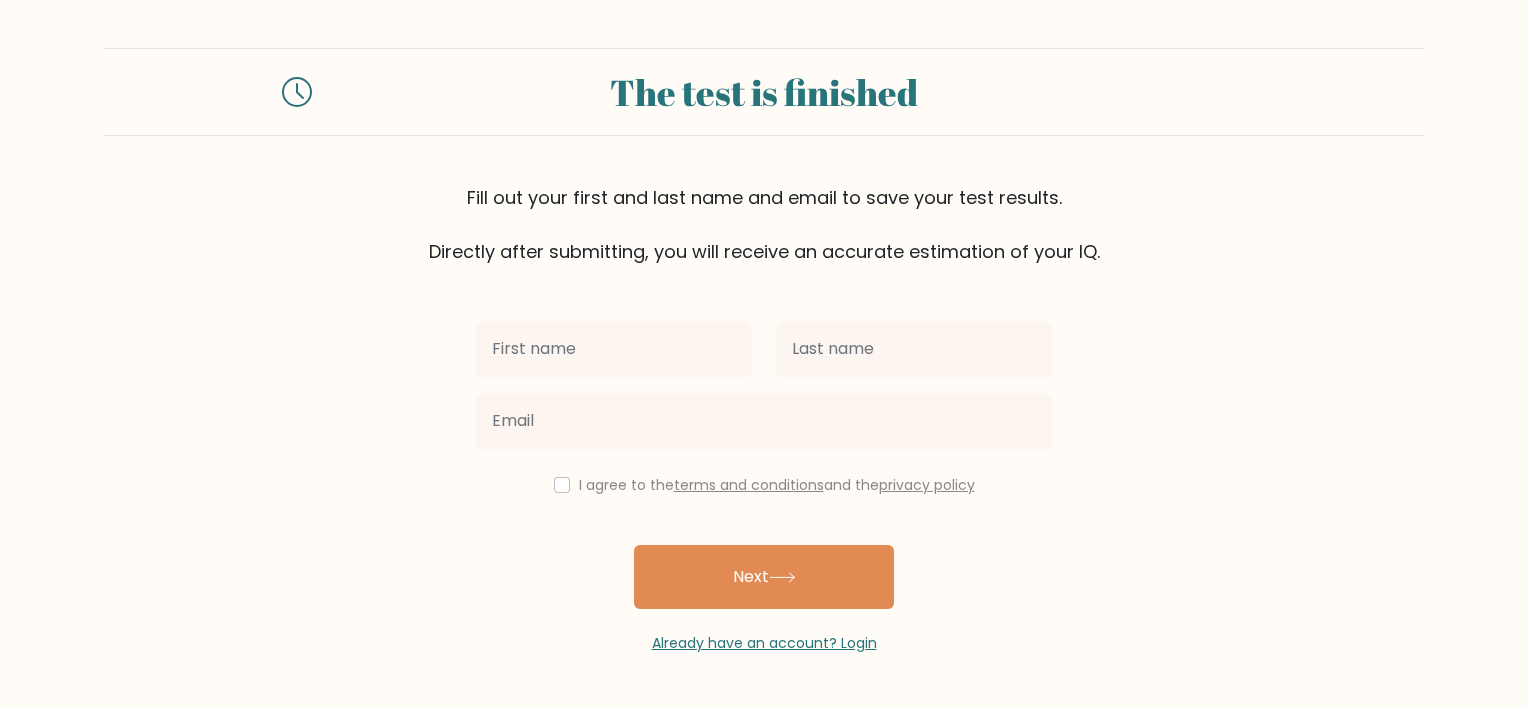 scroll, scrollTop: 0, scrollLeft: 0, axis: both 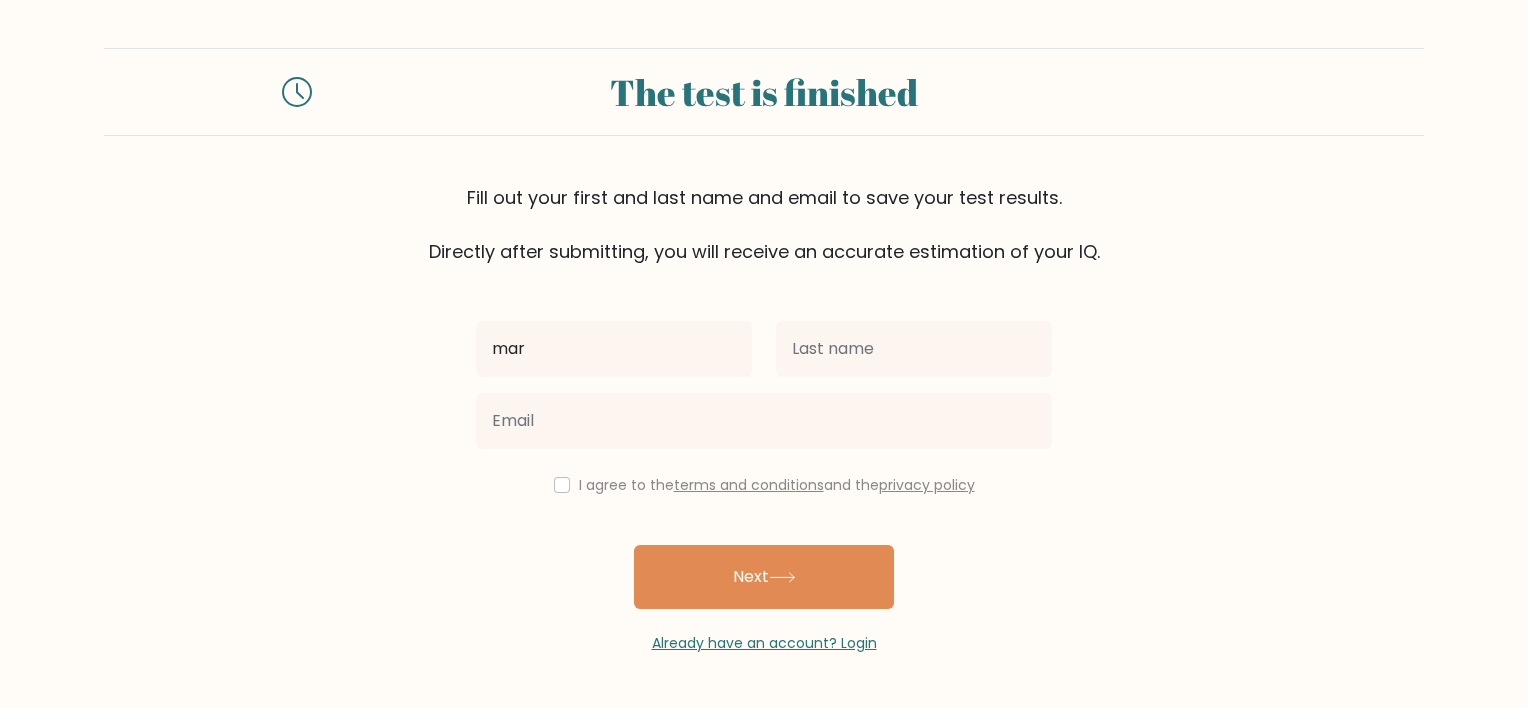 type on "[FIRST]" 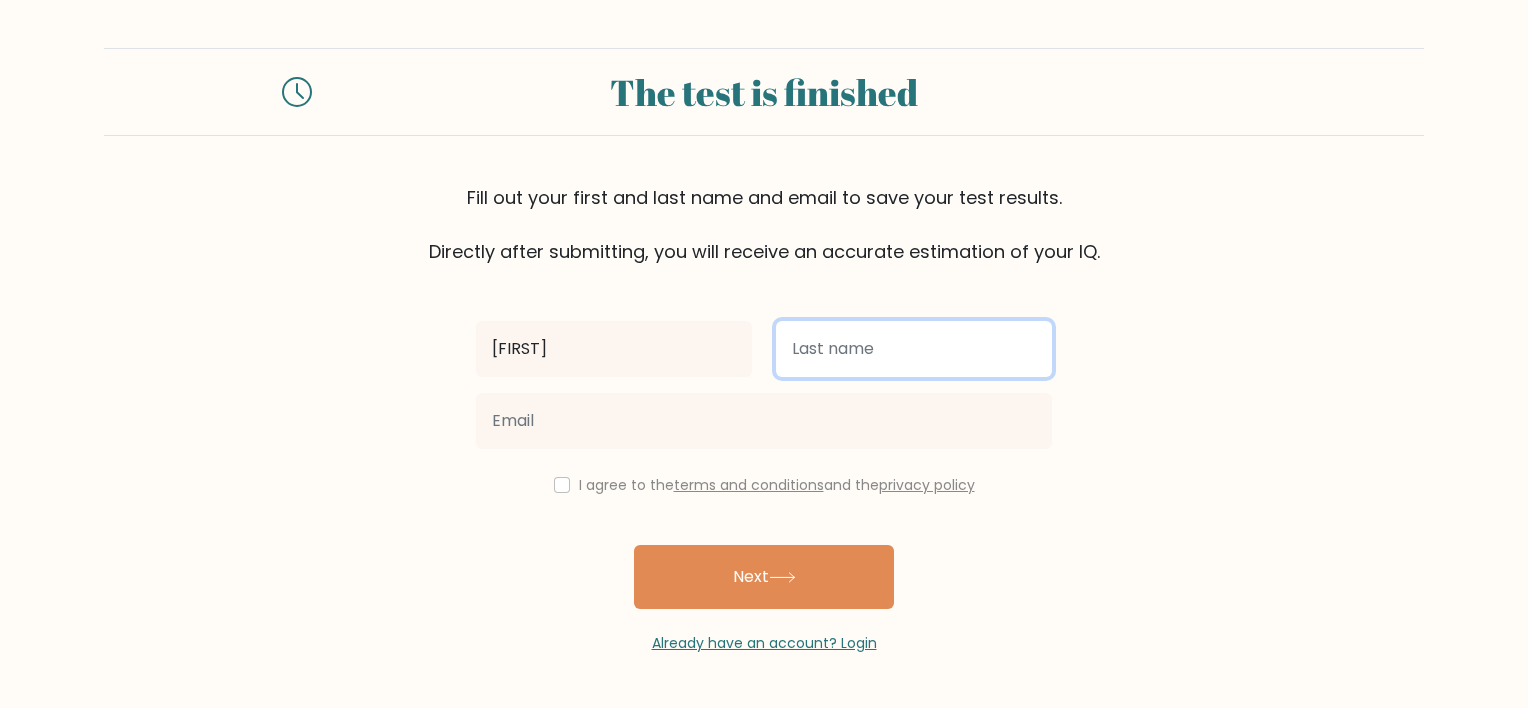 click at bounding box center (914, 349) 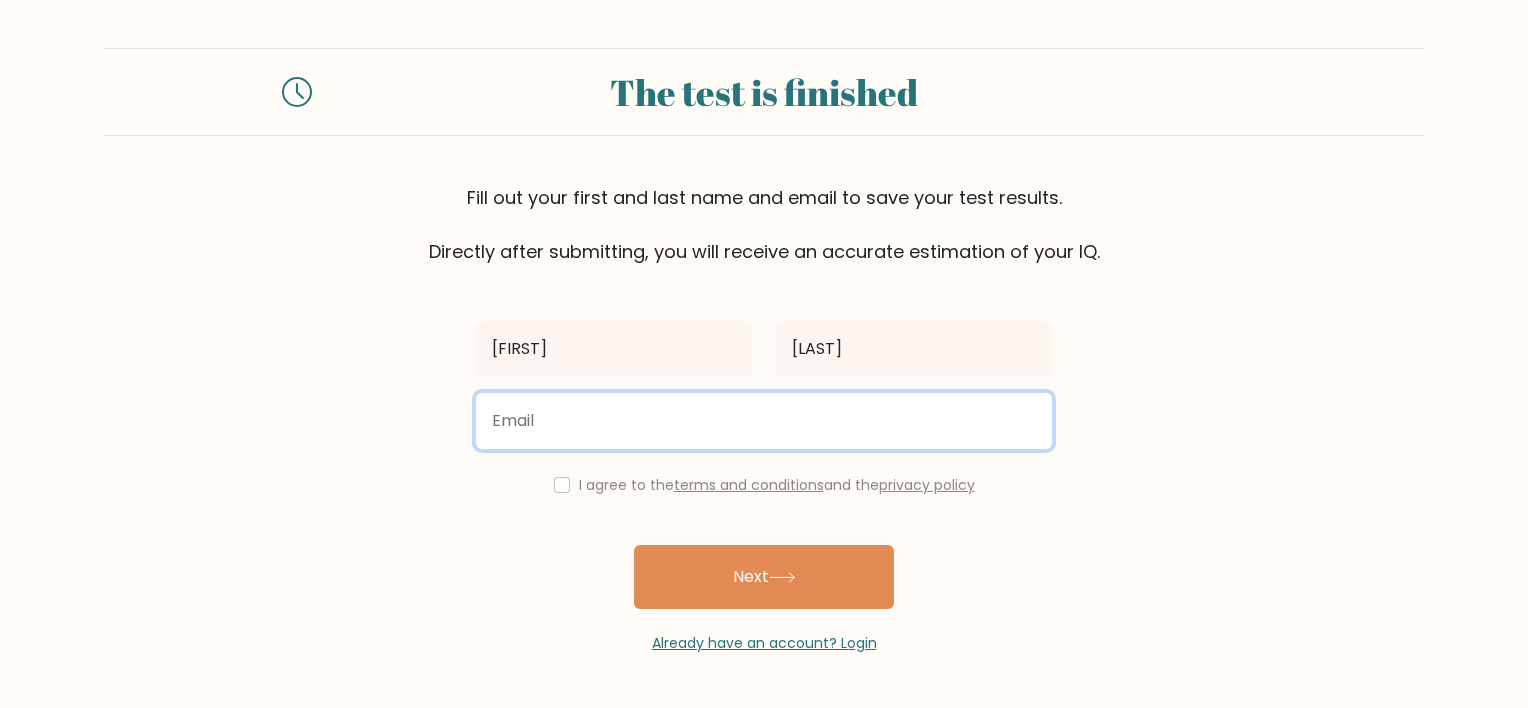 click at bounding box center [764, 421] 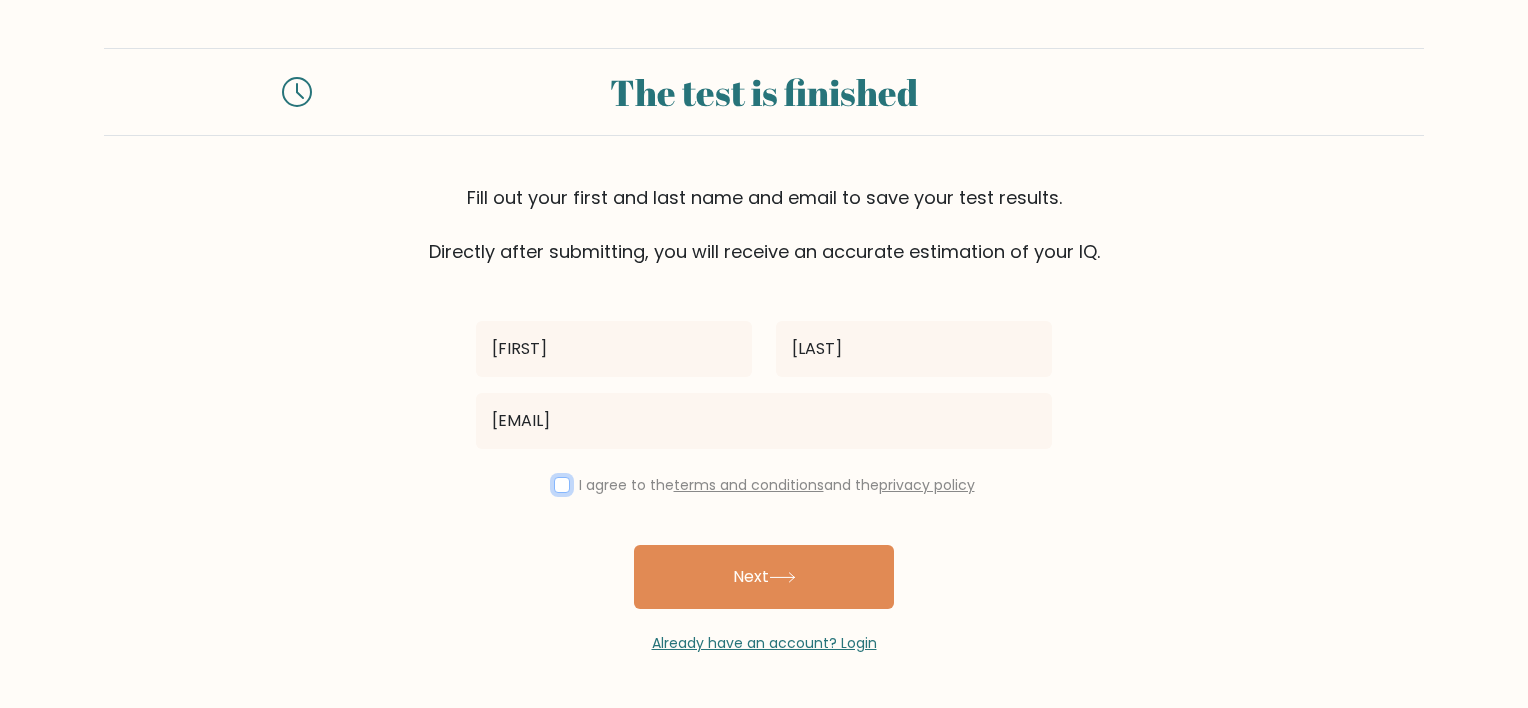 click at bounding box center [562, 485] 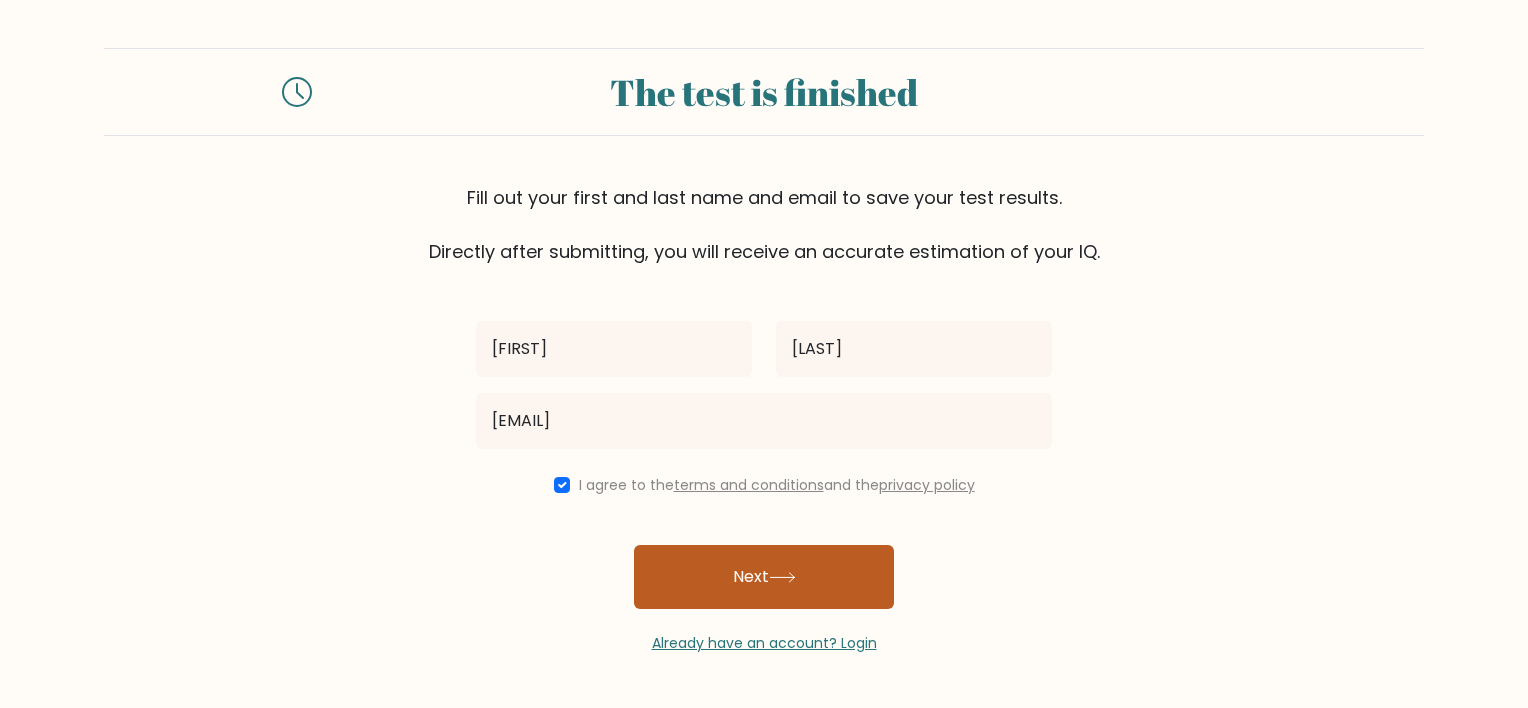 click on "Next" at bounding box center [764, 577] 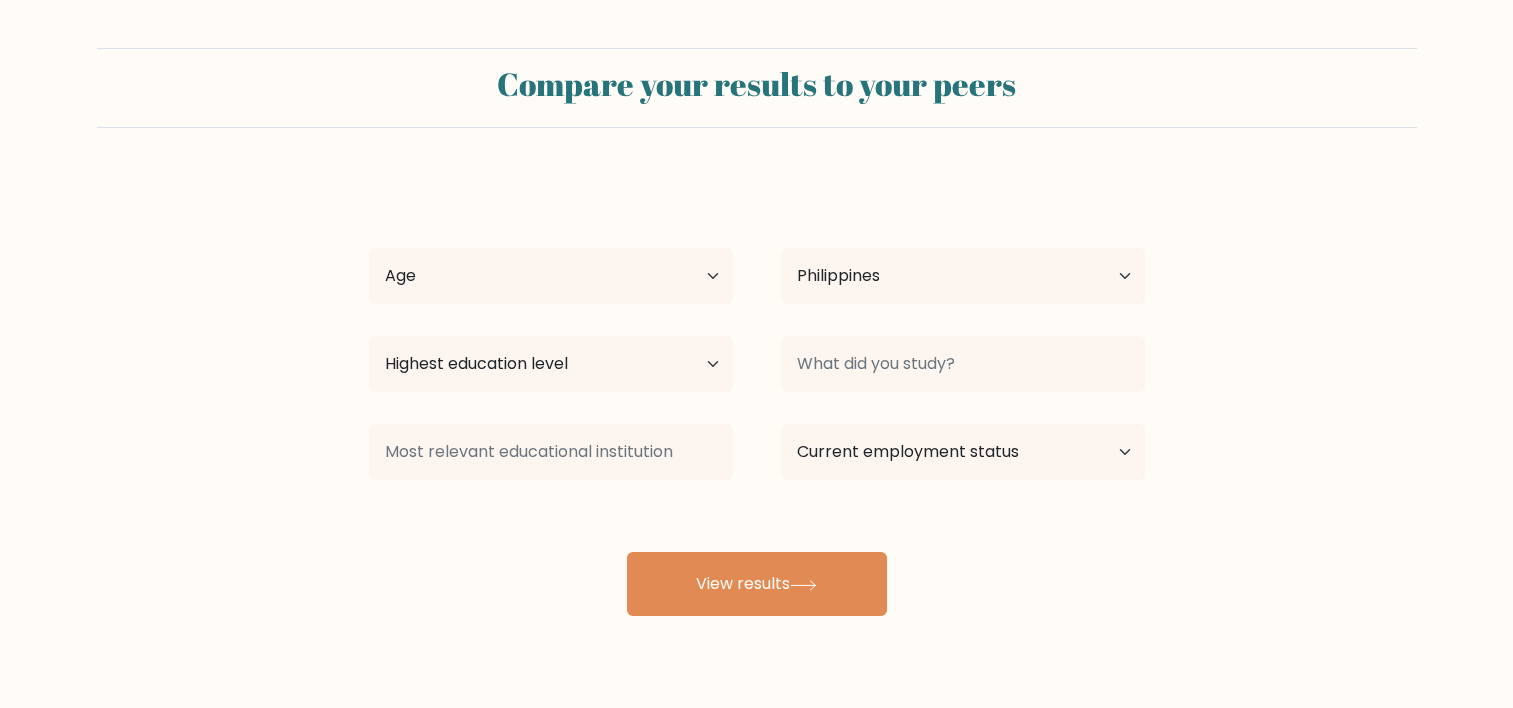 select on "PH" 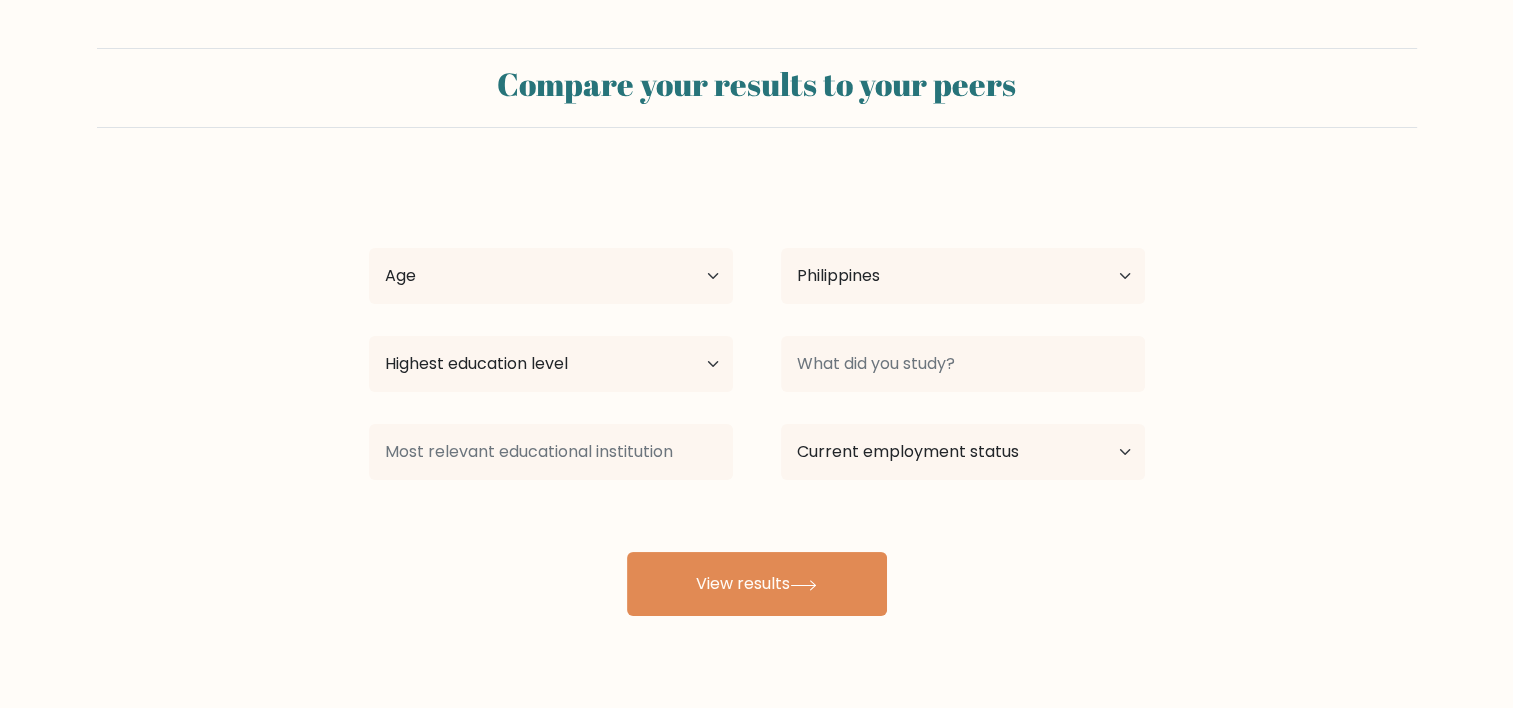 select on "35_44" 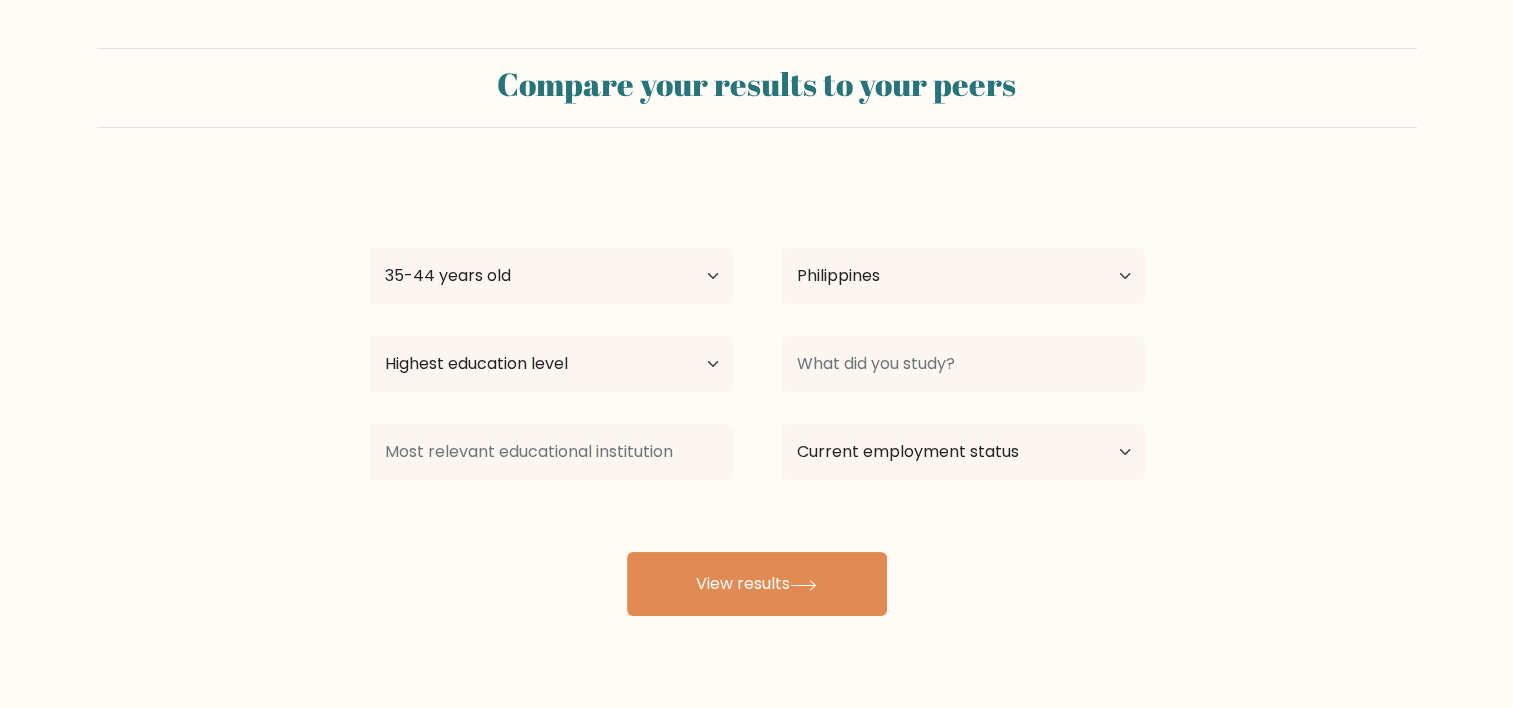 click on "Age
Under 18 years old
18-24 years old
25-34 years old
35-44 years old
45-54 years old
55-64 years old
65 years old and above" at bounding box center [551, 276] 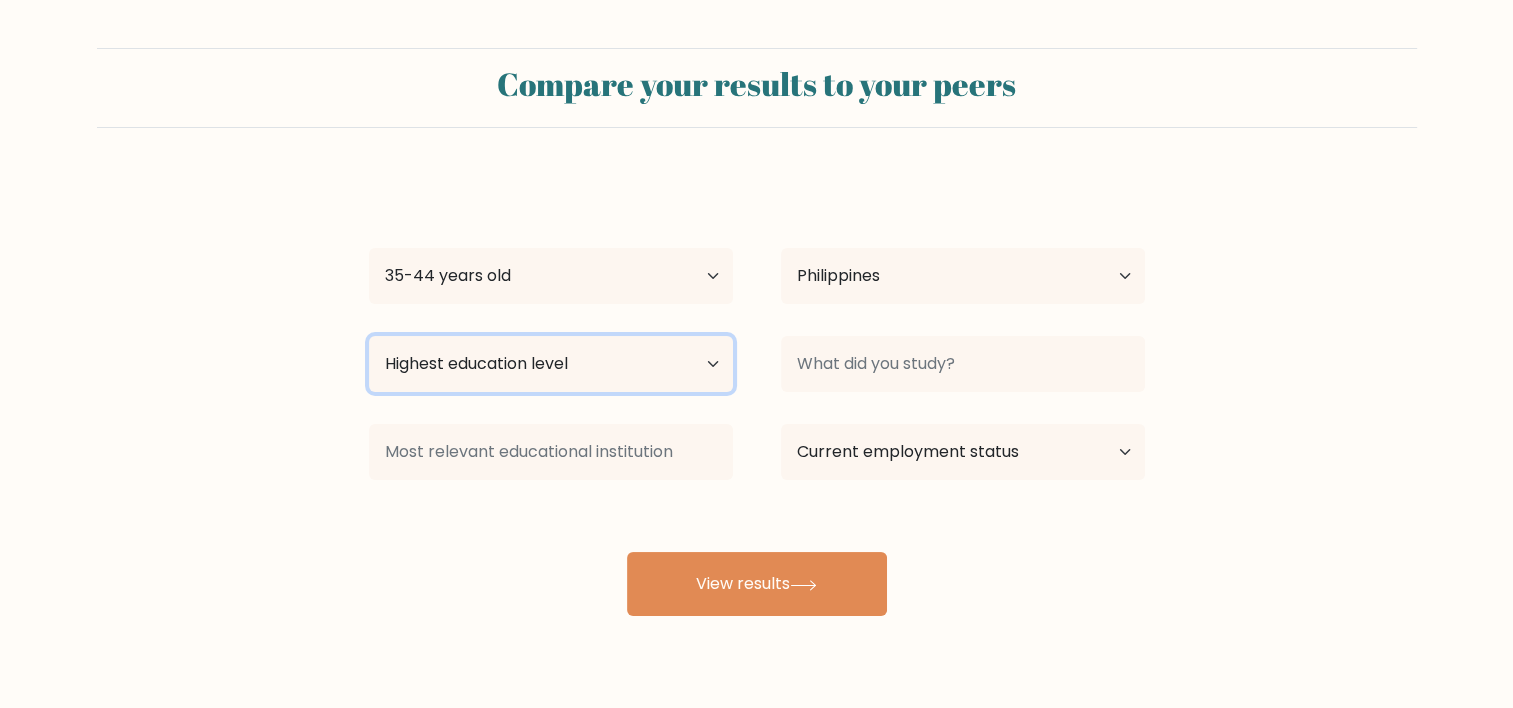 click on "Highest education level
No schooling
Primary
Lower Secondary
Upper Secondary
Occupation Specific
Bachelor's degree
Master's degree
Doctoral degree" at bounding box center [551, 364] 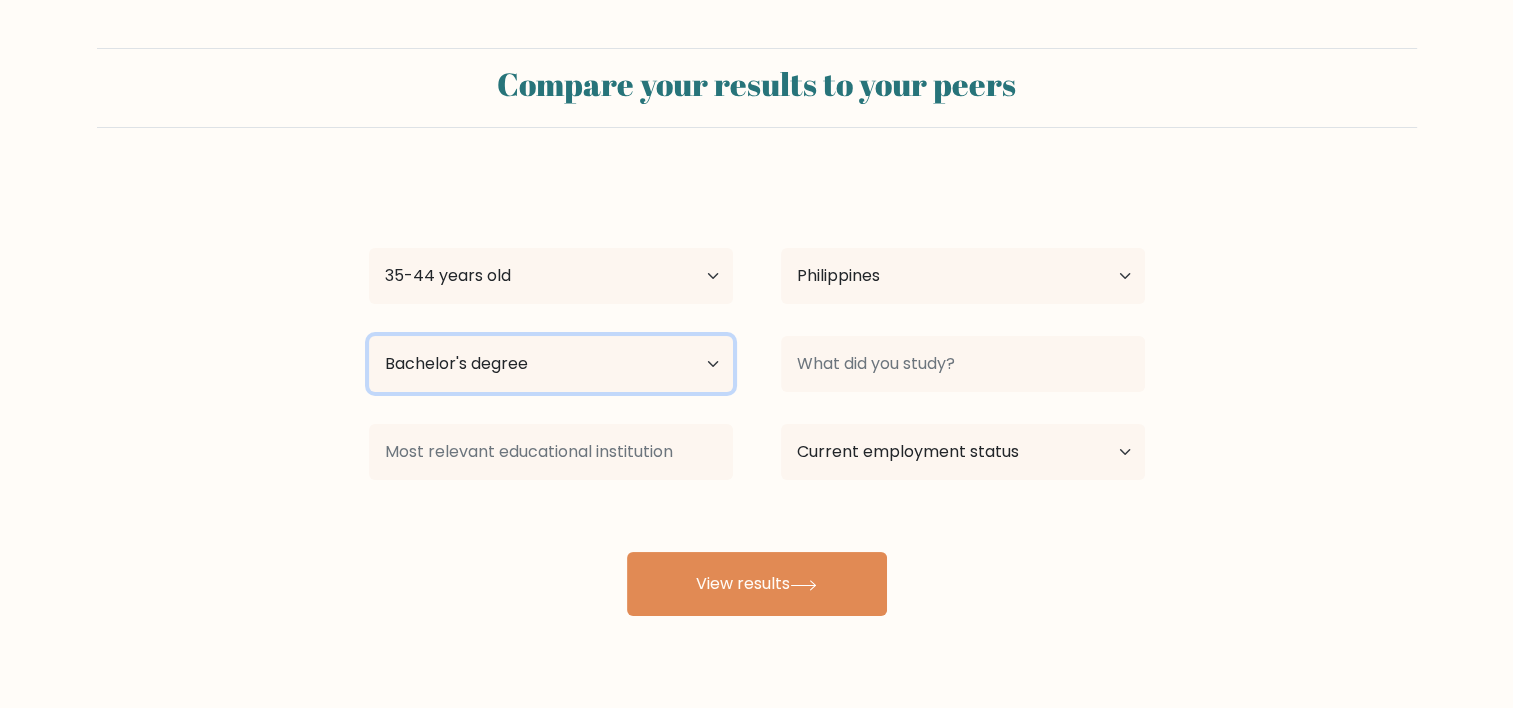 click on "Highest education level
No schooling
Primary
Lower Secondary
Upper Secondary
Occupation Specific
Bachelor's degree
Master's degree
Doctoral degree" at bounding box center [551, 364] 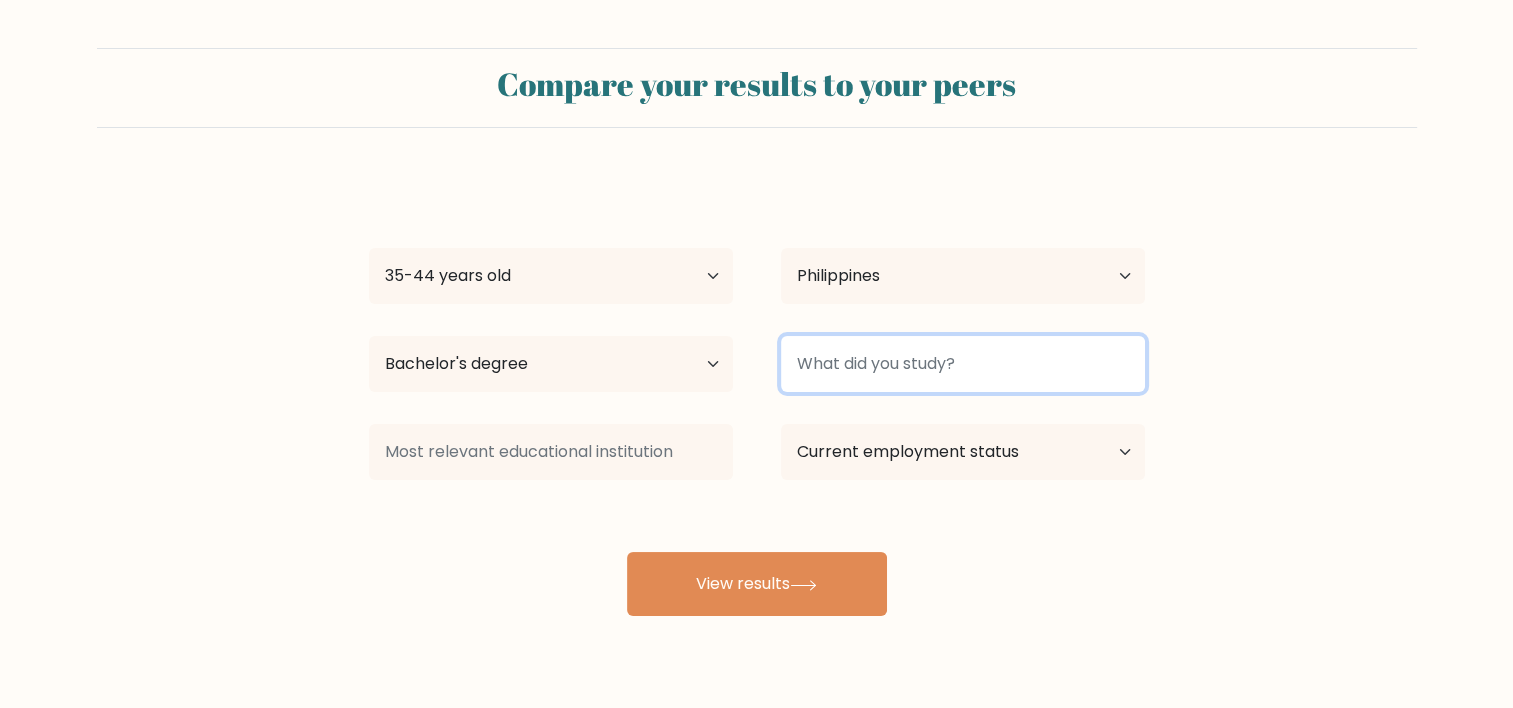 click at bounding box center [963, 364] 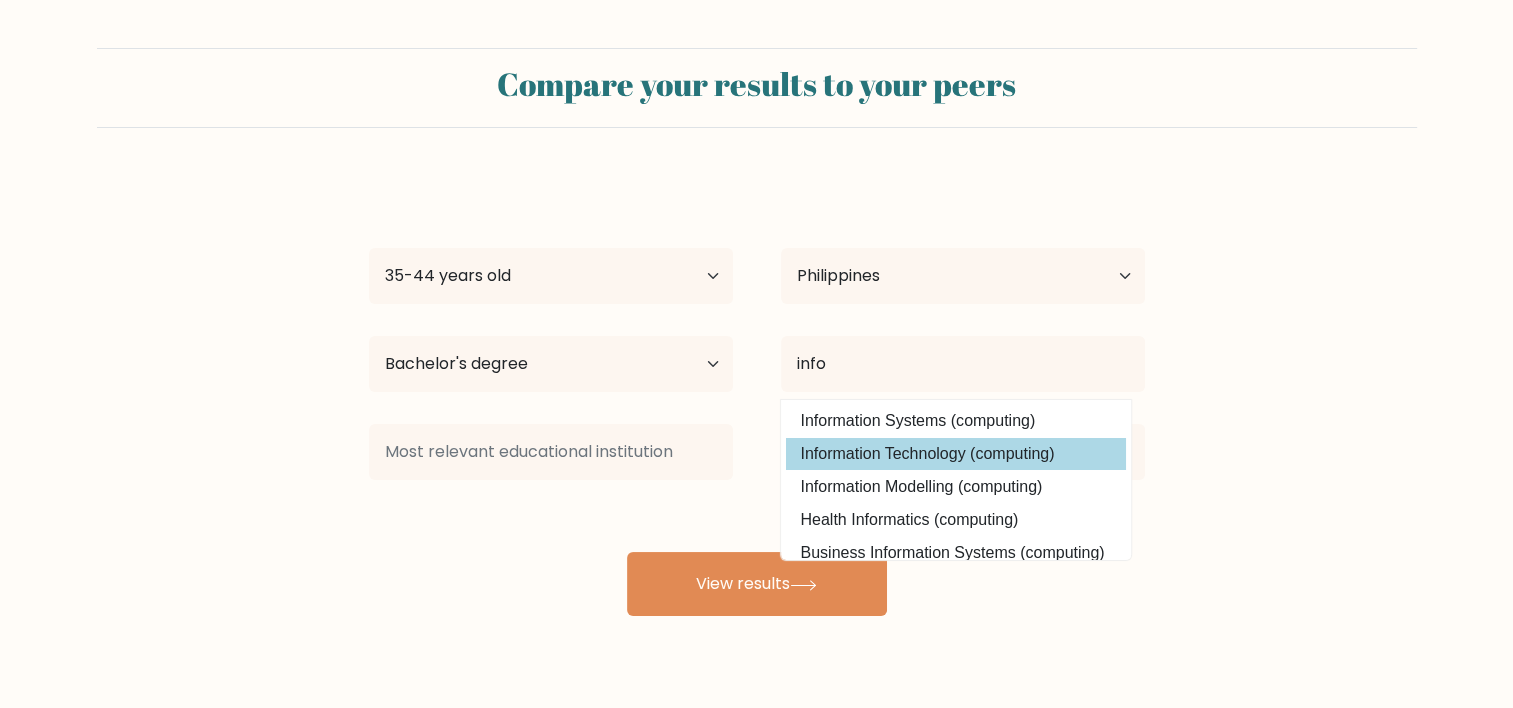 click on "[FIRST]
[LAST]
Age
Under 18 years old
18-24 years old
25-34 years old
35-44 years old
45-54 years old
55-64 years old
65 years old and above
Country
Afghanistan
Albania
Algeria
American Samoa
Andorra
Angola
Anguilla
Antarctica
Antigua and Barbuda
Argentina
Armenia
Aruba
Australia
Austria
Azerbaijan
Bahamas
Bahrain
Bangladesh
Barbados
Belarus
Belgium
Belize
Benin
Bermuda
Bhutan
Bolivia
Bonaire, Sint Eustatius and Saba
Bosnia and Herzegovina
Botswana
Bouvet Island
Brazil
Brunei" at bounding box center (757, 396) 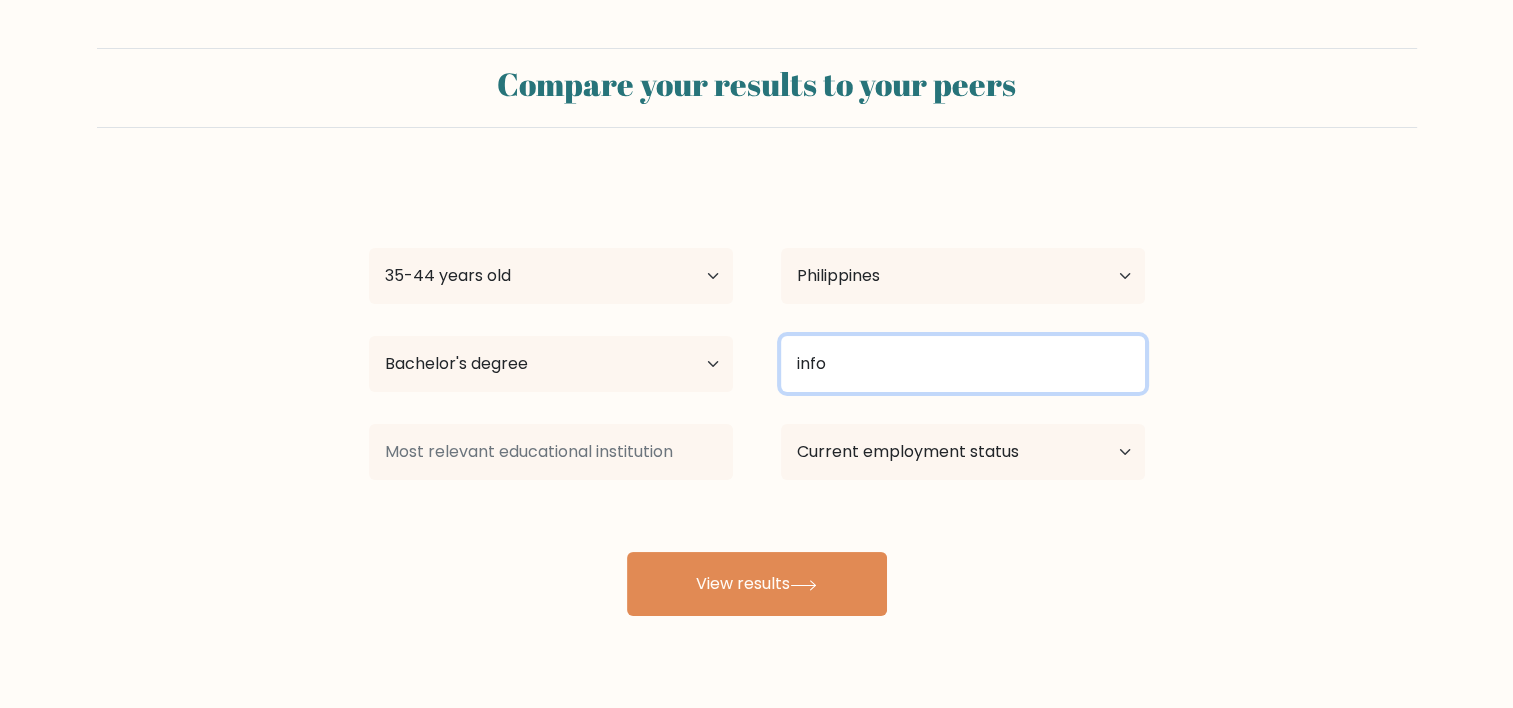 click on "info" at bounding box center [963, 364] 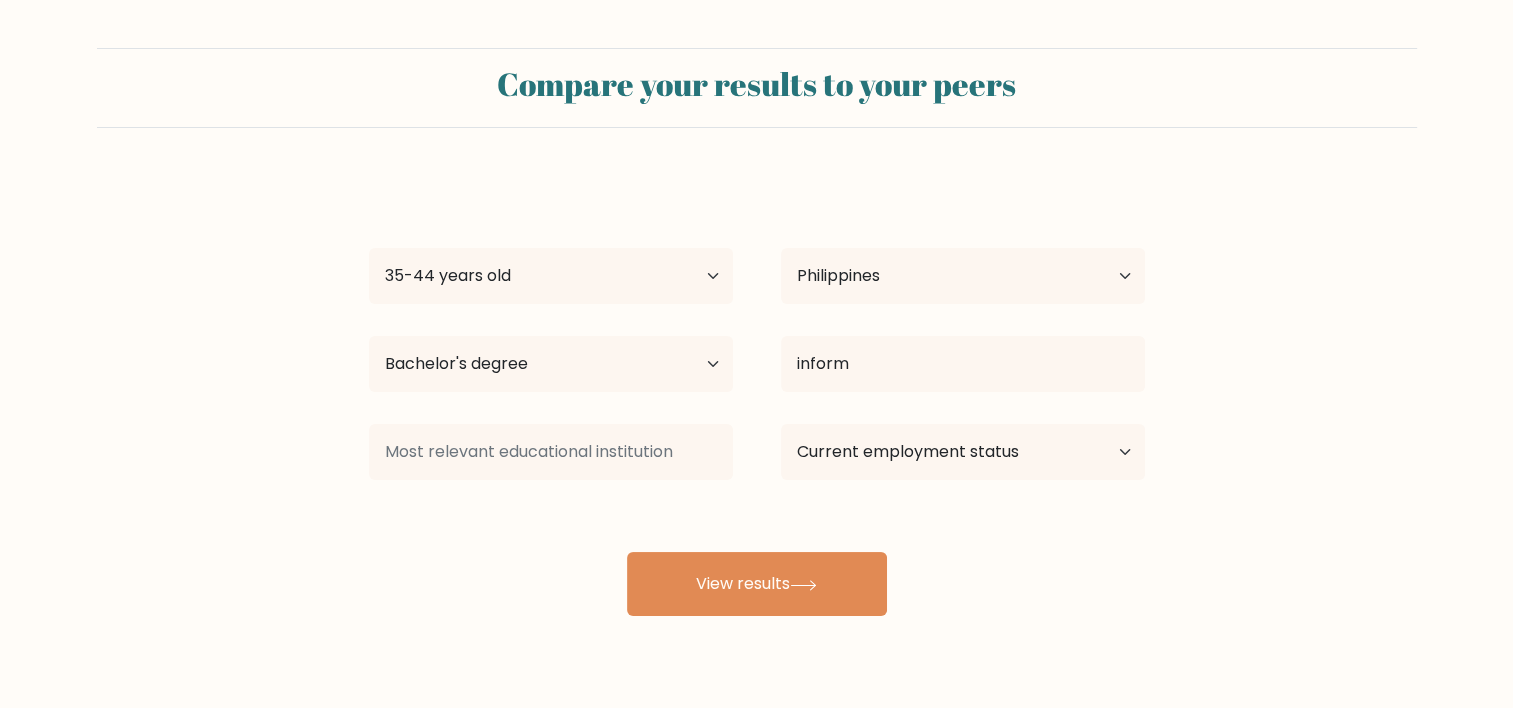 click on "[FIRST]
[LAST]
Age
Under 18 years old
18-24 years old
25-34 years old
35-44 years old
45-54 years old
55-64 years old
65 years old and above
Country
Afghanistan
Albania
Algeria
American Samoa
Andorra
Angola
Anguilla
Antarctica
Antigua and Barbuda
Argentina
Armenia
Aruba
Australia
Austria
Azerbaijan
Bahamas
Bahrain
Bangladesh
Barbados
Belarus
Belgium
Belize
Benin
Bermuda
Bhutan
Bolivia
Bonaire, Sint Eustatius and Saba
Bosnia and Herzegovina
Botswana
Bouvet Island
Brazil
Brunei" at bounding box center [757, 396] 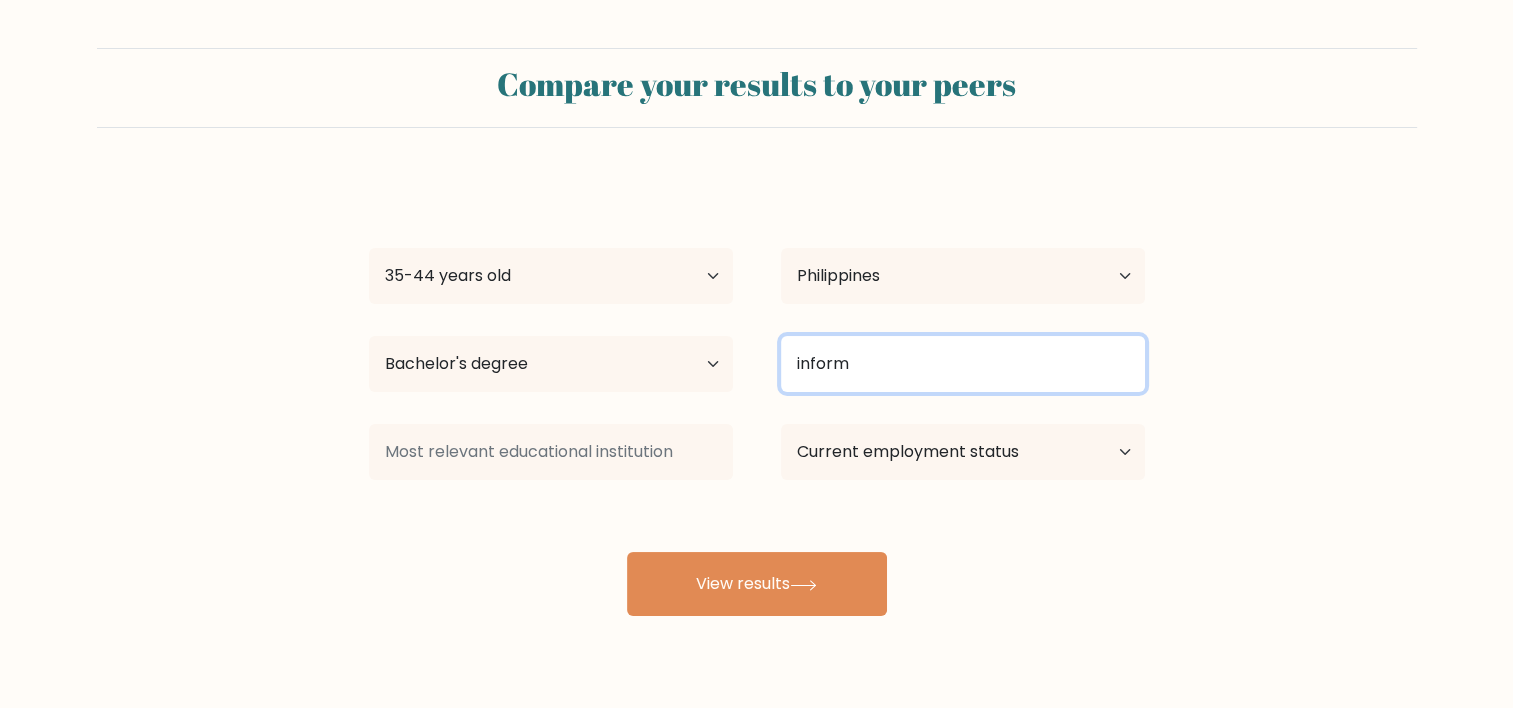 click on "inform" at bounding box center [963, 364] 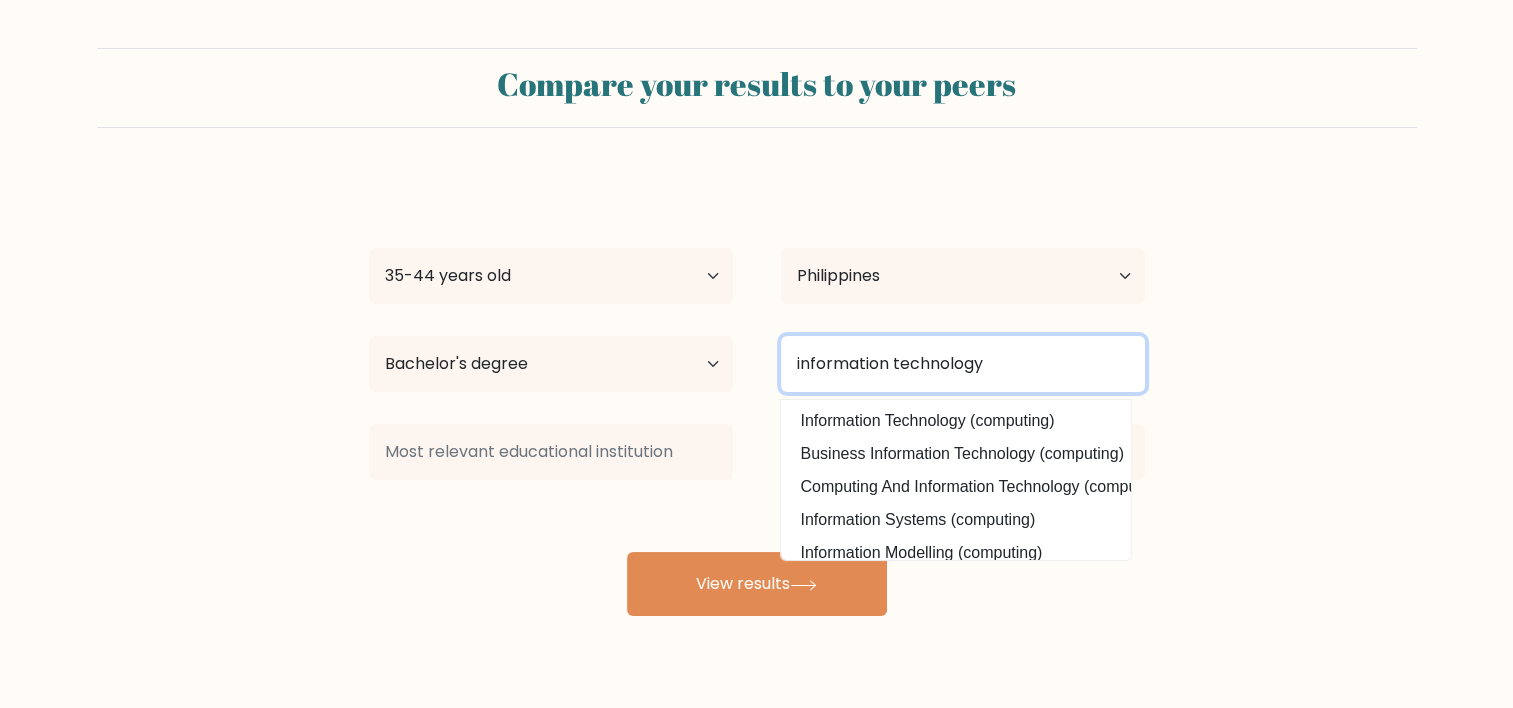 type on "information technology" 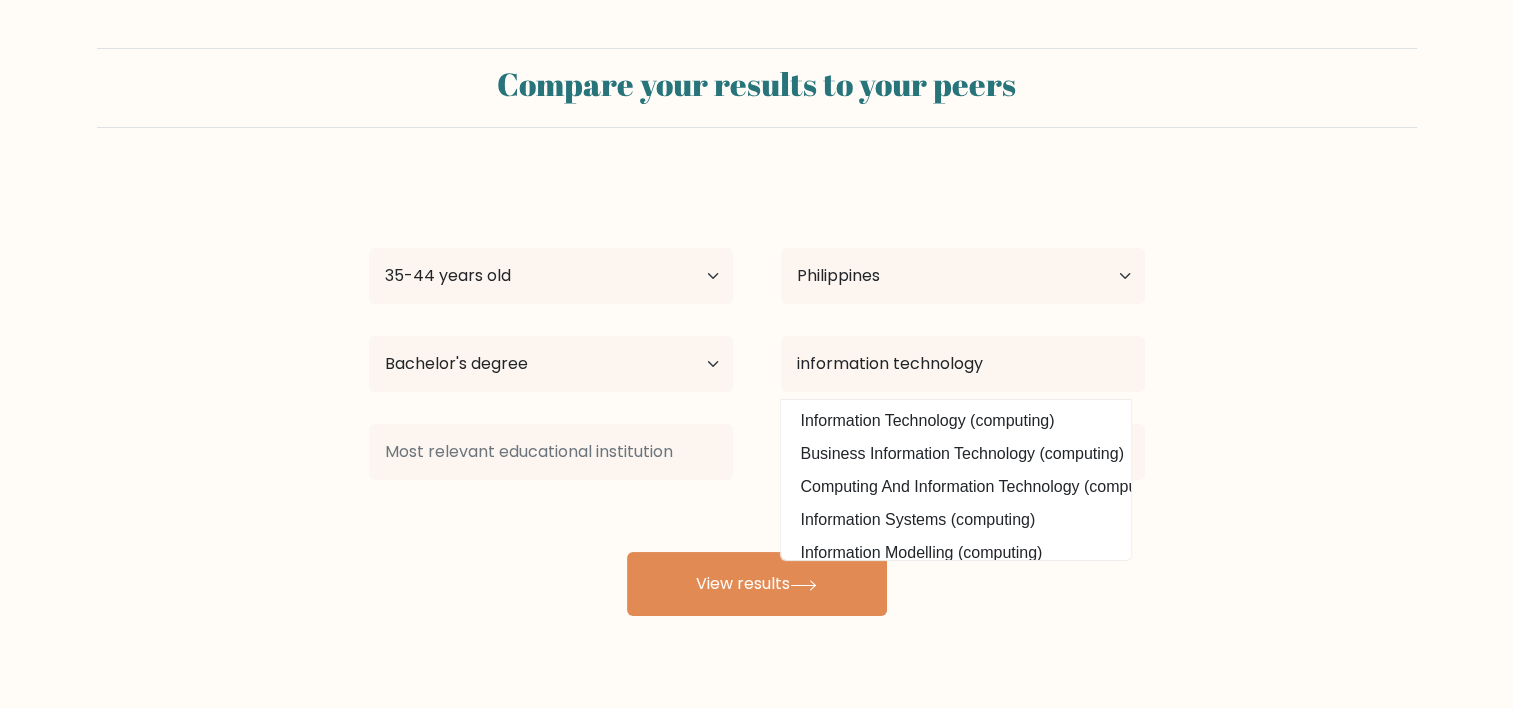 click on "Compare your results to your peers
[FIRST]
[LAST]
Age
Under 18 years old
18-24 years old
25-34 years old
35-44 years old
45-54 years old
55-64 years old
65 years old and above
Country
Afghanistan
Albania
Algeria
American Samoa
Andorra
Angola
Anguilla
Antarctica
Antigua and Barbuda
Argentina
Armenia
Aruba
Australia" at bounding box center (756, 332) 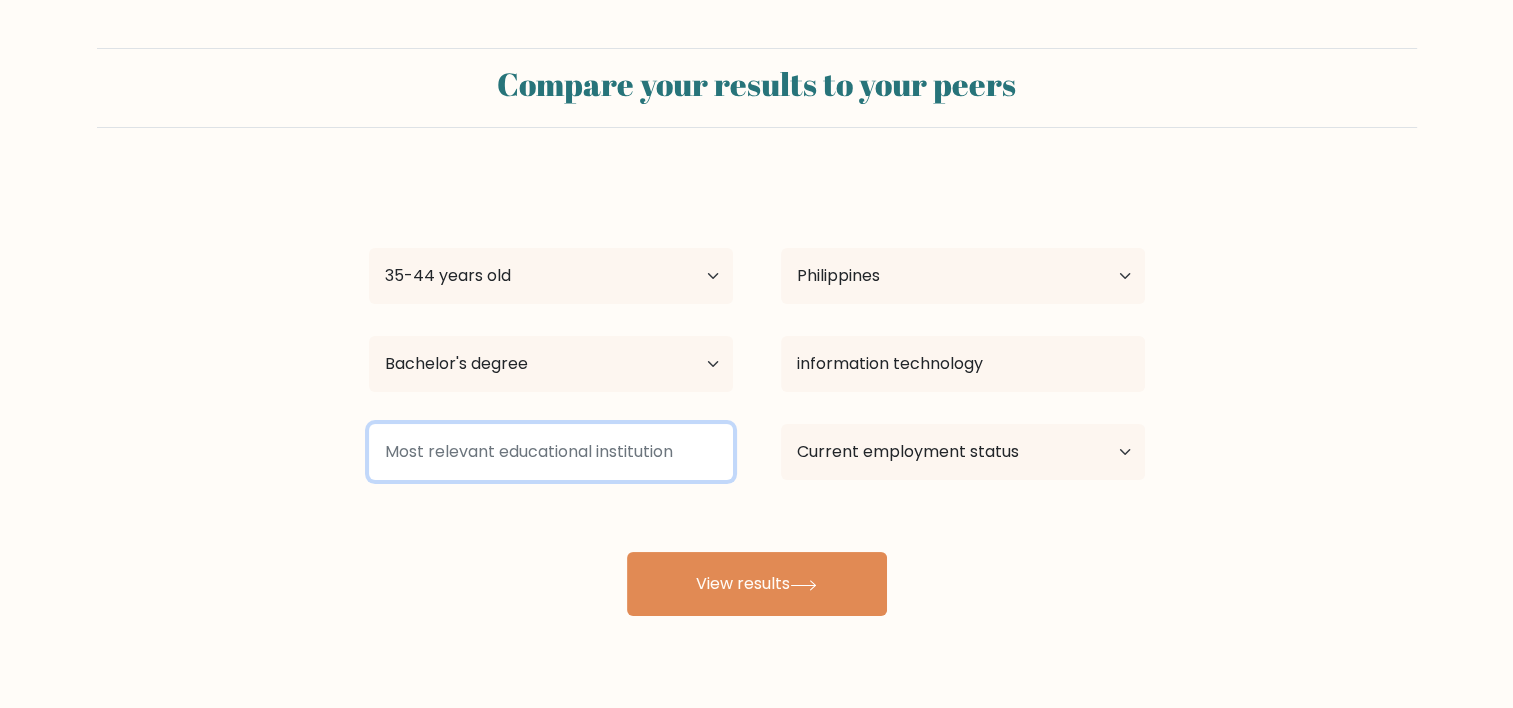 click at bounding box center [551, 452] 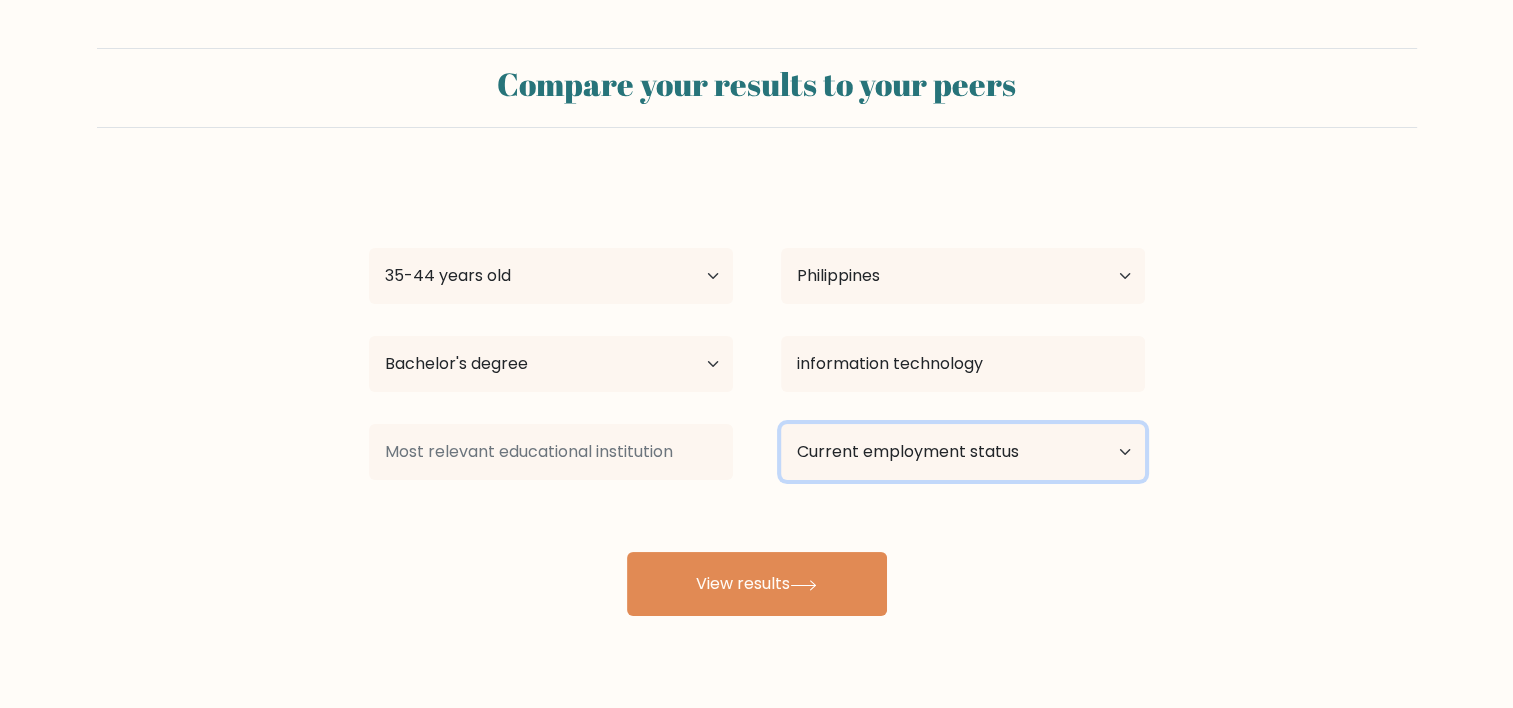 click on "Current employment status
Employed
Student
Retired
Other / prefer not to answer" at bounding box center [963, 452] 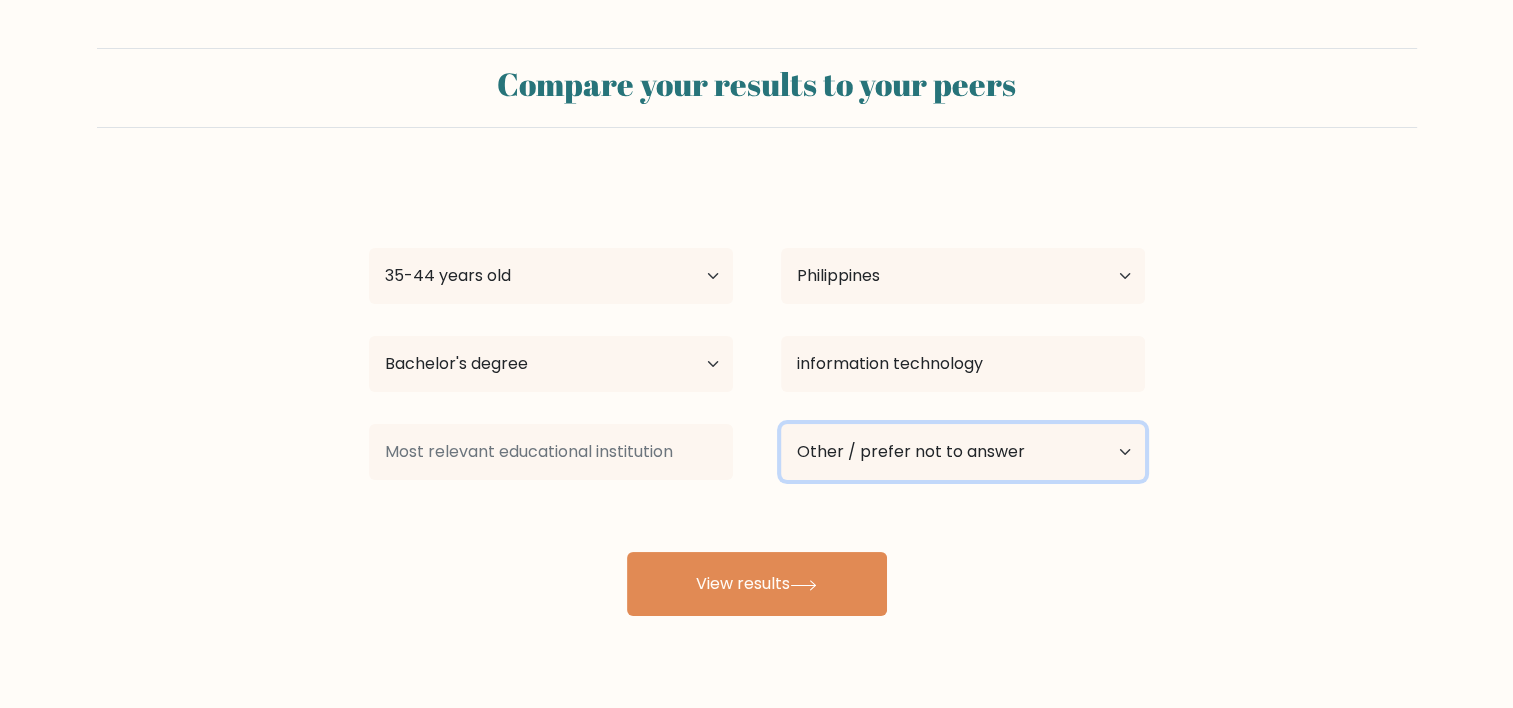 click on "Current employment status
Employed
Student
Retired
Other / prefer not to answer" at bounding box center (963, 452) 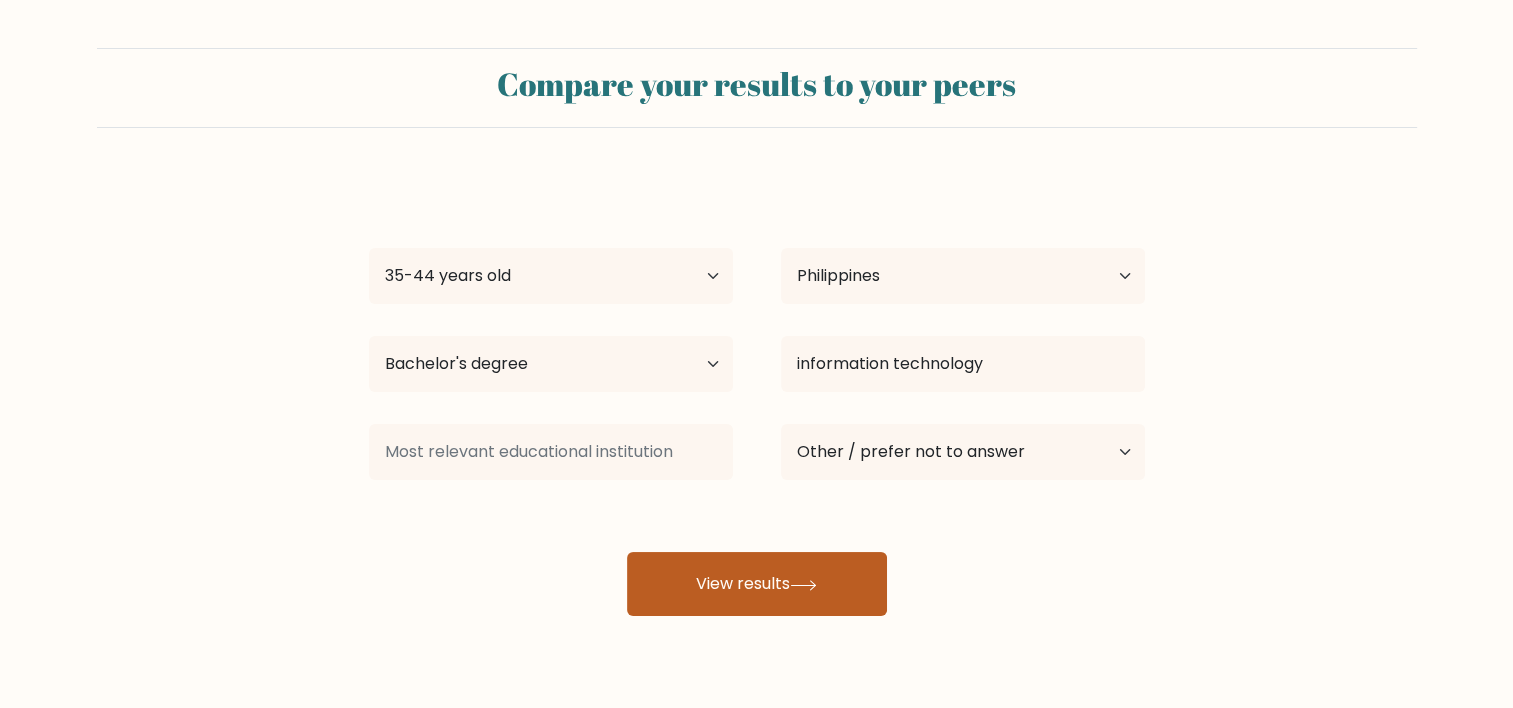 click on "View results" at bounding box center [757, 584] 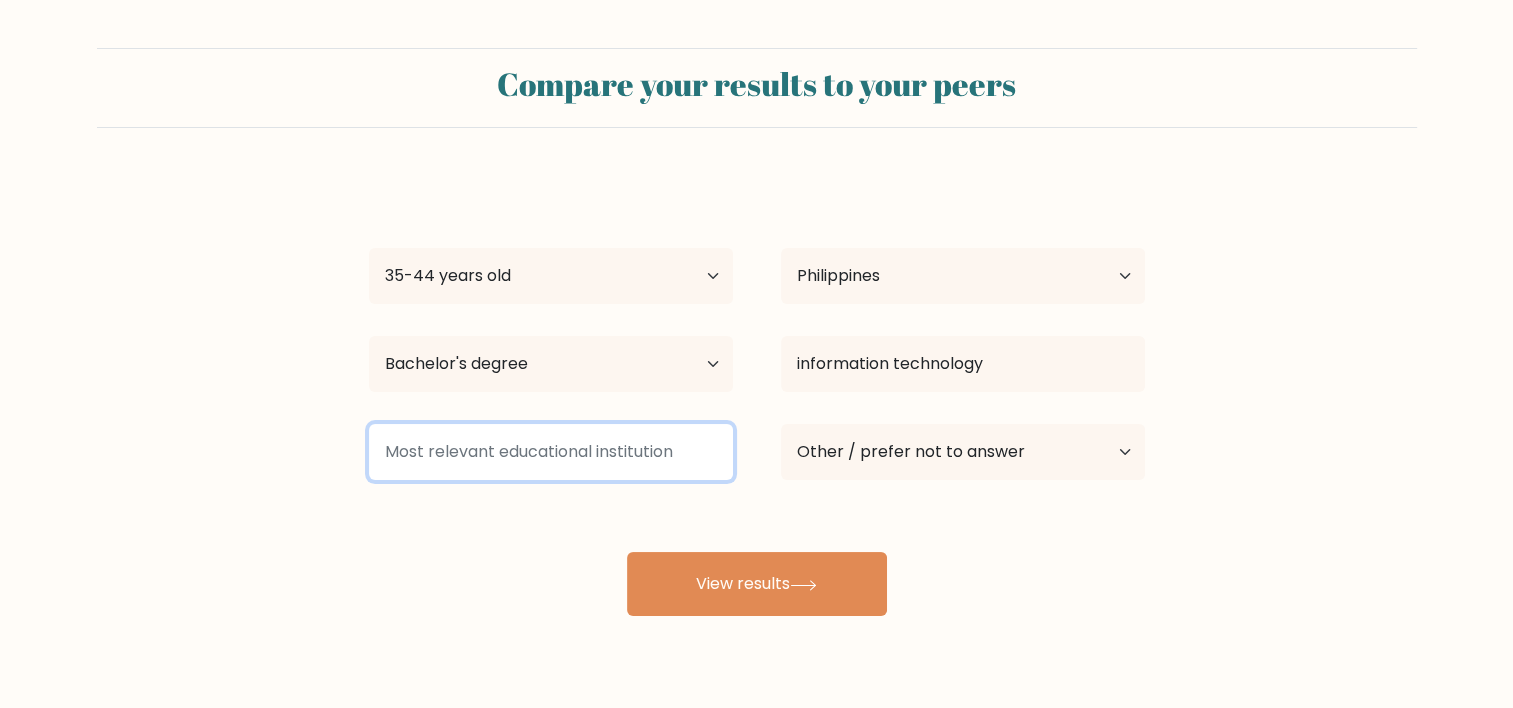drag, startPoint x: 382, startPoint y: 454, endPoint x: 678, endPoint y: 455, distance: 296.00168 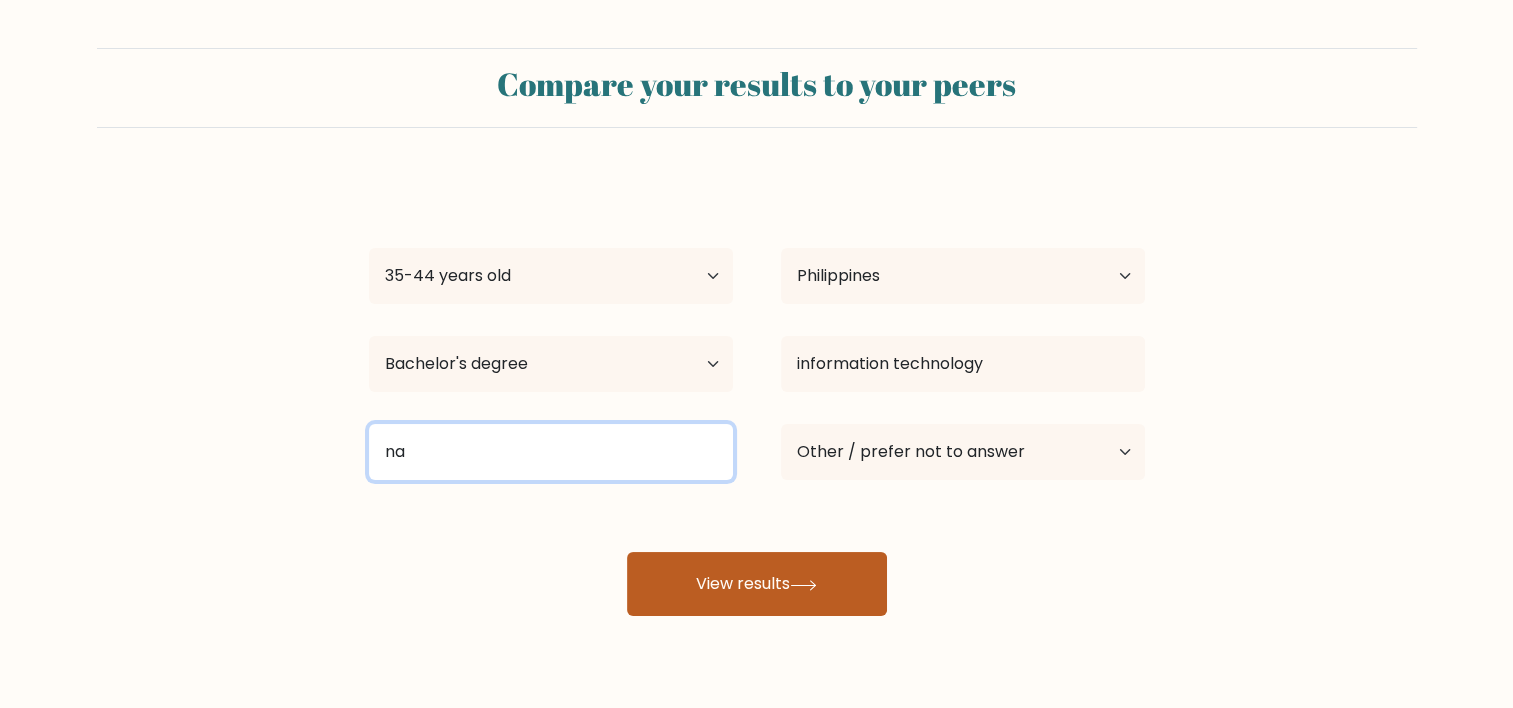 type on "na" 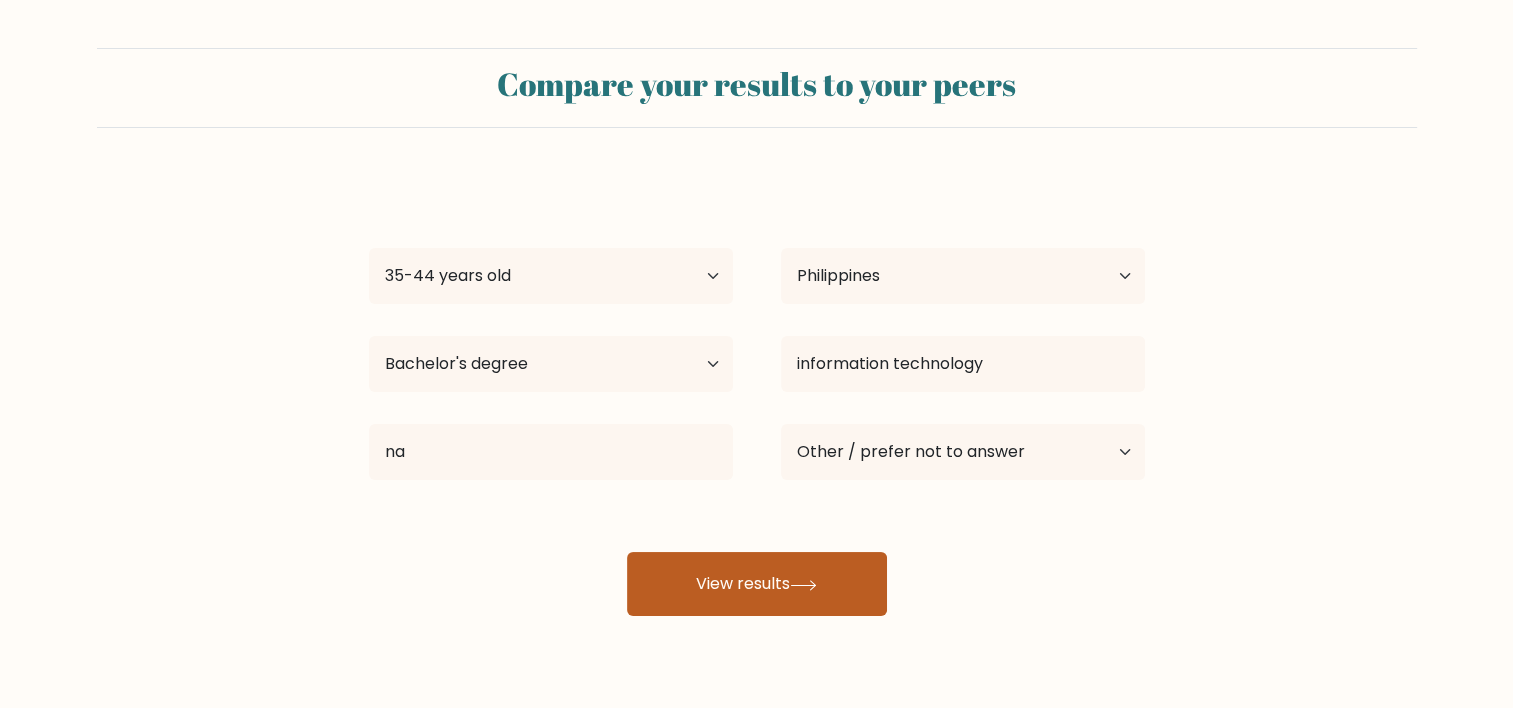 click on "View results" at bounding box center (757, 584) 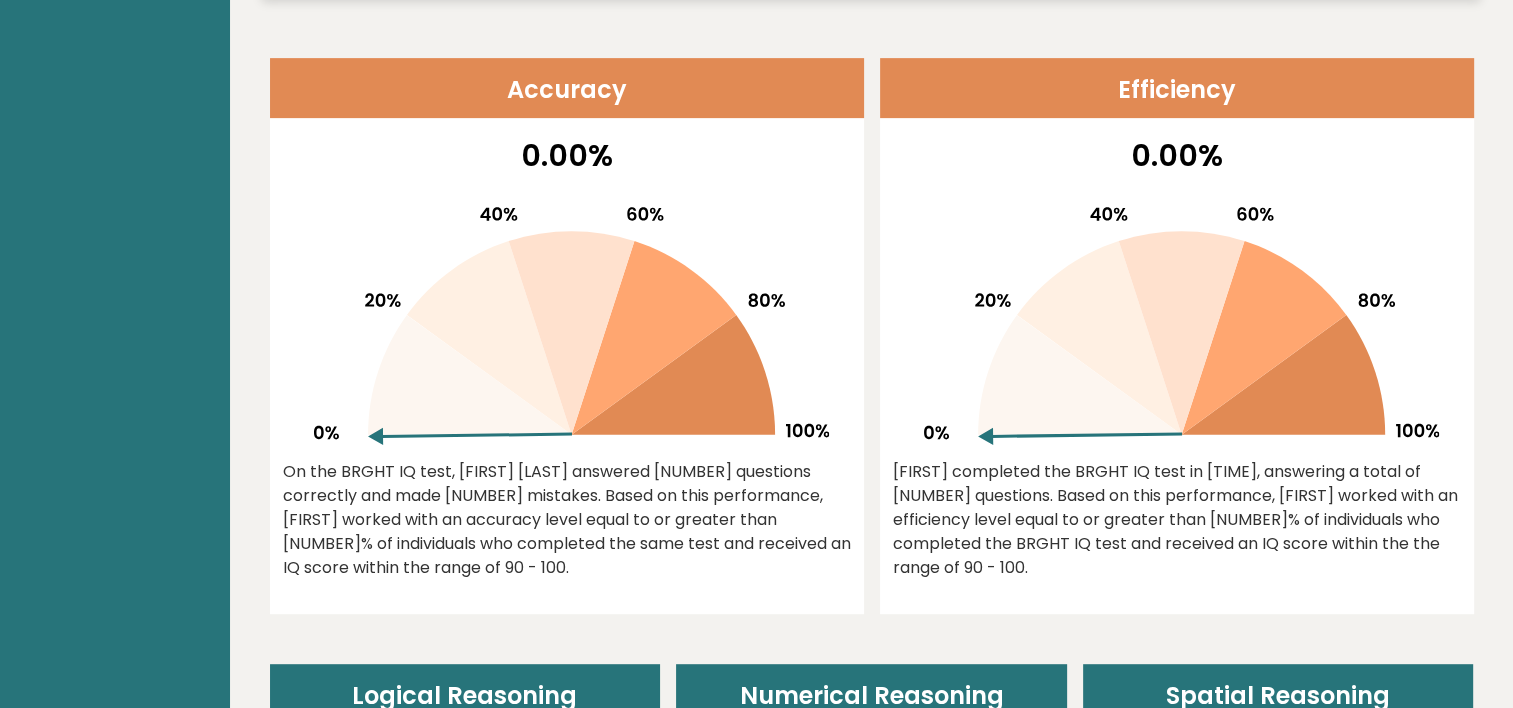 scroll, scrollTop: 500, scrollLeft: 0, axis: vertical 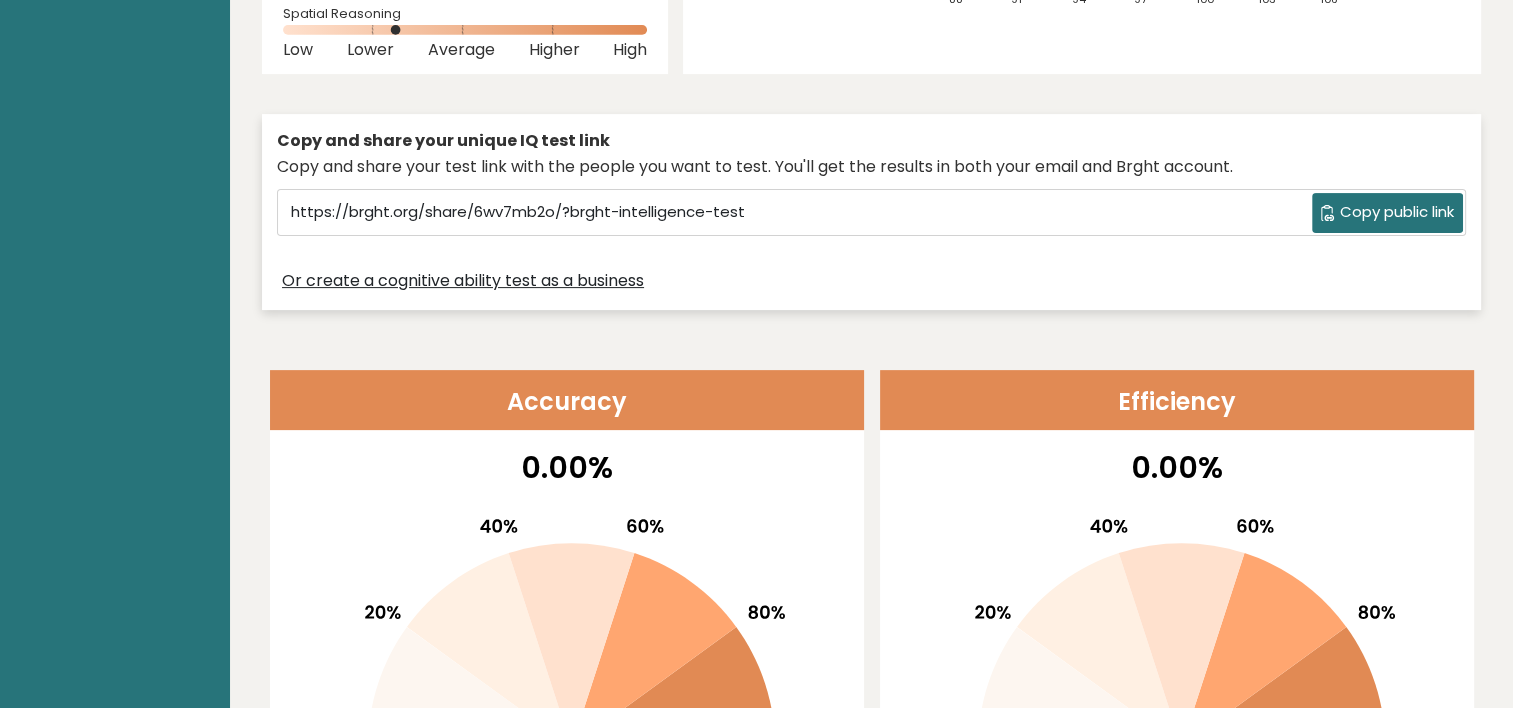click on "https://brght.org/share/6wv7mb2o/?brght-intelligence-test
Copy public link" at bounding box center [871, 212] 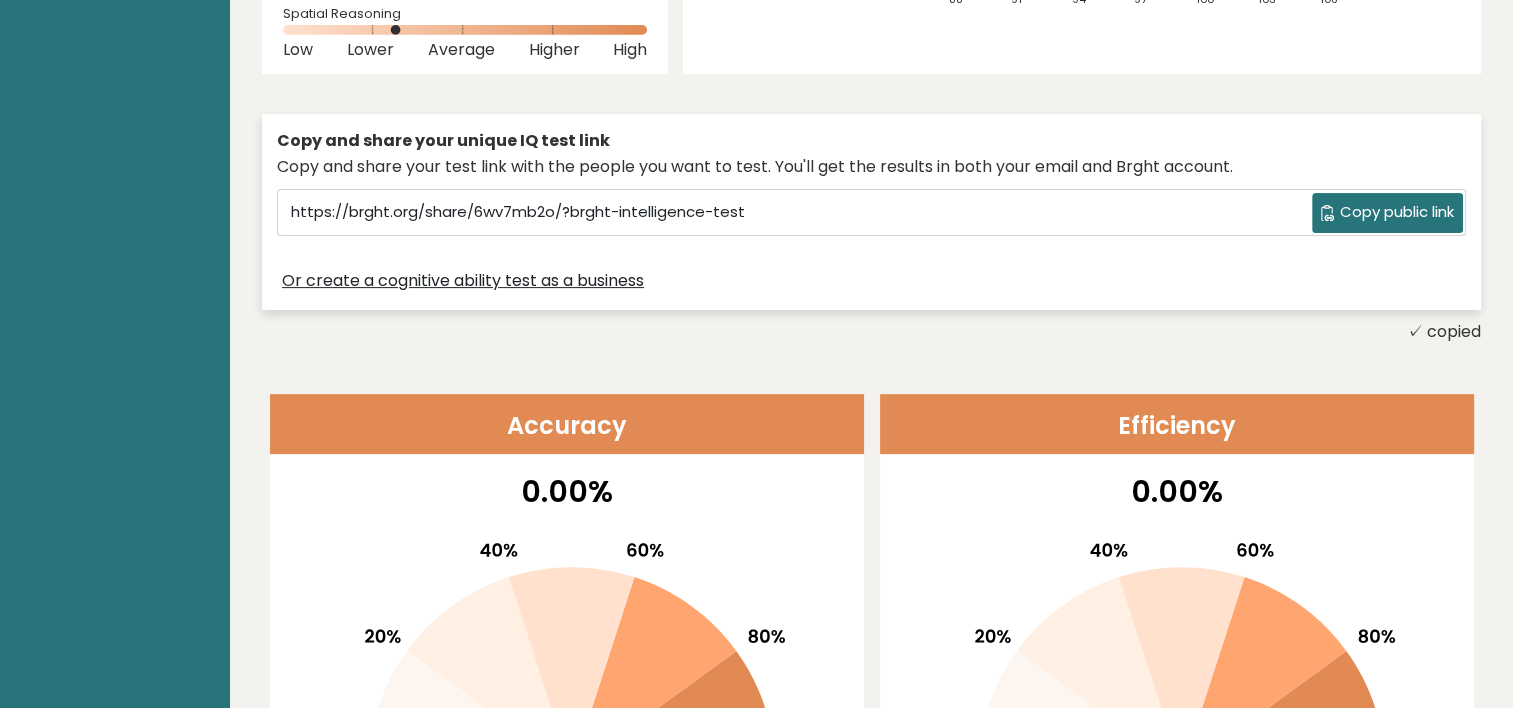 drag, startPoint x: 1348, startPoint y: 190, endPoint x: 1353, endPoint y: 204, distance: 14.866069 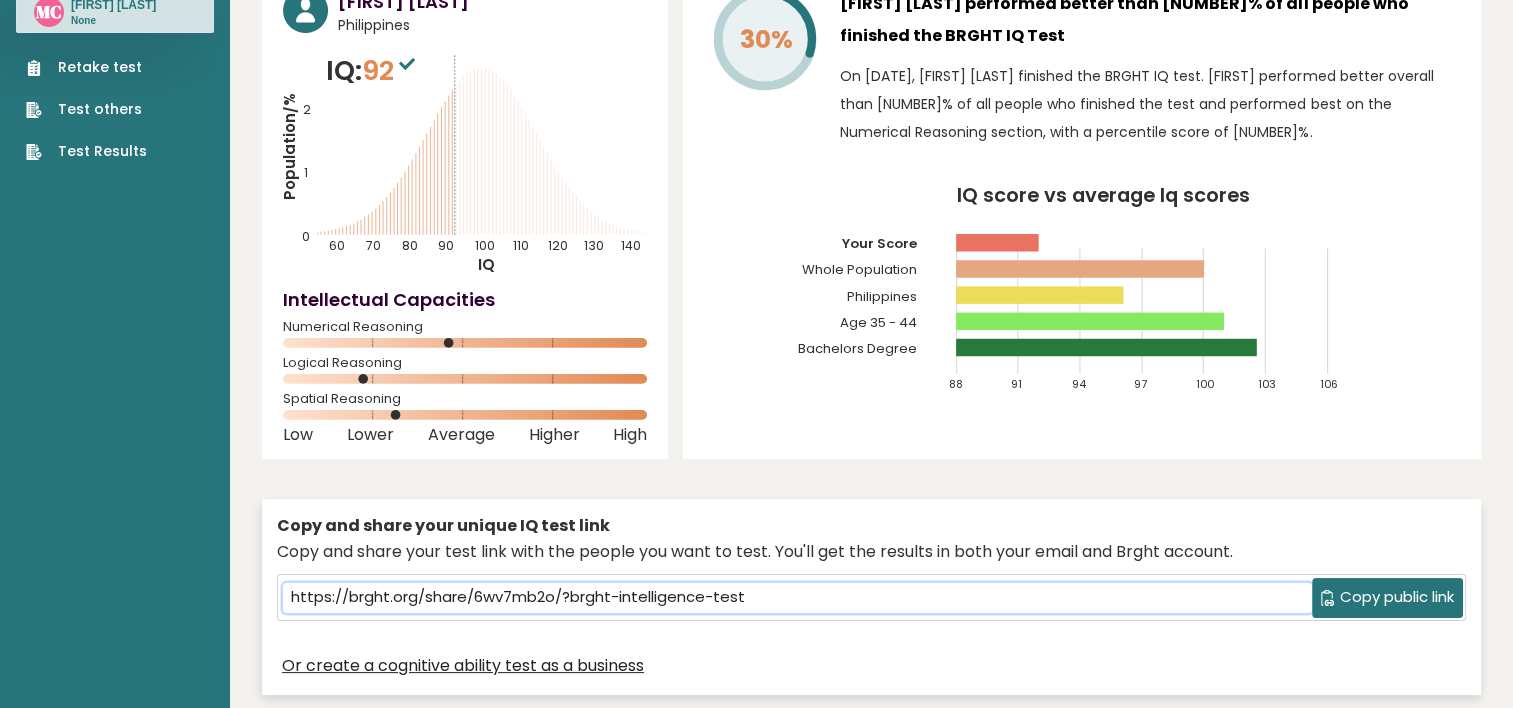 scroll, scrollTop: 0, scrollLeft: 0, axis: both 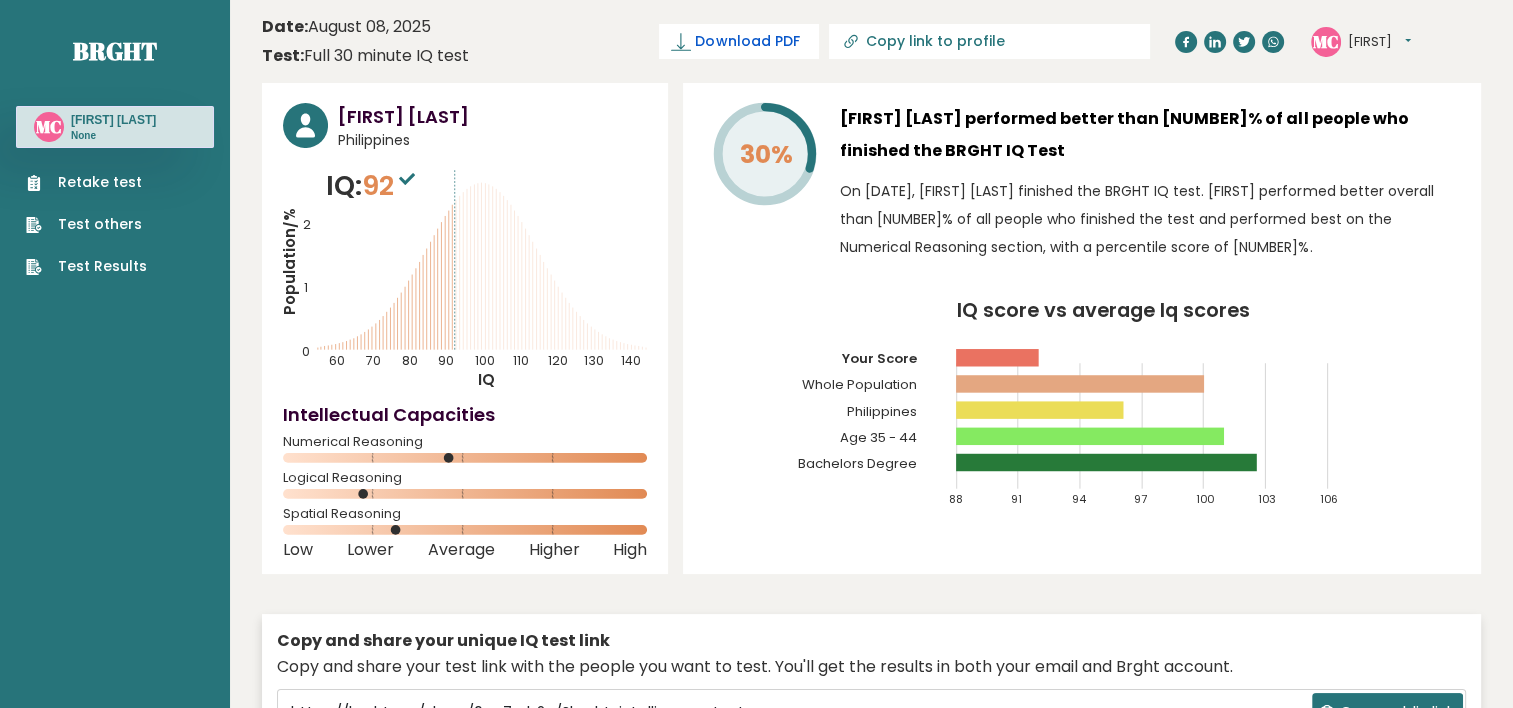 click on "Download PDF" at bounding box center (747, 41) 